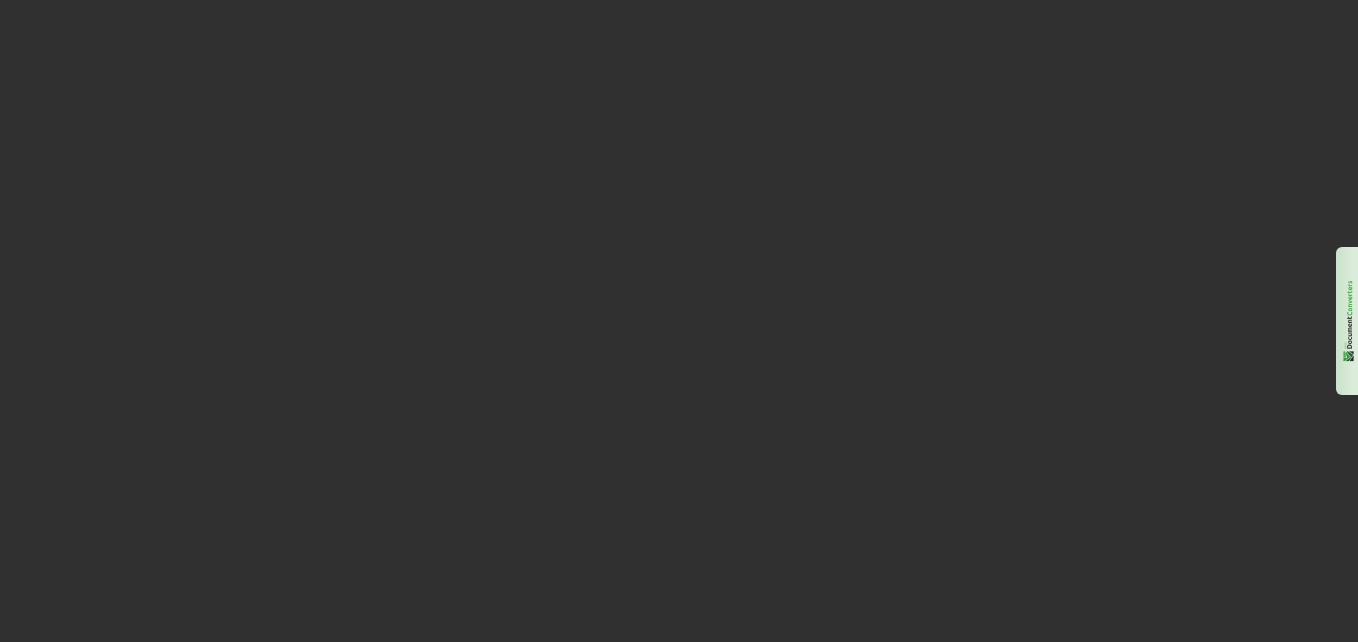 scroll, scrollTop: 0, scrollLeft: 0, axis: both 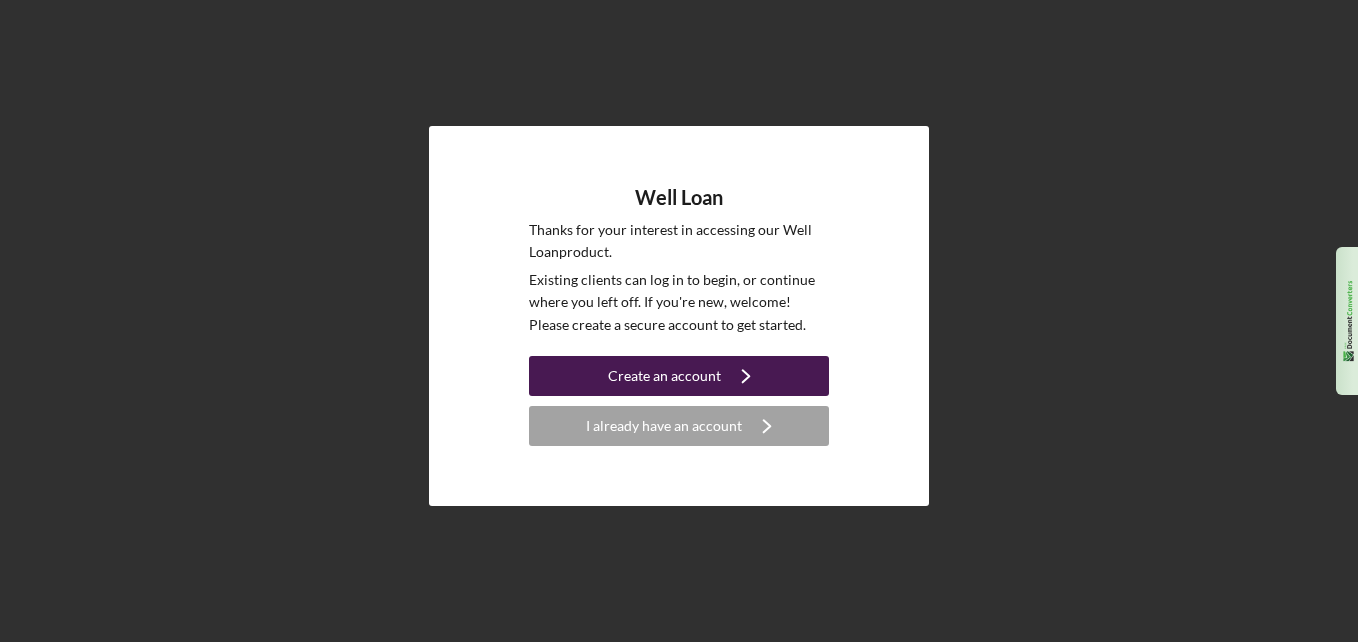 click on "Create an account" at bounding box center (664, 376) 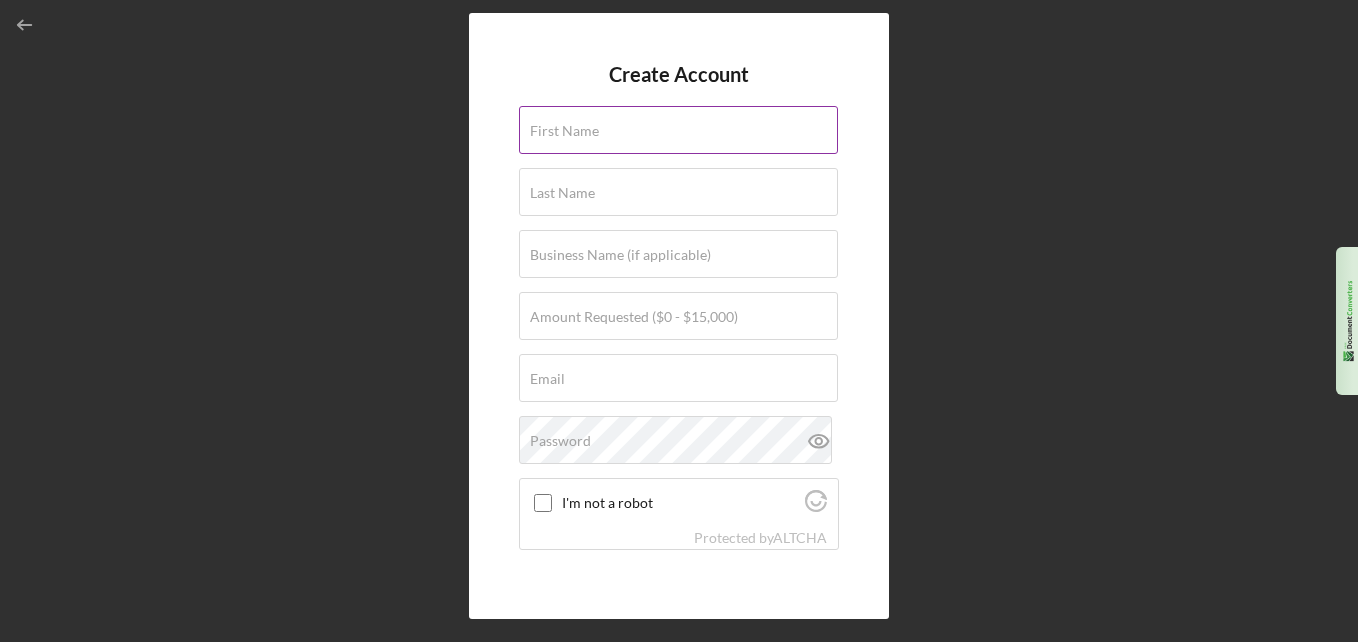 click on "First Name" at bounding box center (679, 131) 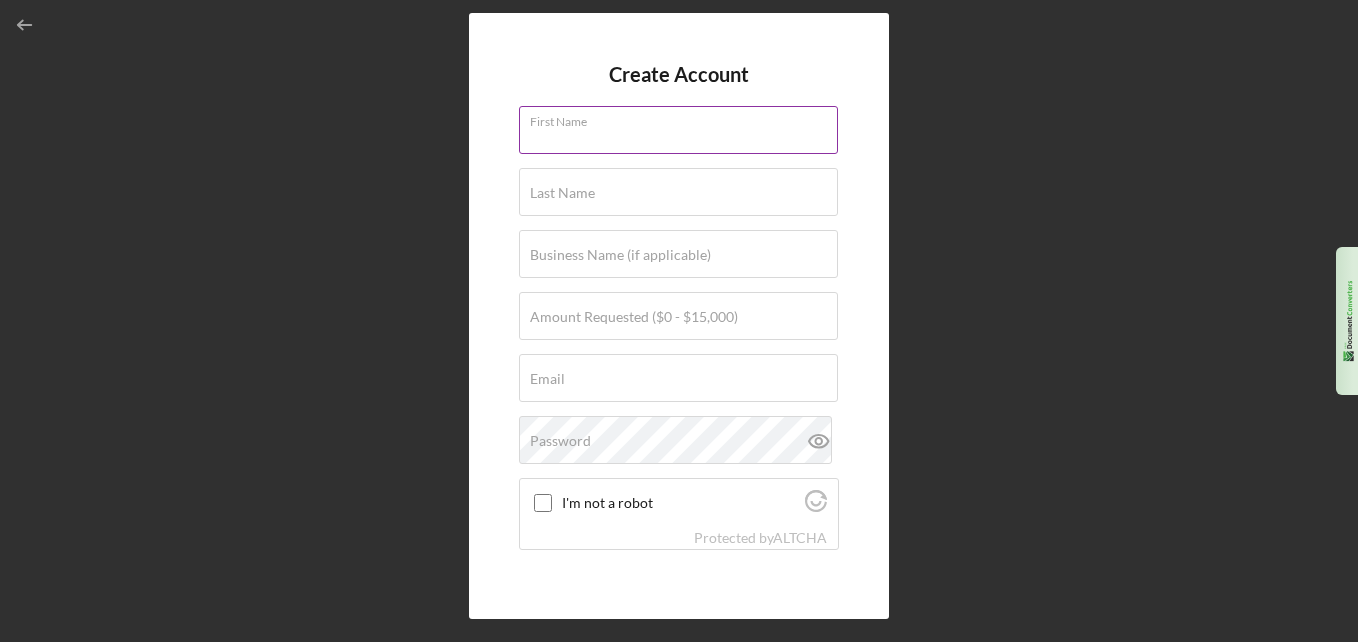 type on "[FIRST]" 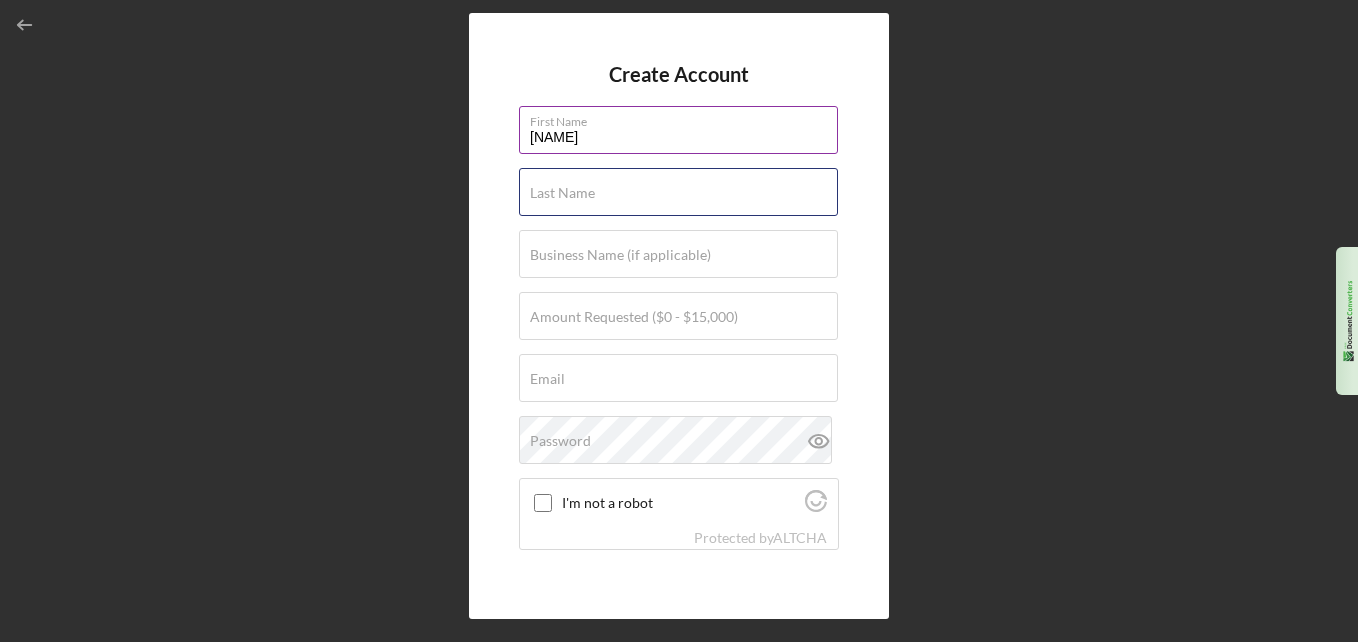 type on "Wilson" 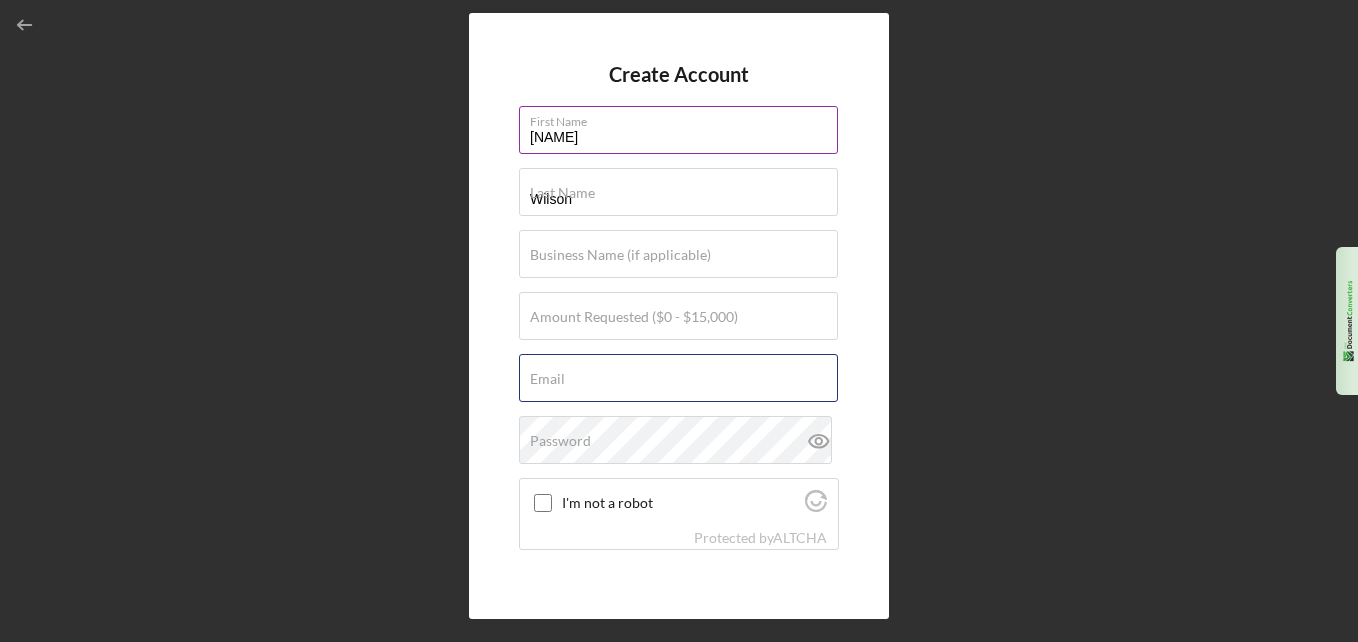 type on "[EMAIL]" 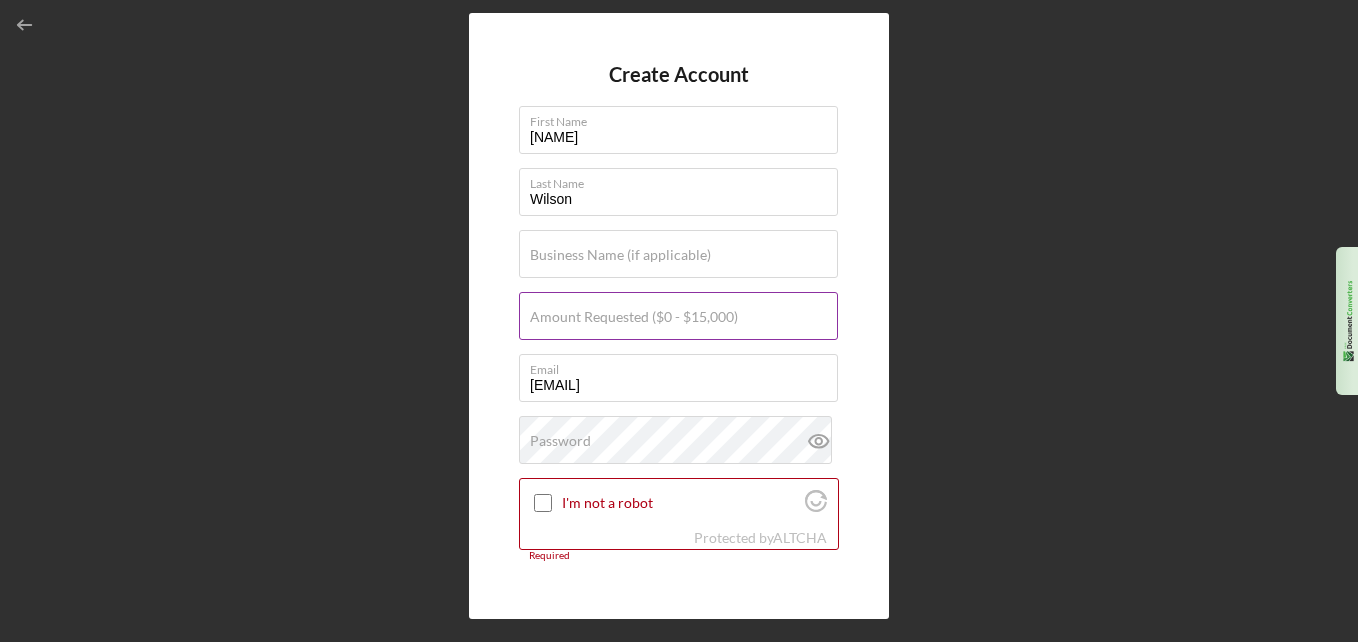 click on "Amount Requested ($0 - $15,000)" at bounding box center (634, 317) 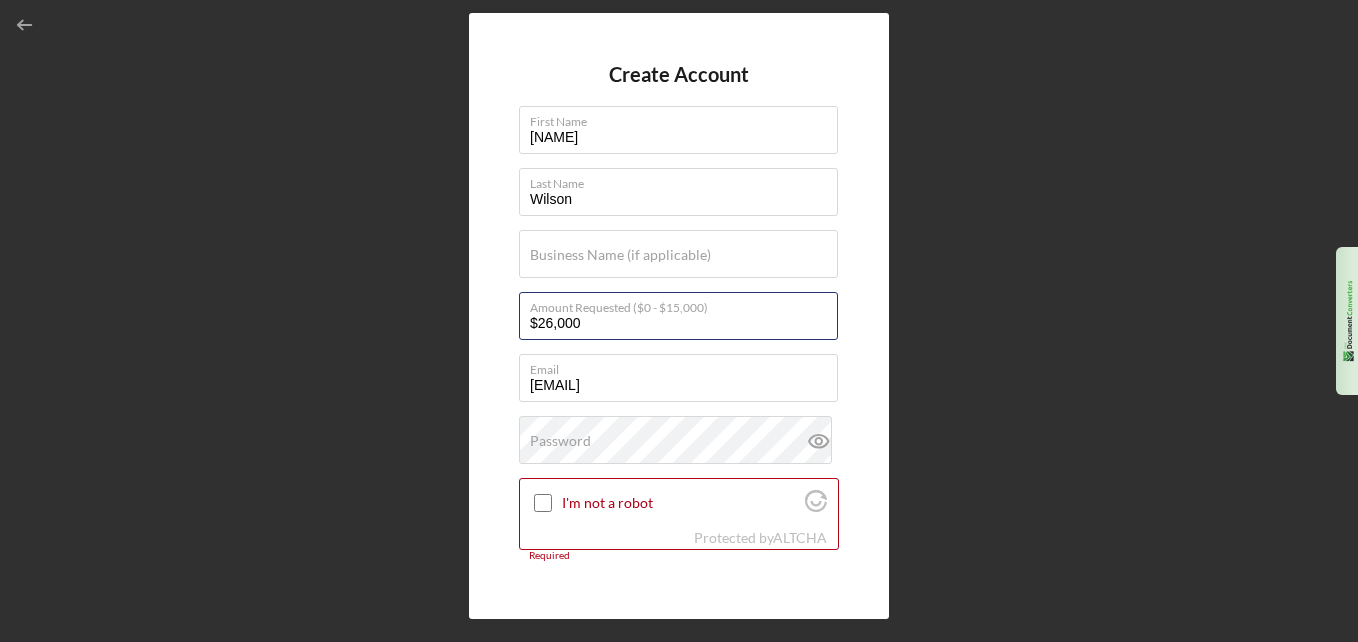 type on "$26,000" 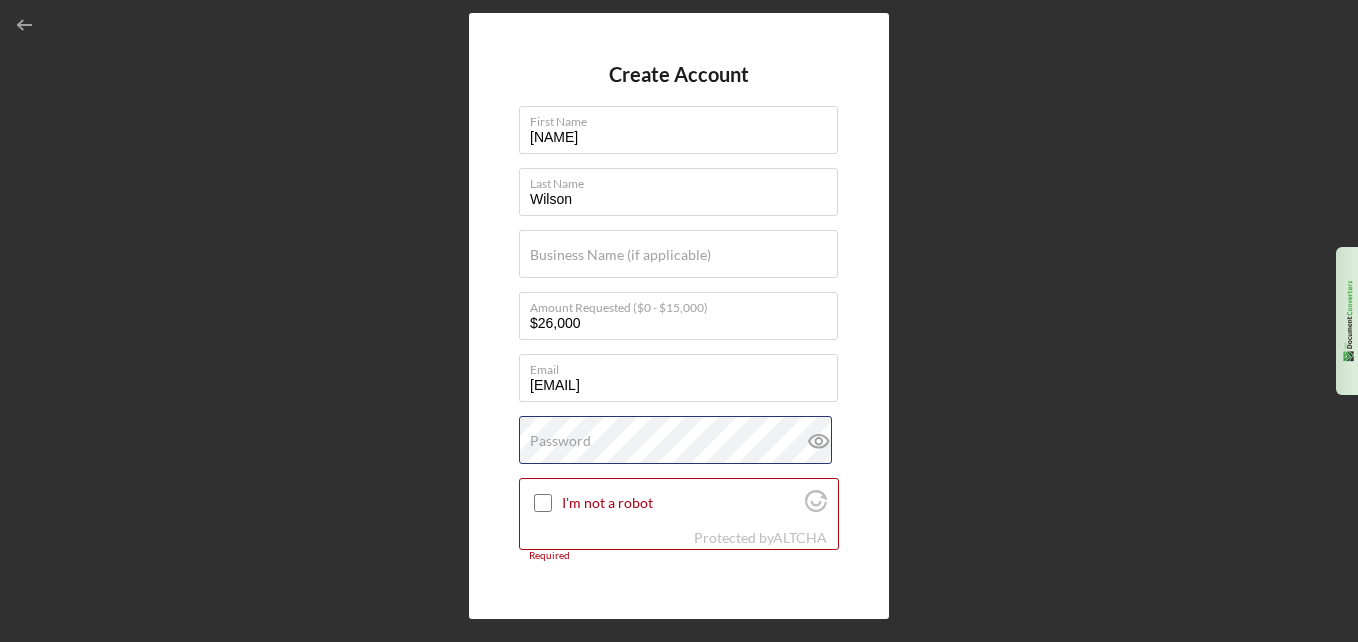 click on "Password" at bounding box center [679, 441] 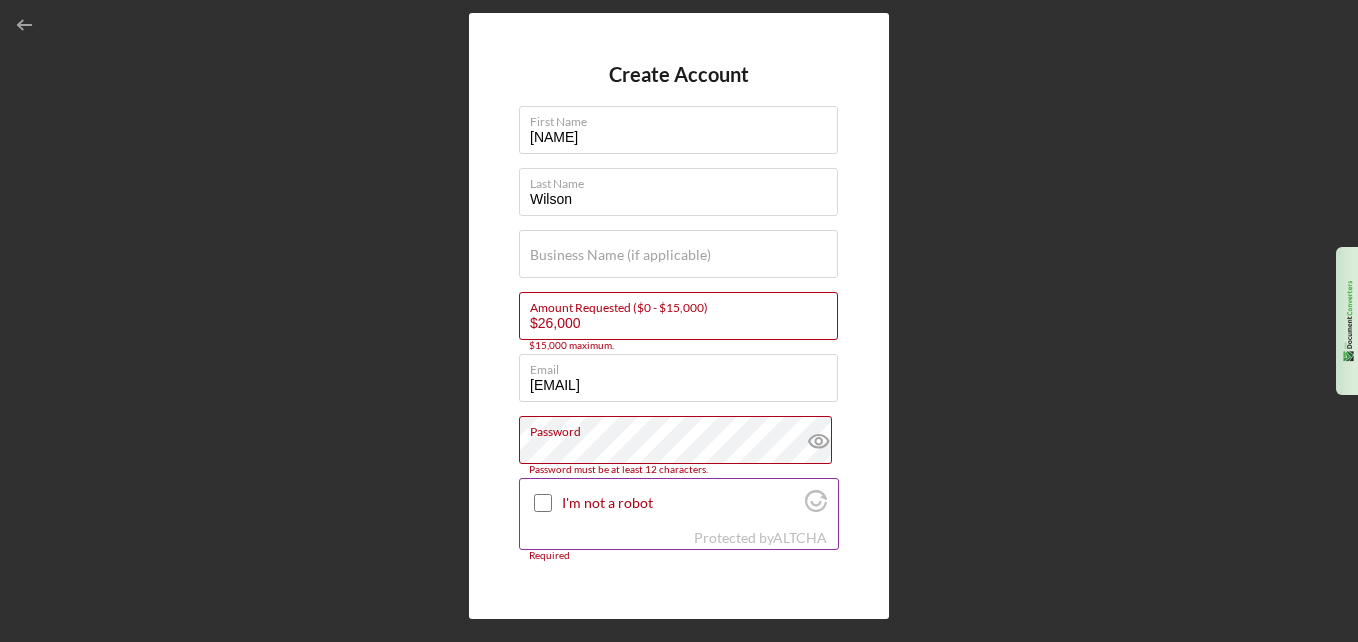 click at bounding box center [543, 503] 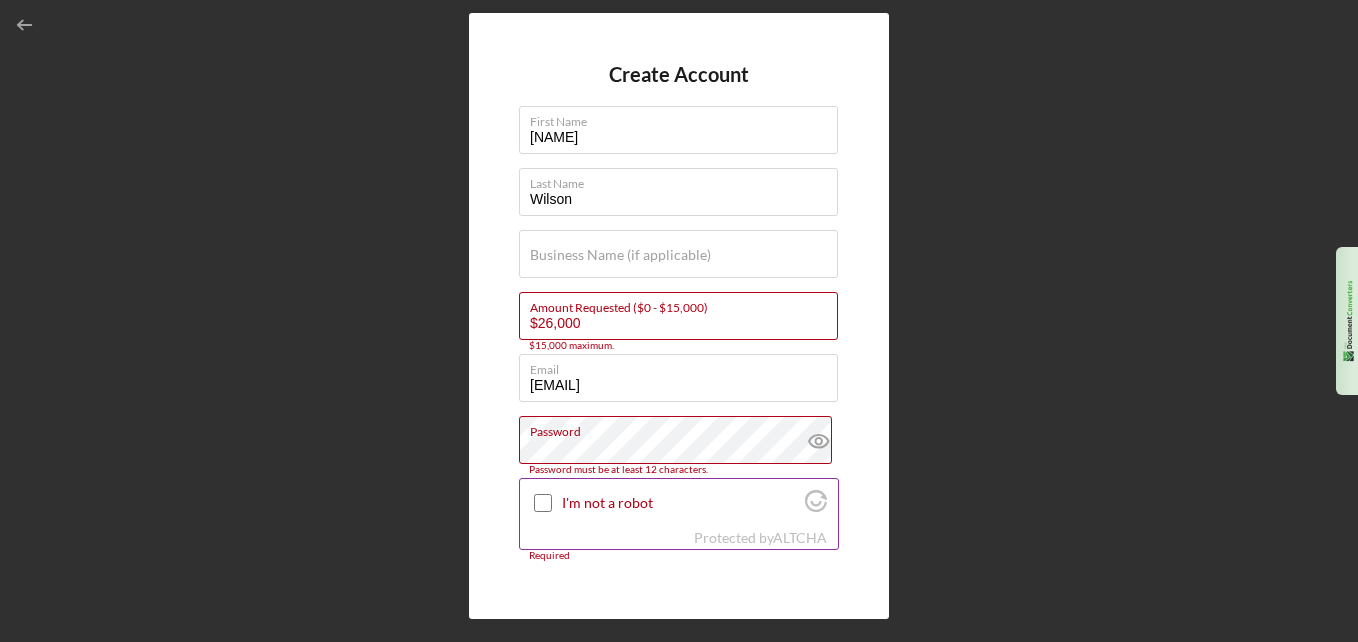 click on "I'm not a robot" at bounding box center (543, 503) 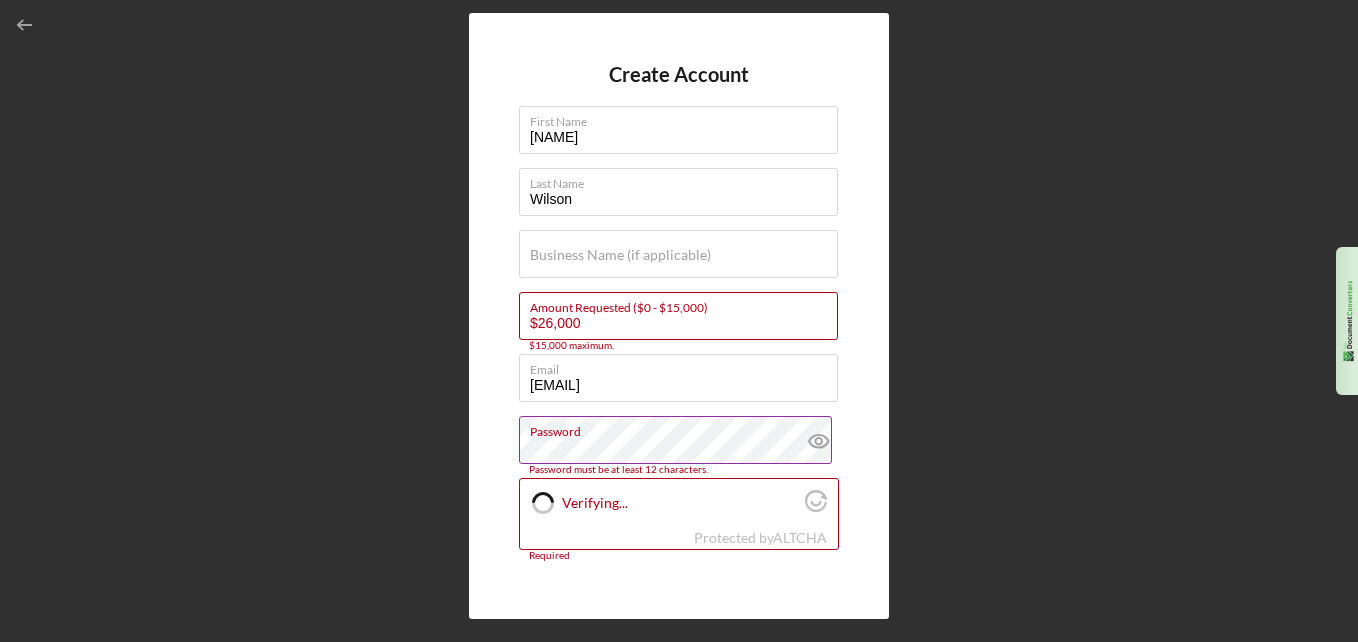 checkbox on "true" 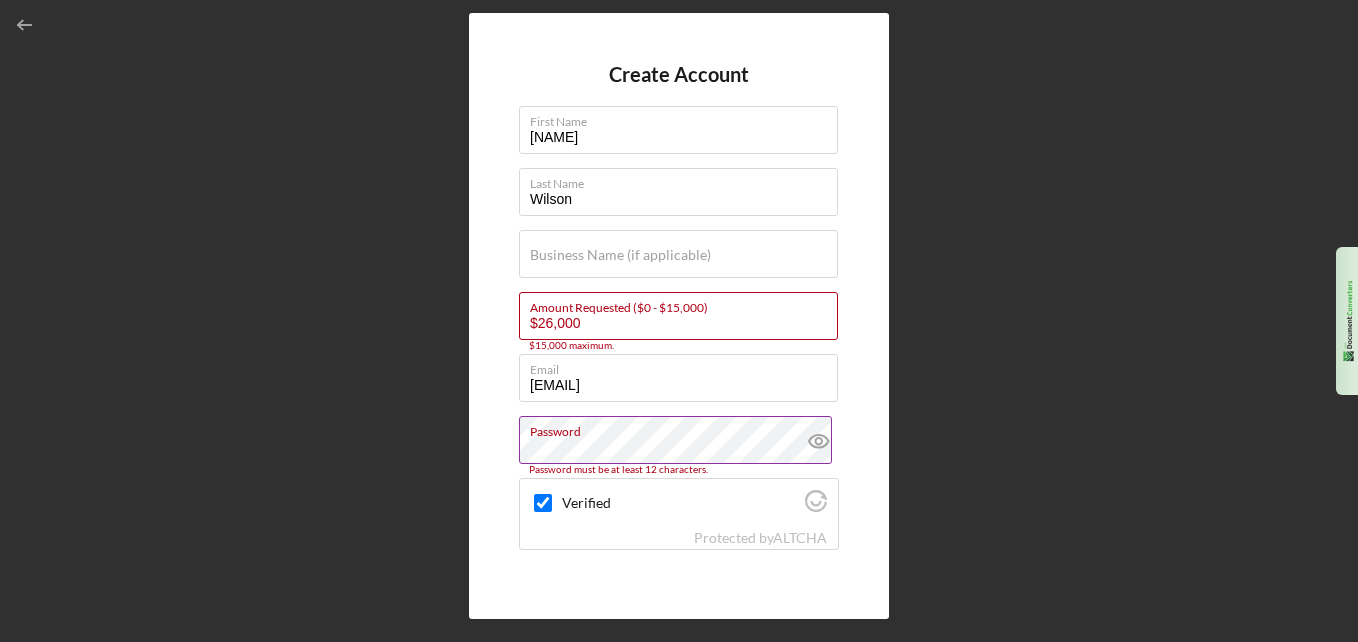 click on "Password" at bounding box center (684, 428) 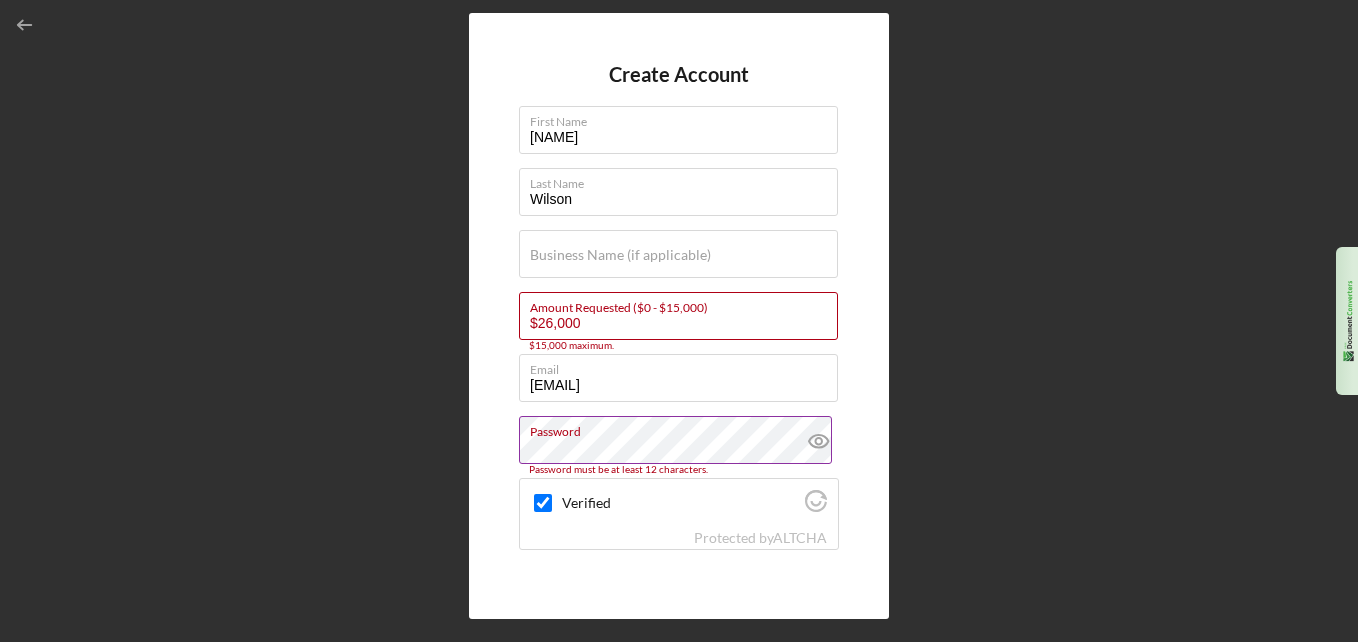 click 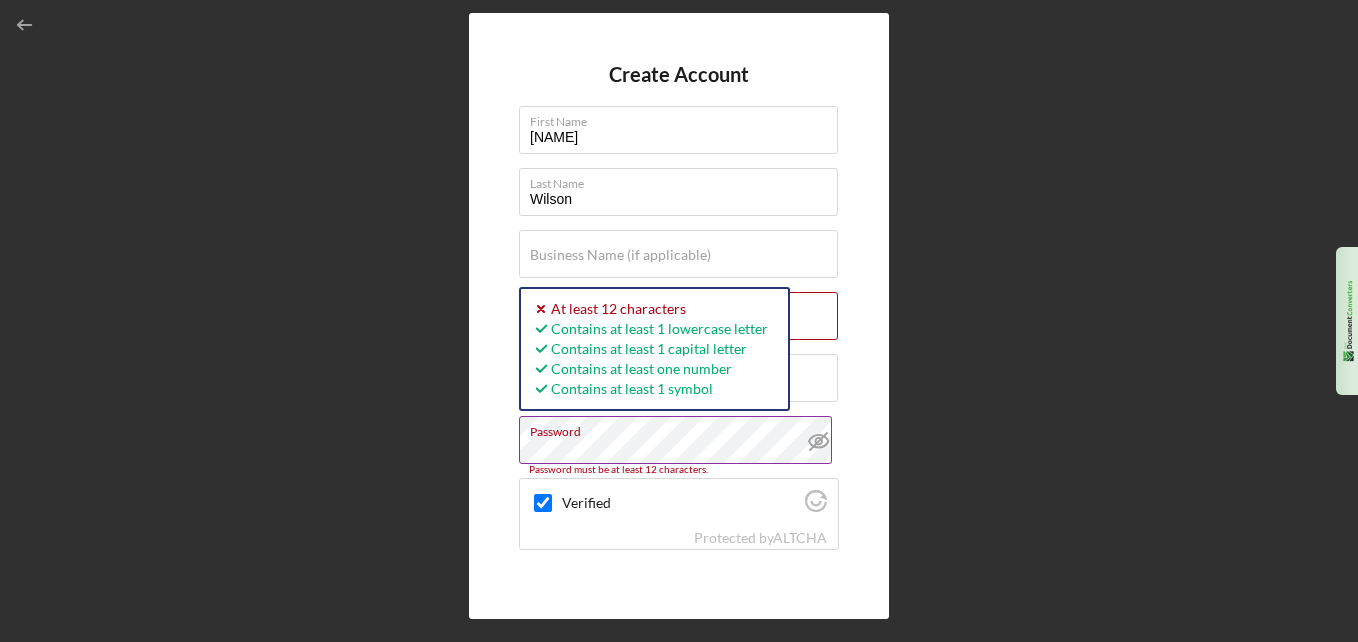 scroll, scrollTop: 118, scrollLeft: 0, axis: vertical 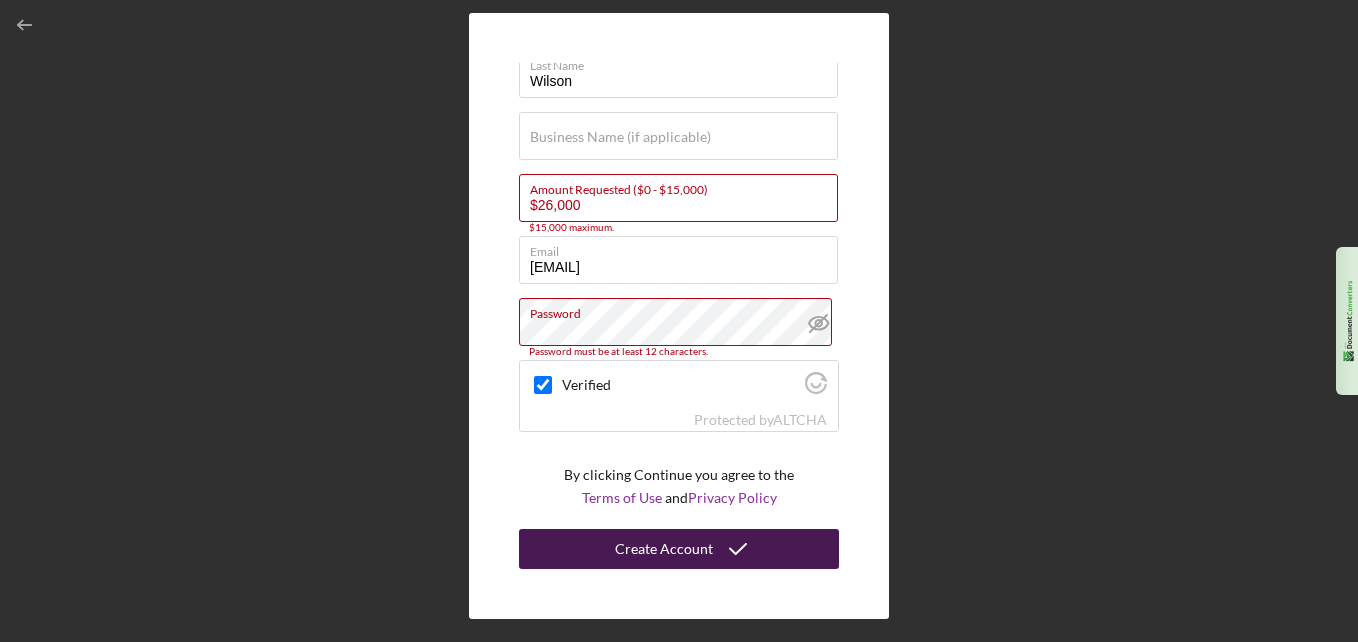 click on "Create Account" at bounding box center [664, 549] 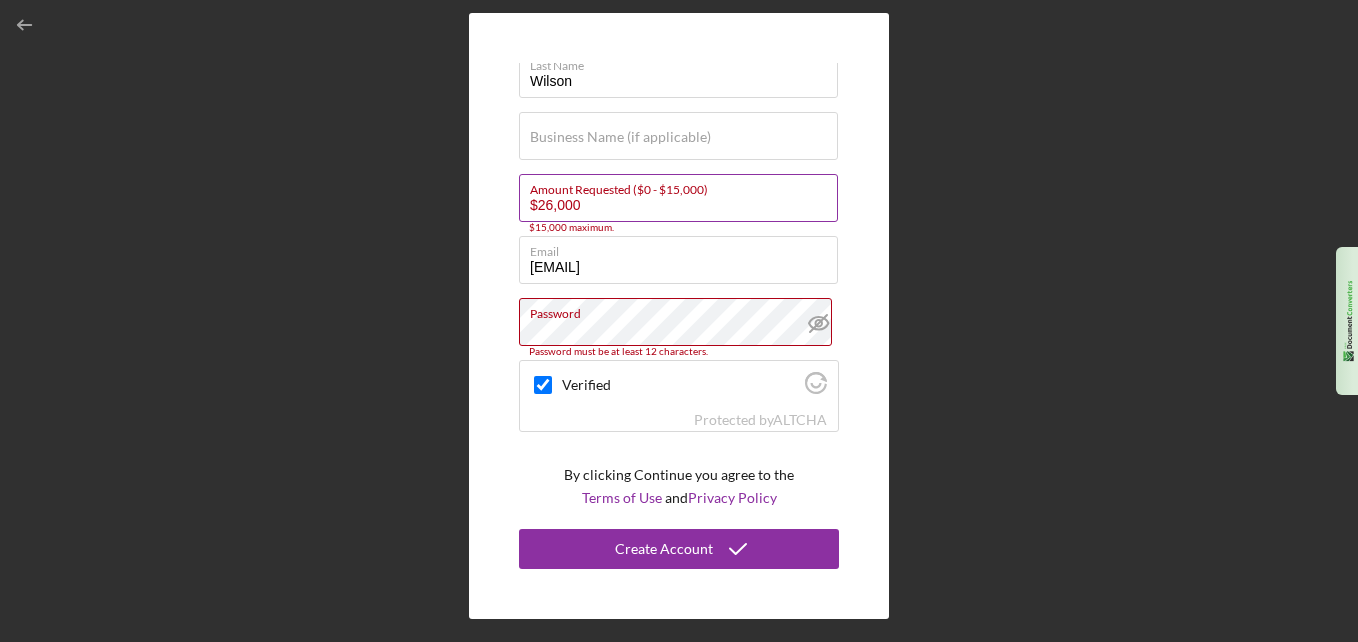 click on "$26,000" at bounding box center (678, 198) 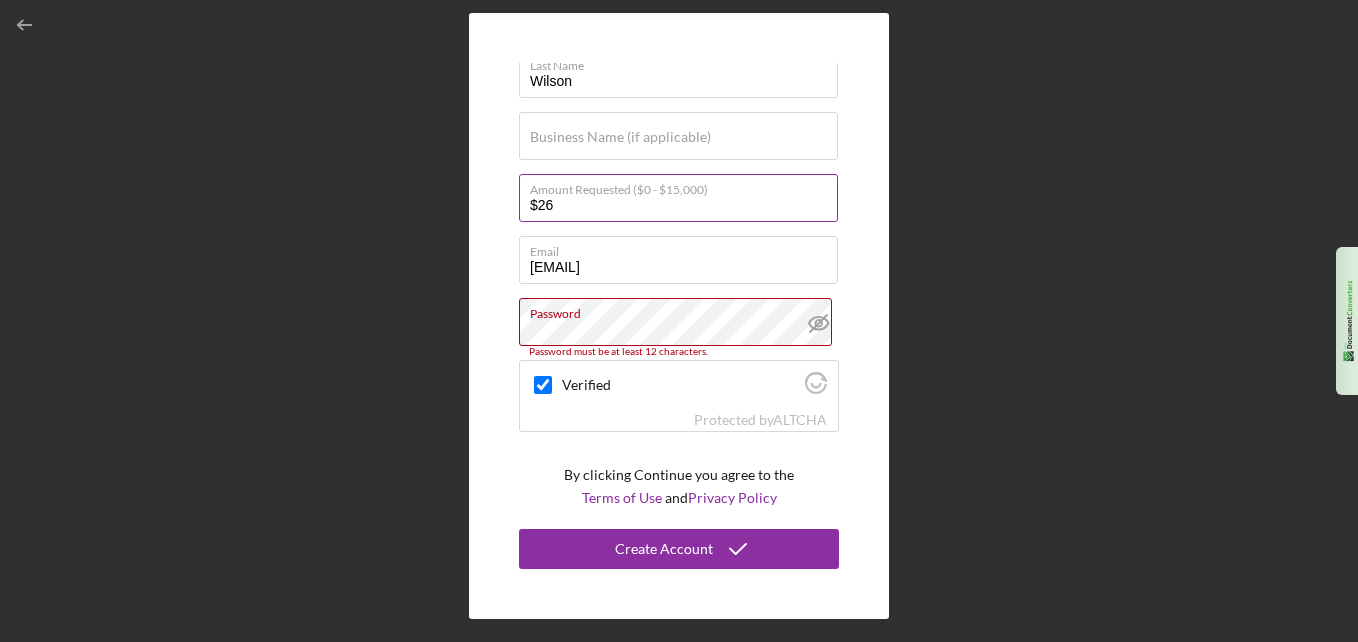 type on "$2" 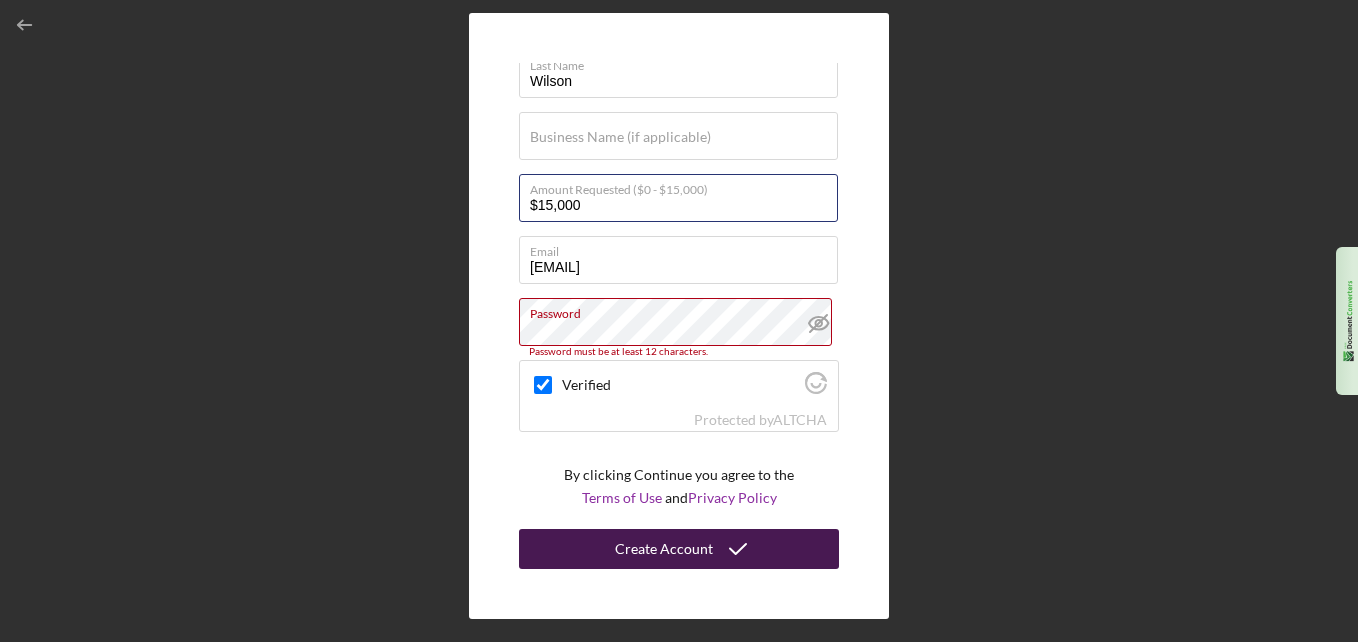 type on "$15,000" 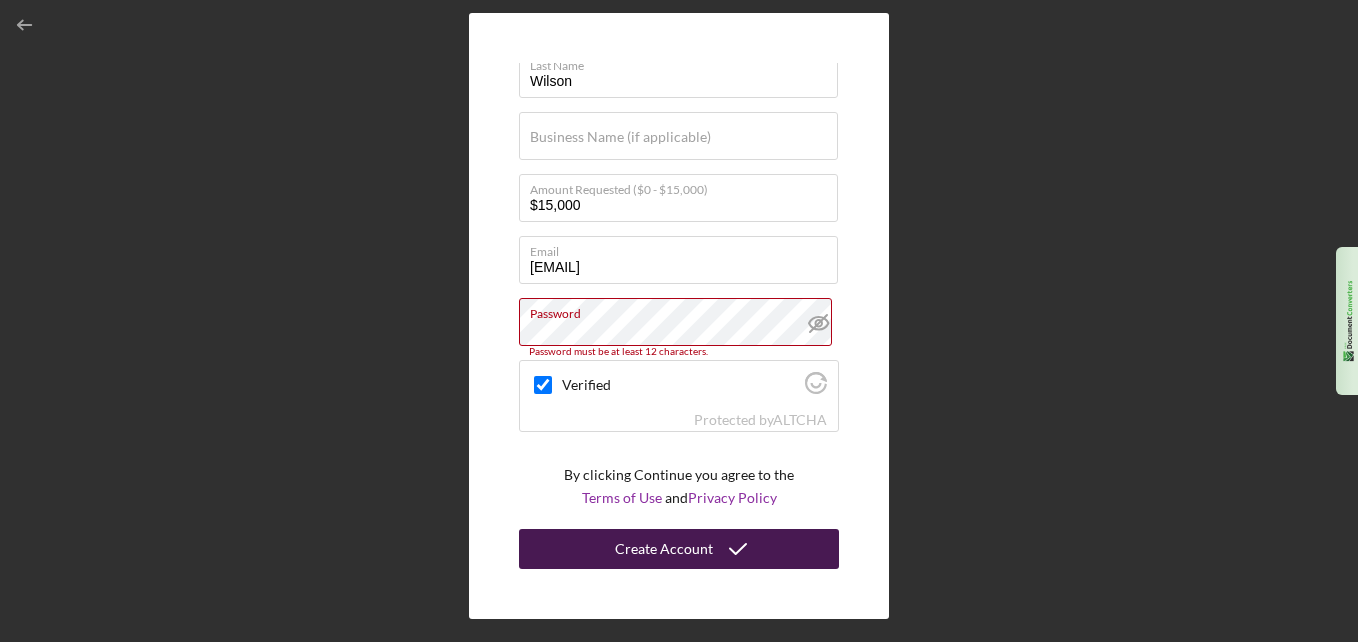 click on "Create Account" at bounding box center (679, 549) 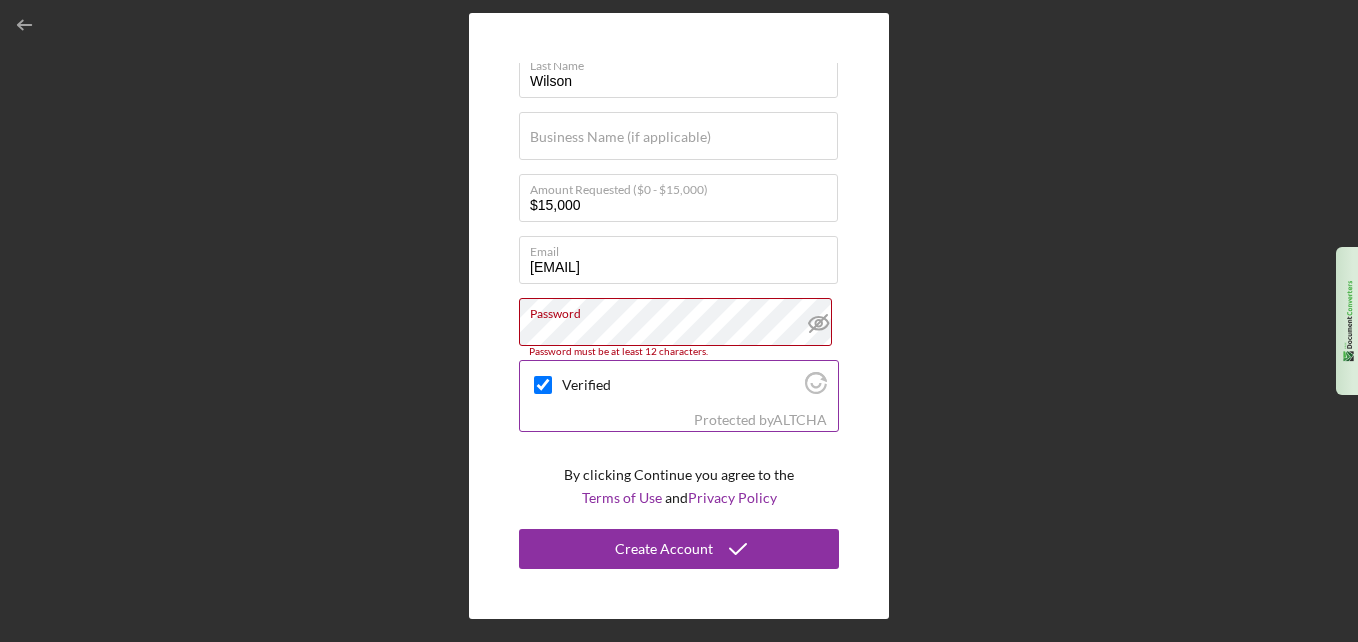 click on "Protected by  ALTCHA" at bounding box center [679, 420] 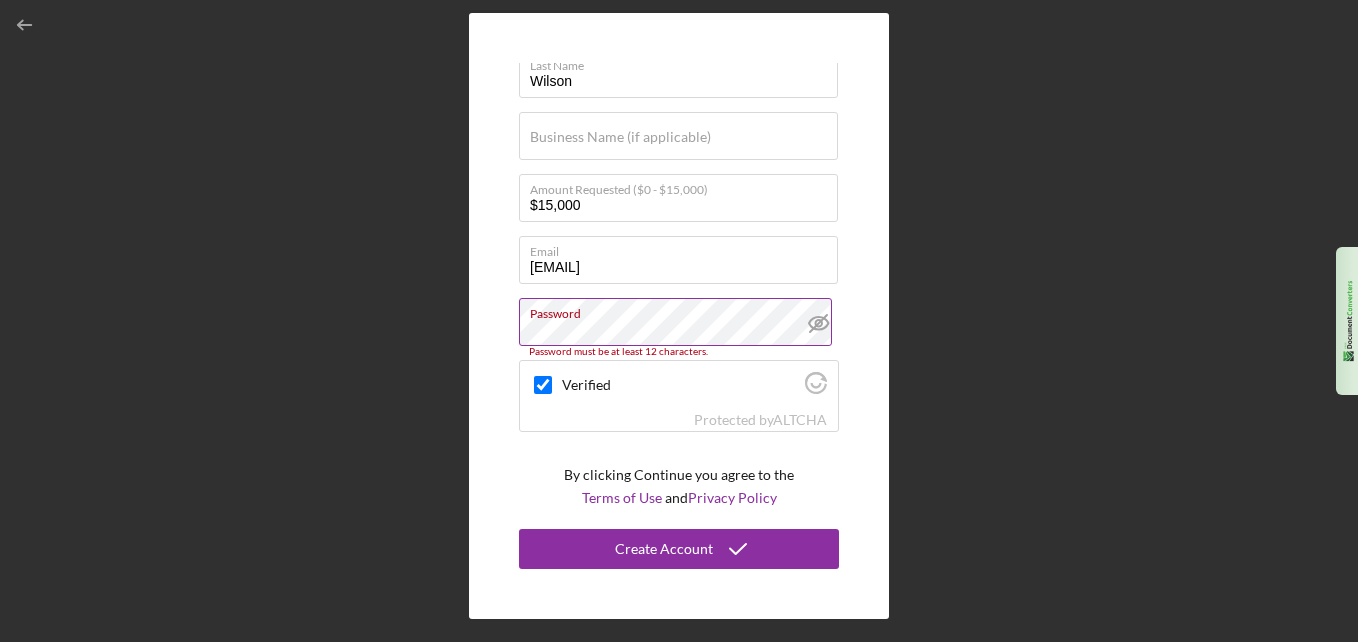 click on "Password" at bounding box center (684, 310) 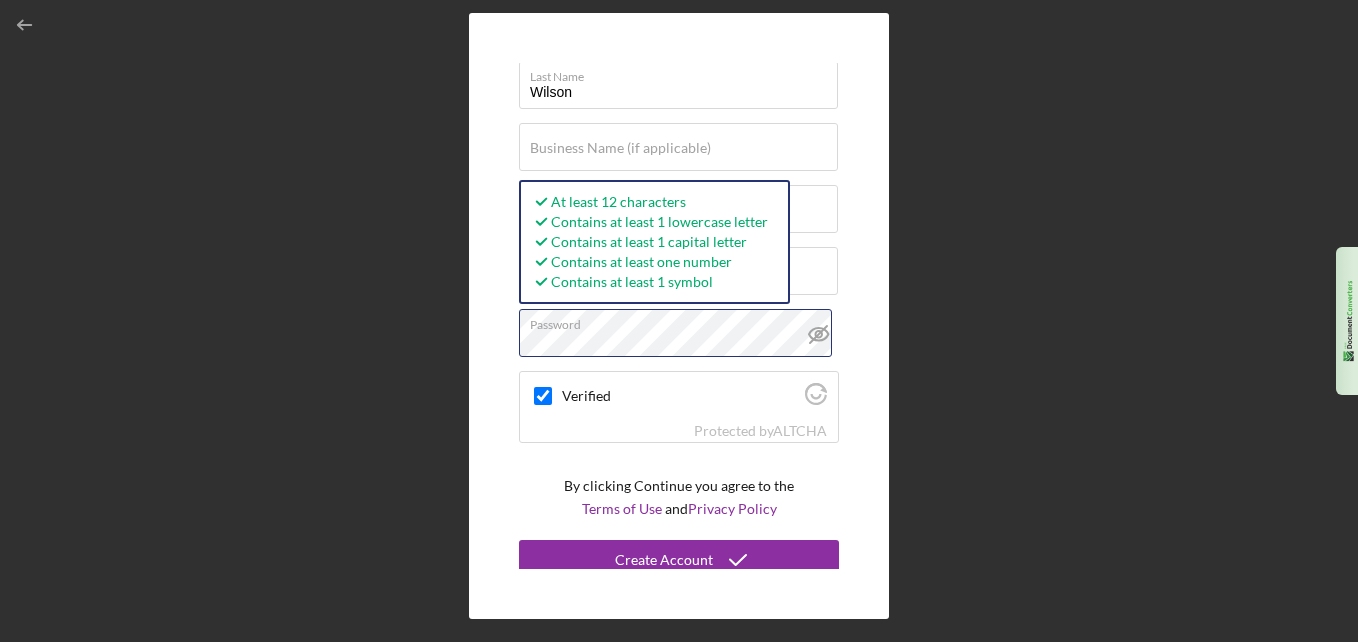 scroll, scrollTop: 118, scrollLeft: 0, axis: vertical 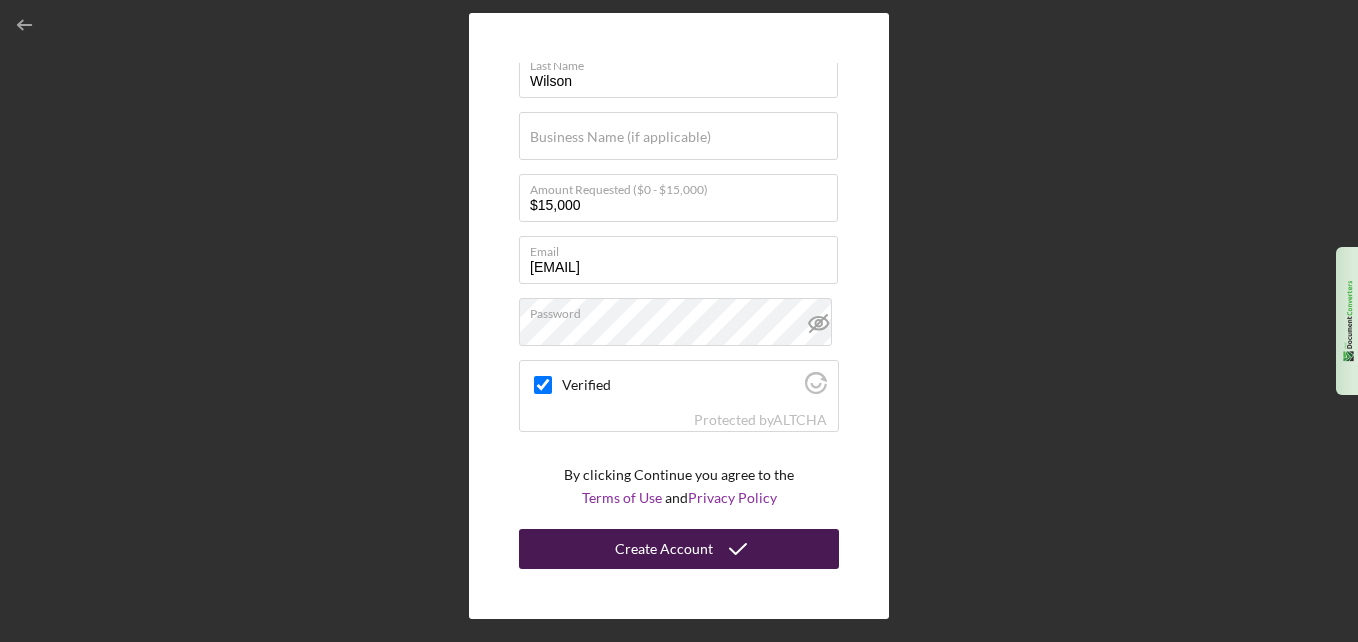 click on "Create Account" at bounding box center [664, 549] 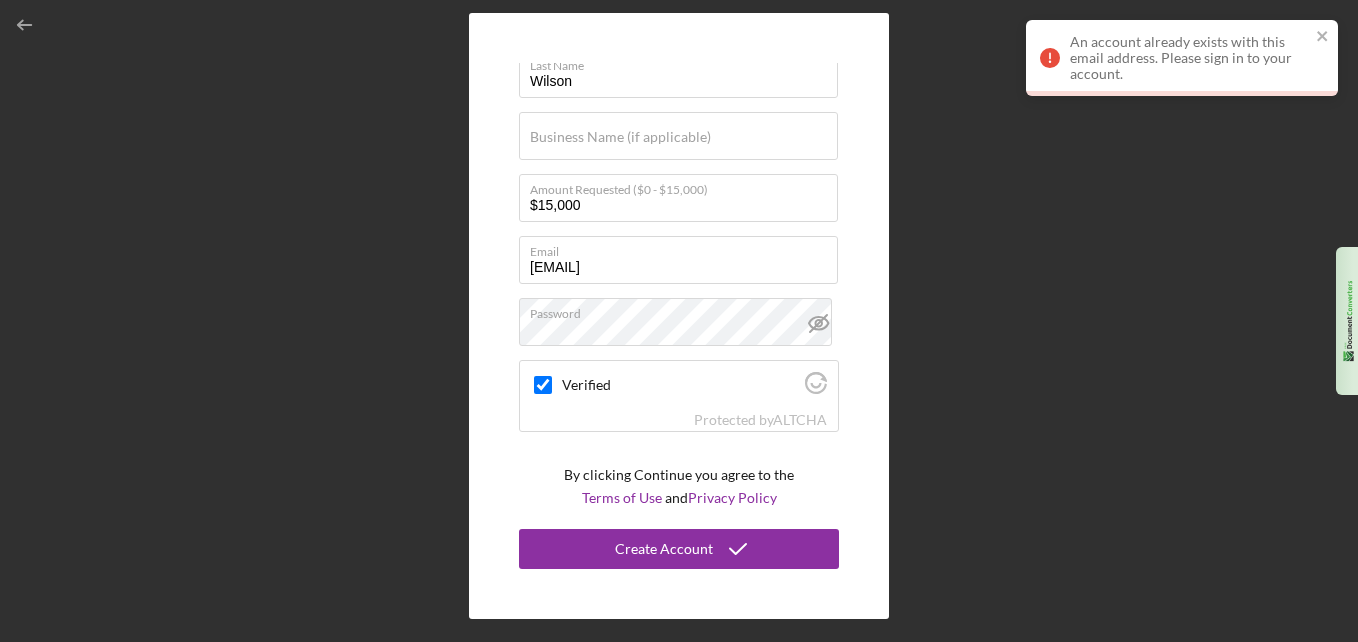 click on "Create Account First Name Barbara Last Name Wilson Business Name (if applicable) Amount Requested ($0 - $15,000) $15,000 Email lynneholland4@gmail.com Password       Verified           Protected by  ALTCHA   By clicking Continue you agree to the  Terms of Use   and  Privacy Policy Create Account" at bounding box center (679, 316) 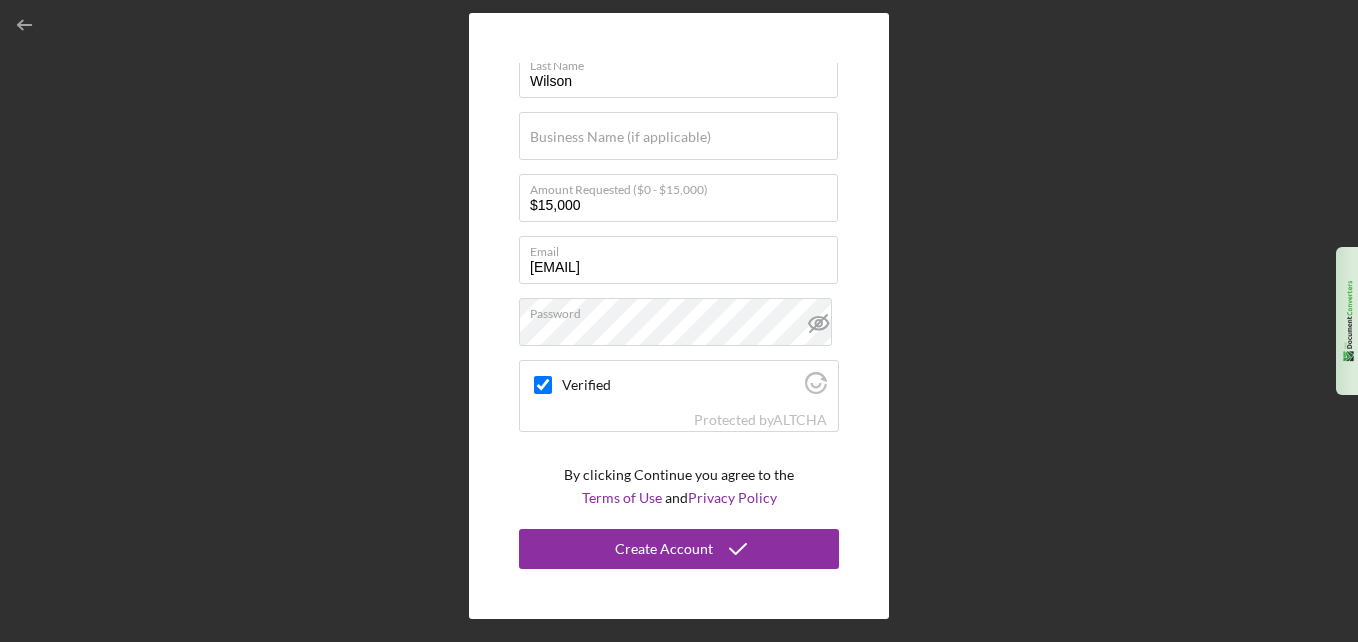 click on "Create Account First Name Barbara Last Name Wilson Business Name (if applicable) Amount Requested ($0 - $15,000) $15,000 Email lynneholland4@gmail.com Password       Verified           Protected by  ALTCHA   By clicking Continue you agree to the  Terms of Use   and  Privacy Policy Create Account" at bounding box center (679, 316) 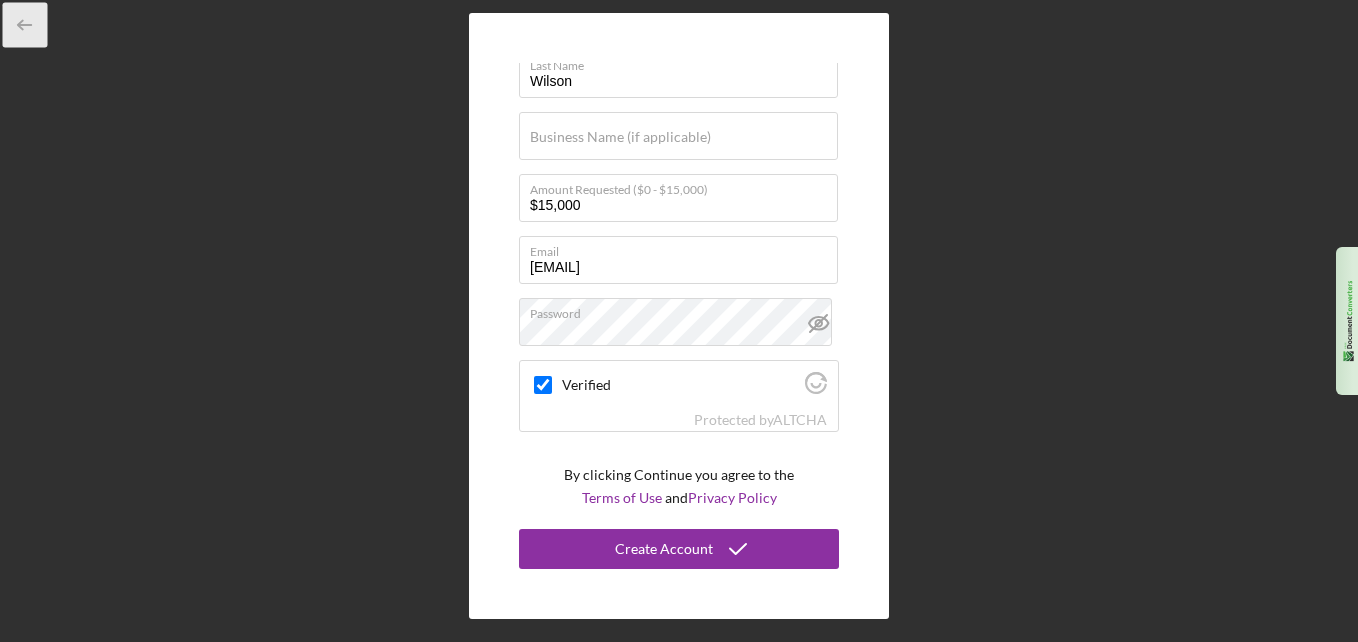 click 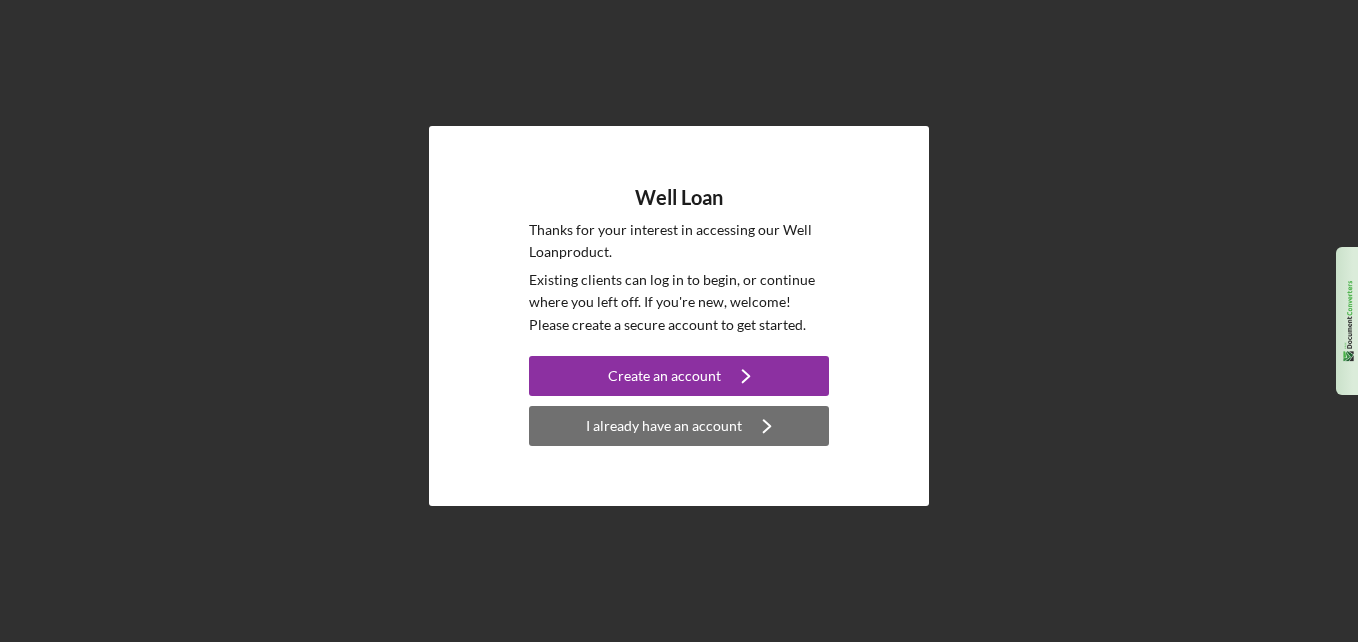 click on "I already have an account" at bounding box center [664, 426] 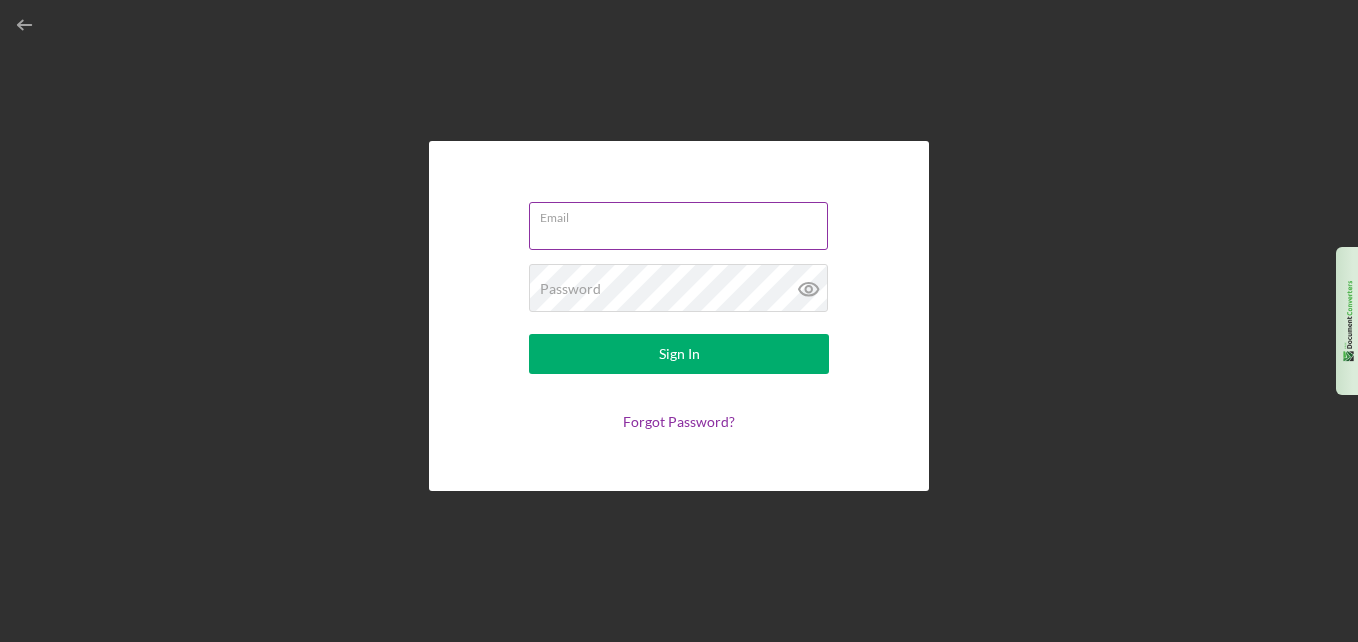 click on "Email" at bounding box center [678, 226] 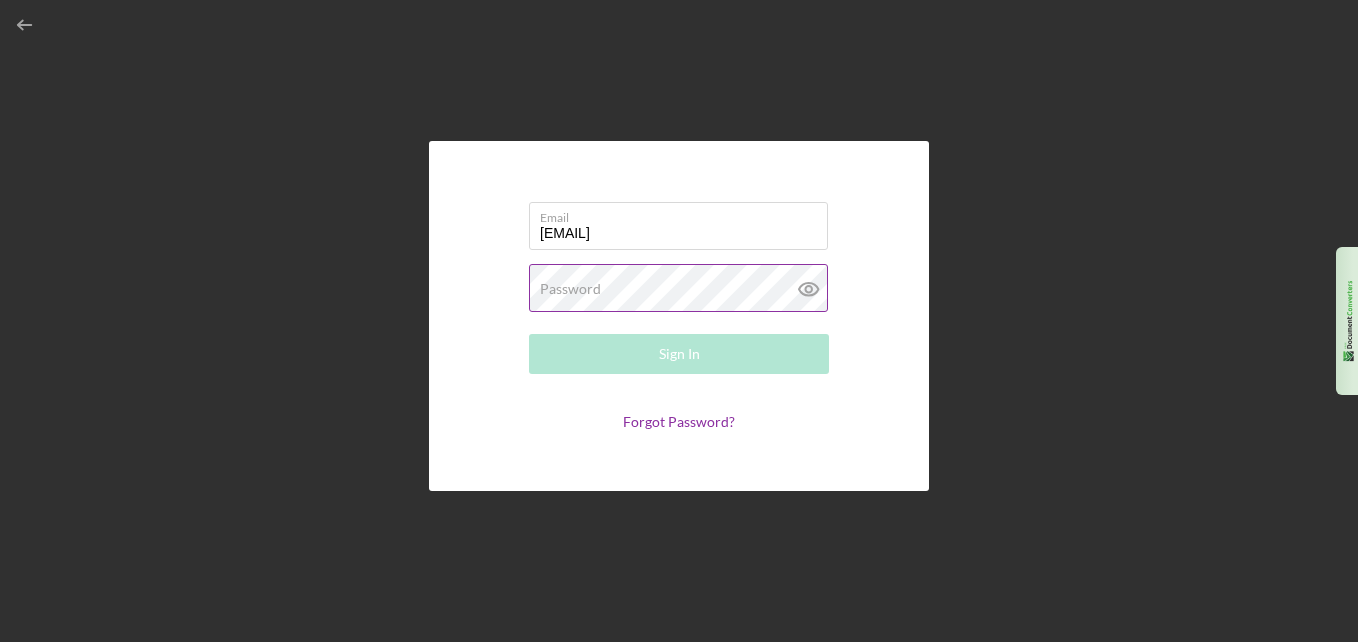 click on "Password" at bounding box center (570, 289) 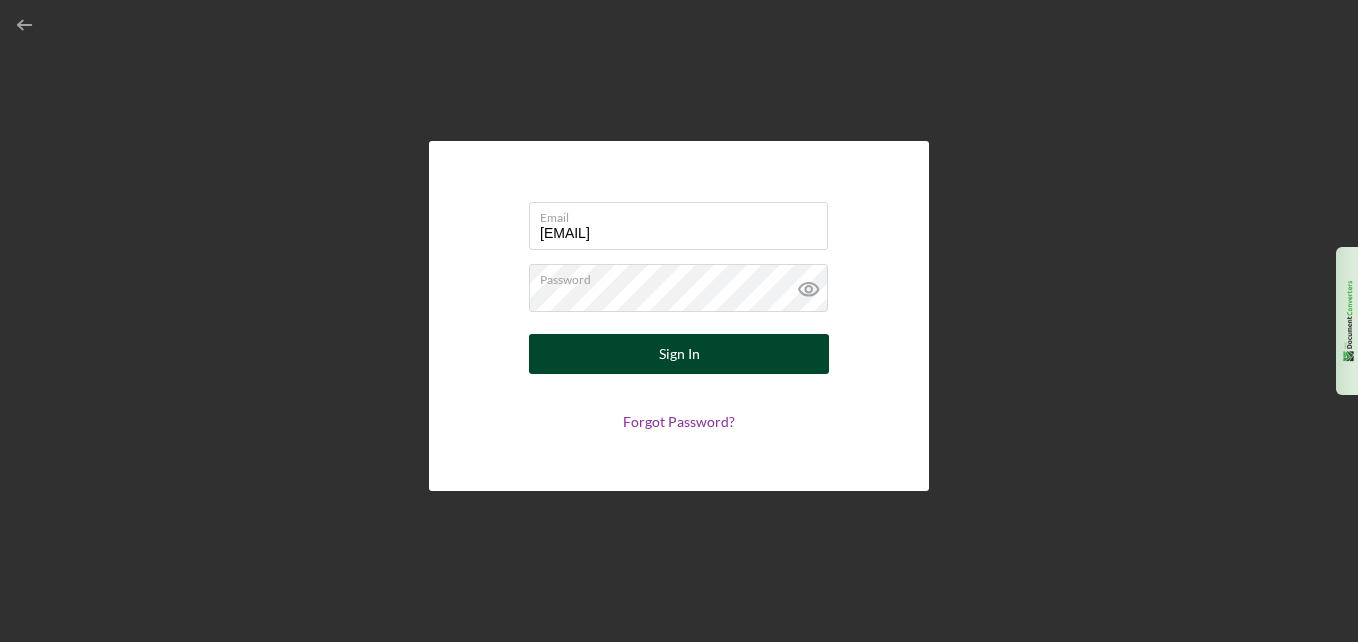 click on "Sign In" at bounding box center (679, 354) 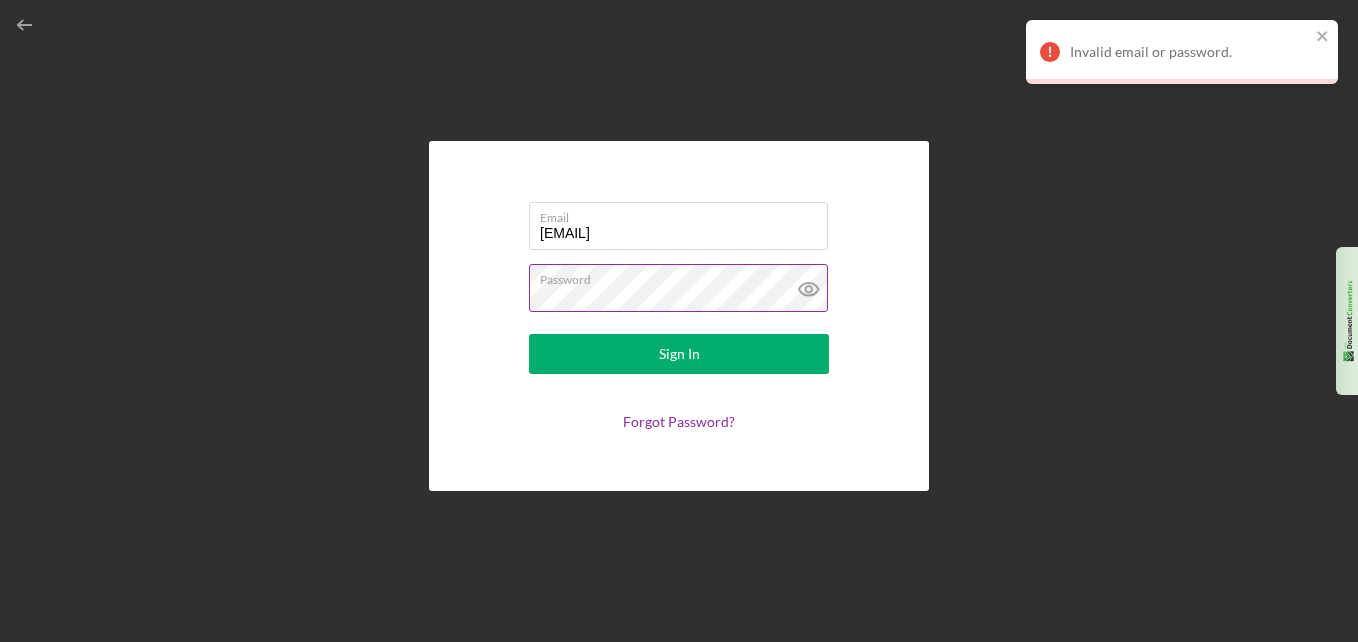 click 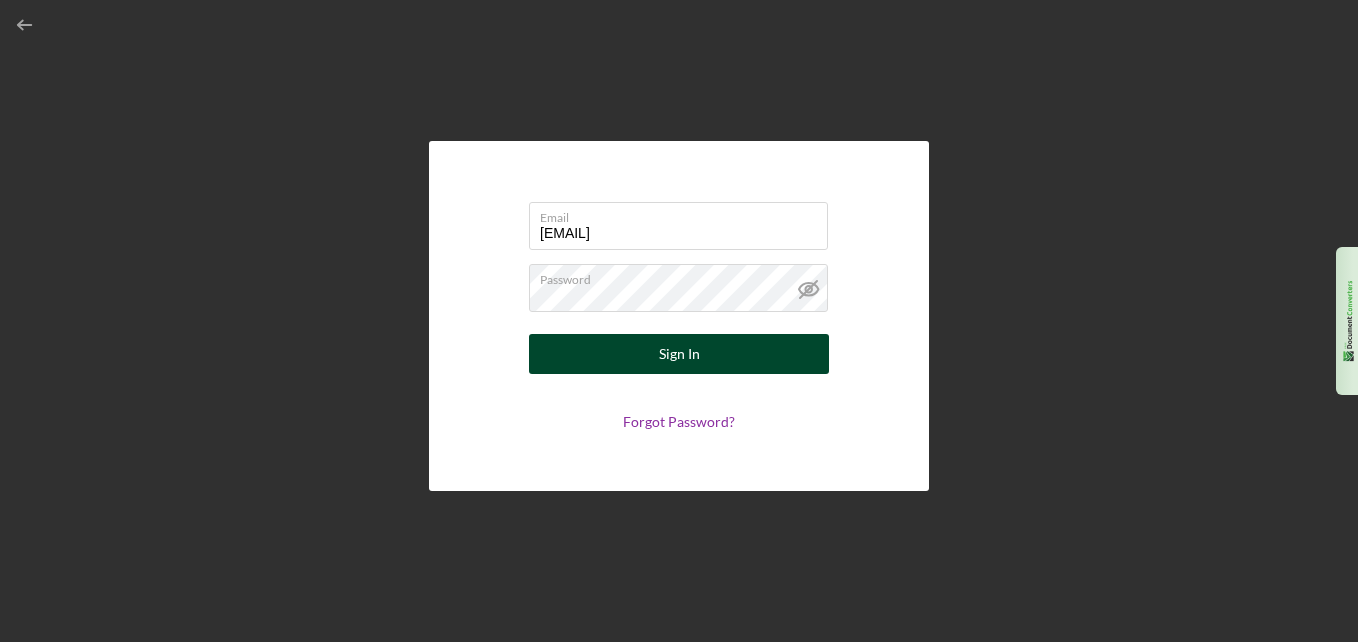 click on "Sign In" at bounding box center (679, 354) 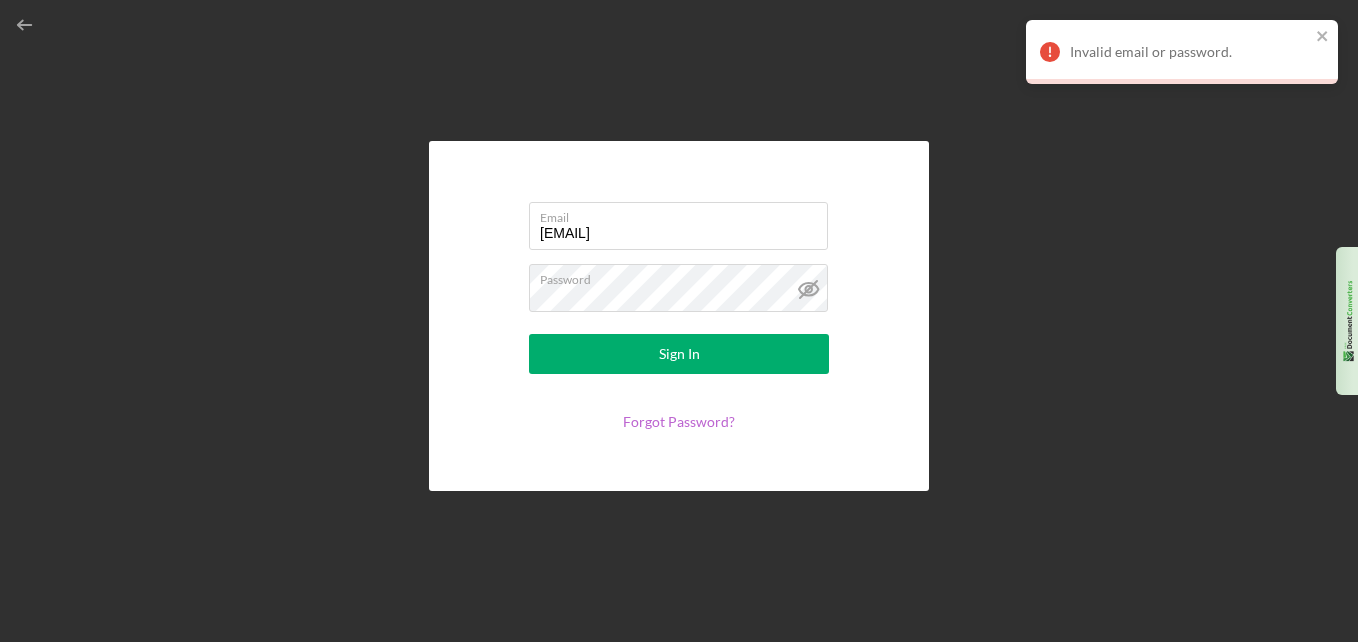 click on "Forgot Password?" at bounding box center [679, 421] 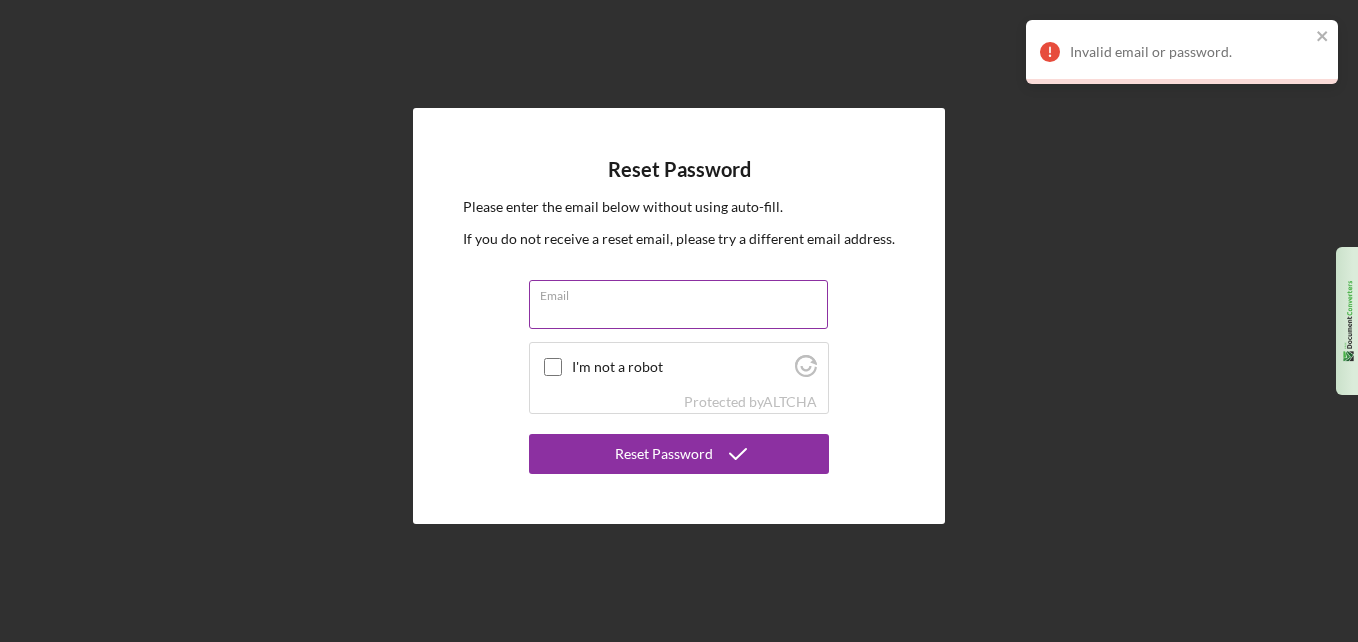 click on "Email" at bounding box center [678, 304] 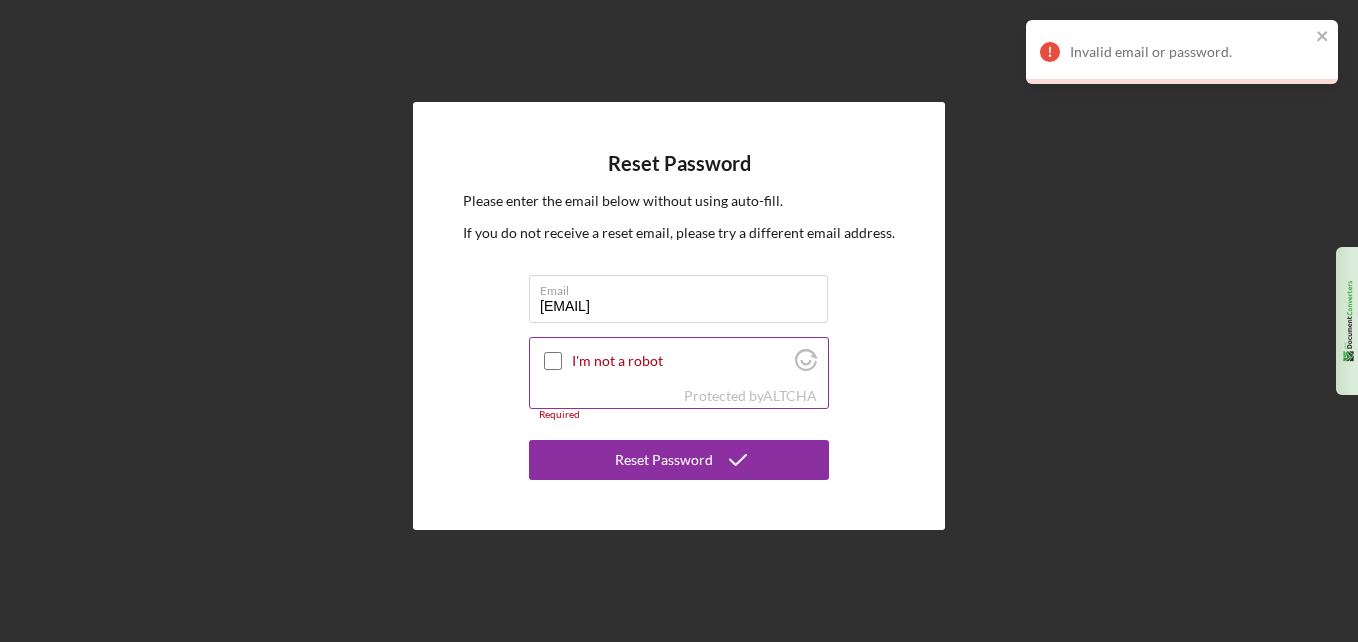 click on "I'm not a robot" at bounding box center [553, 361] 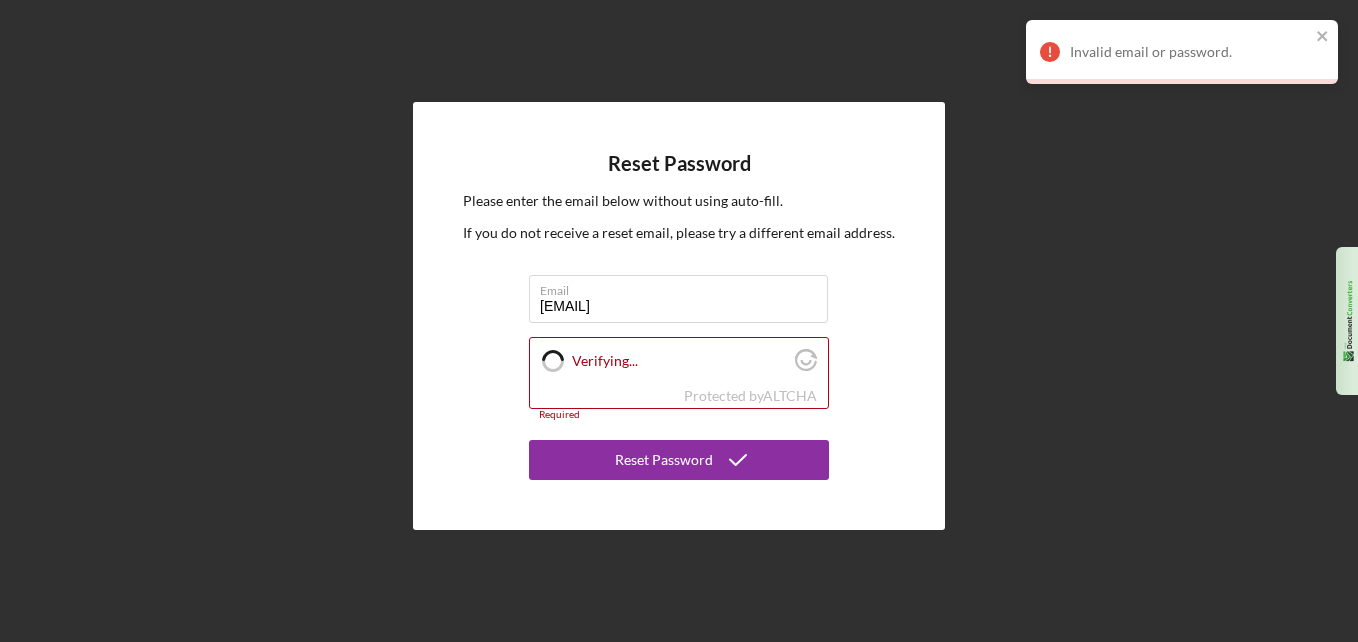 checkbox on "true" 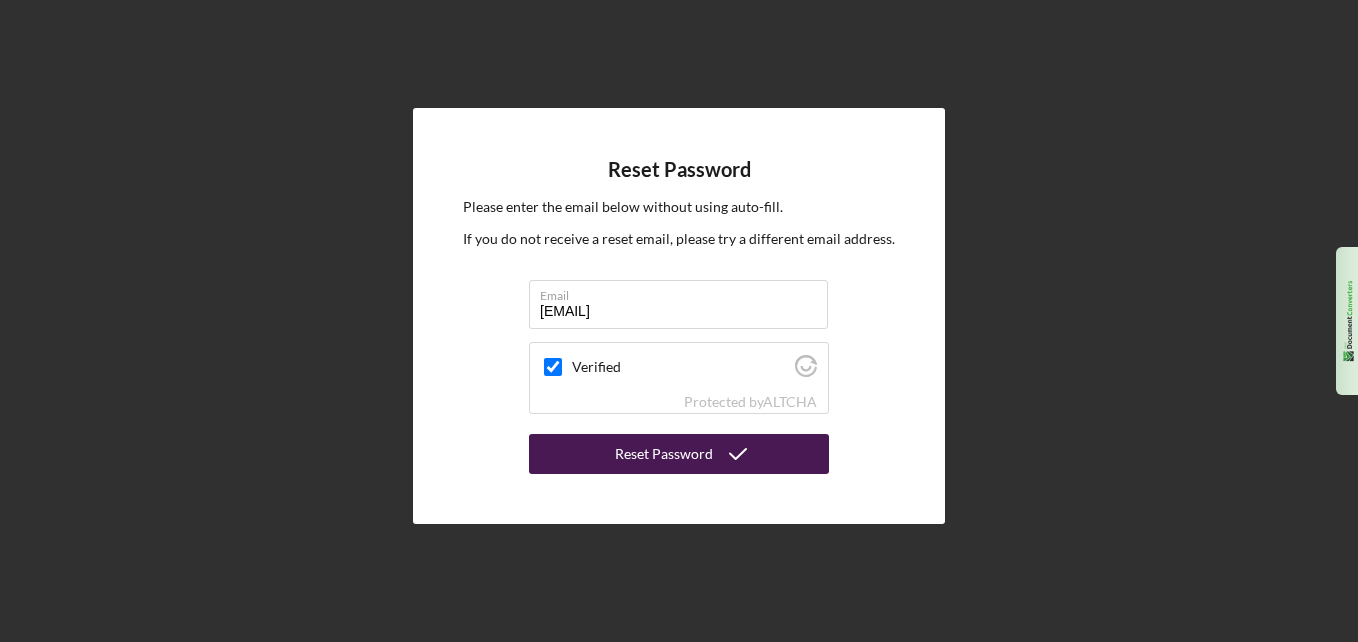 click on "Reset Password" at bounding box center [664, 454] 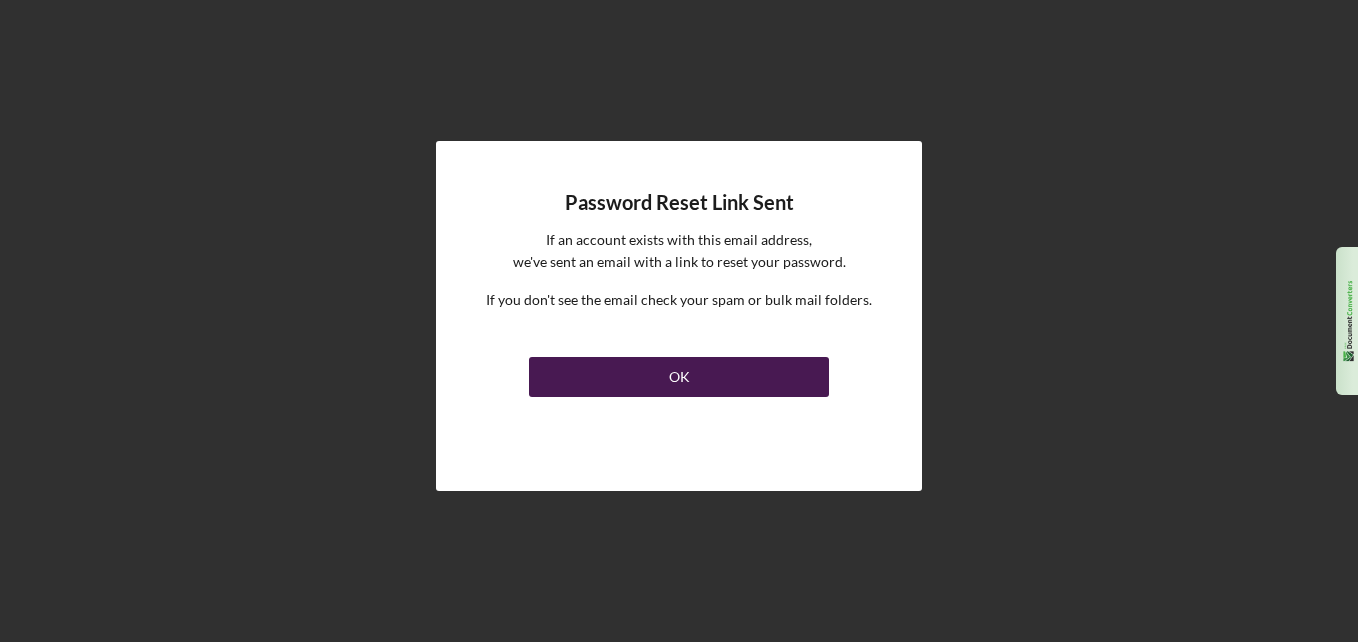 click on "OK" at bounding box center [679, 377] 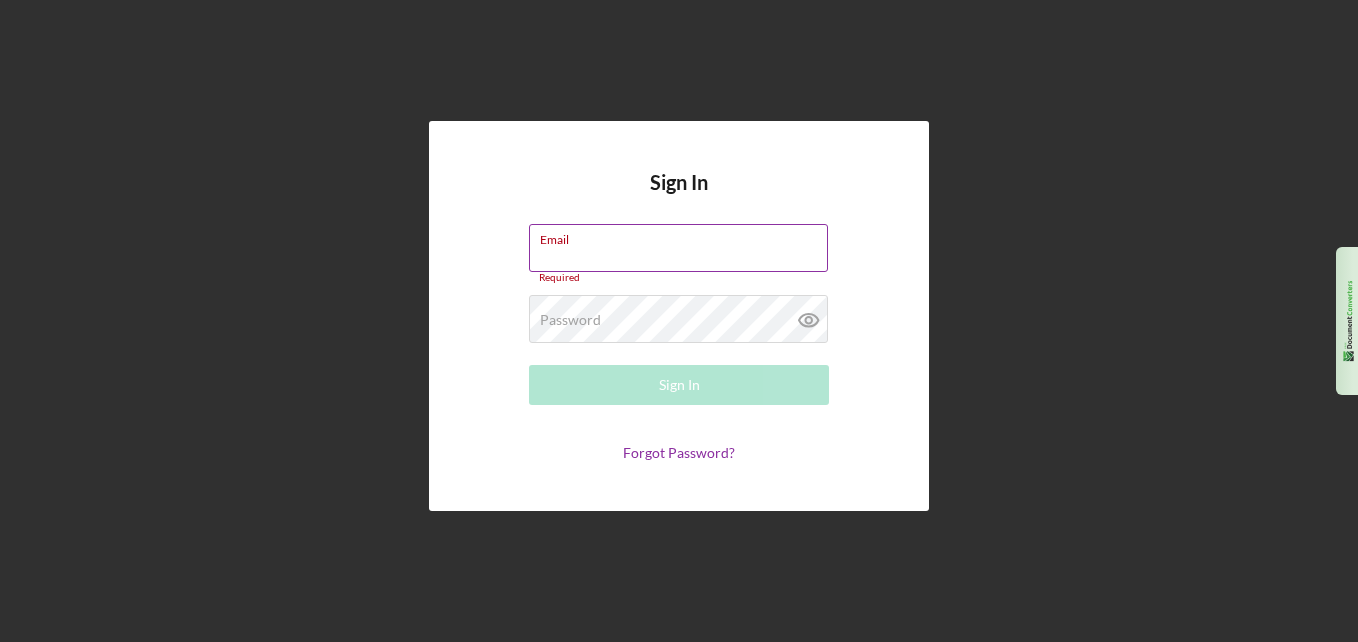 click on "Email Required" at bounding box center [679, 254] 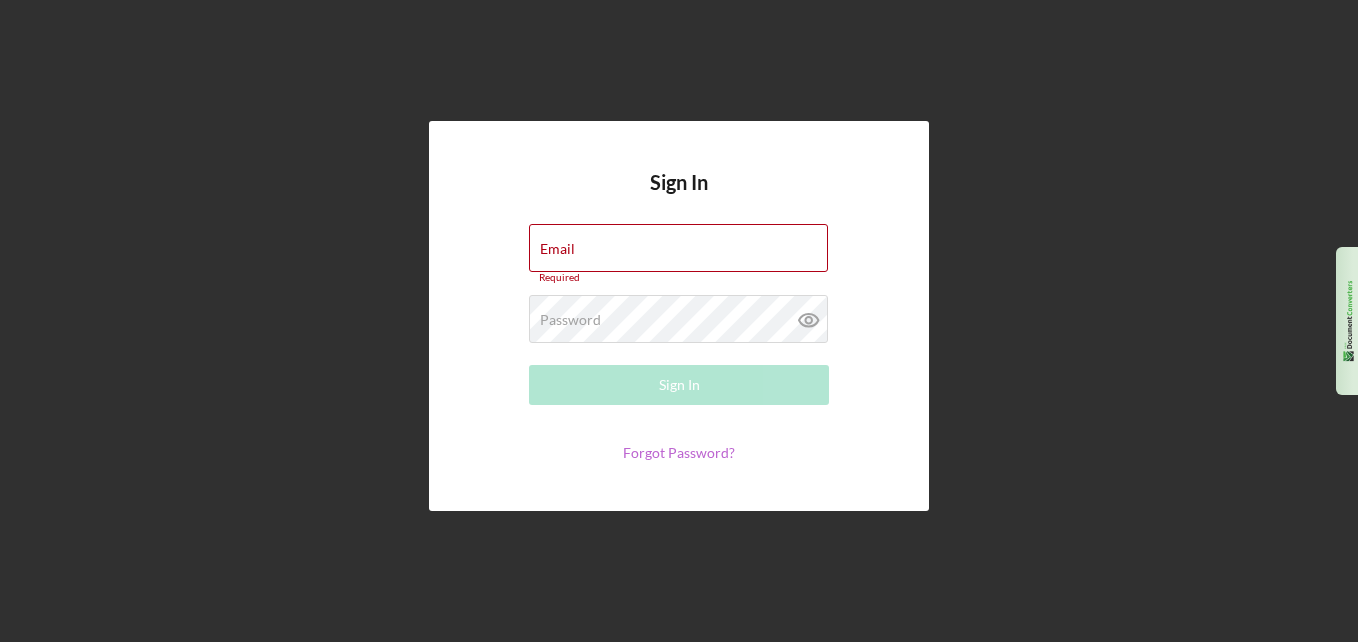 click on "Forgot Password?" at bounding box center [679, 452] 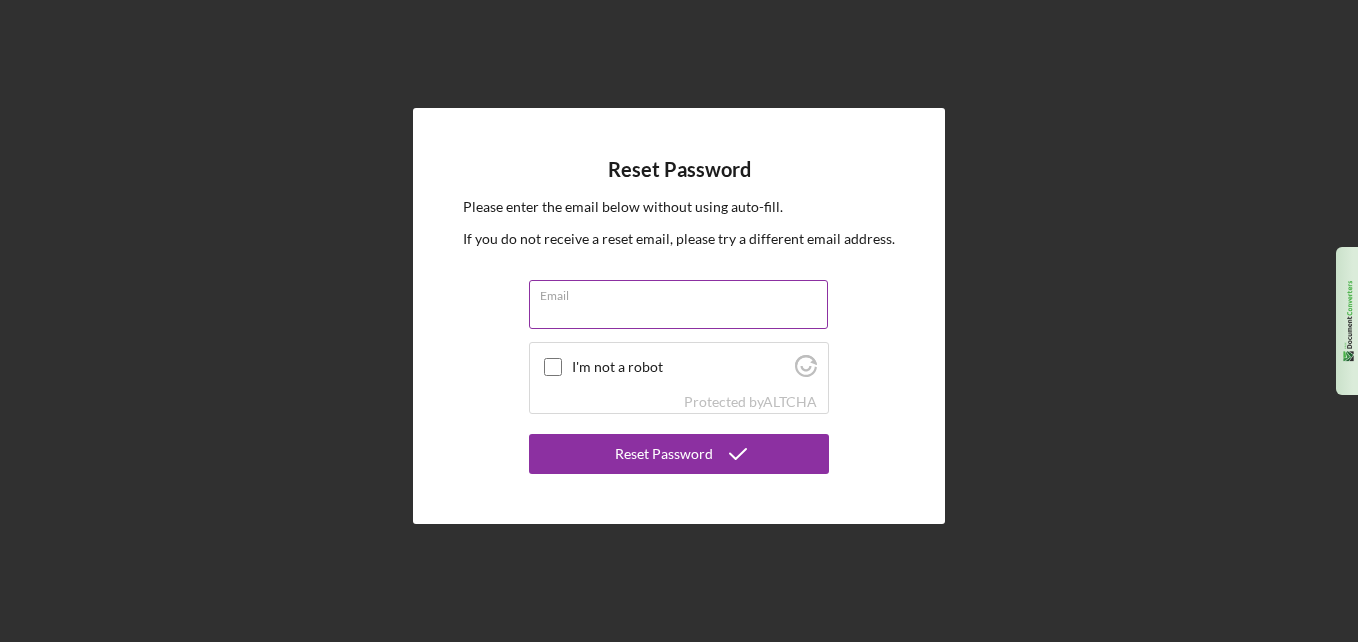 click on "Email" at bounding box center (678, 304) 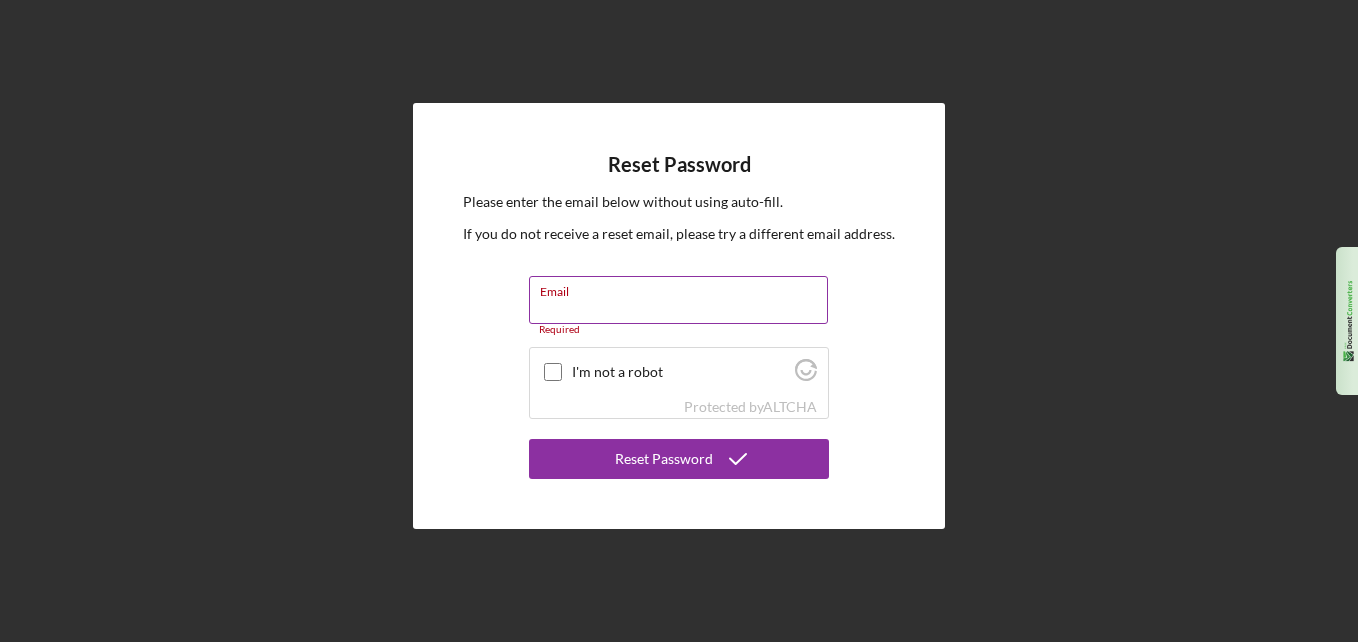 click on "Email" at bounding box center [678, 300] 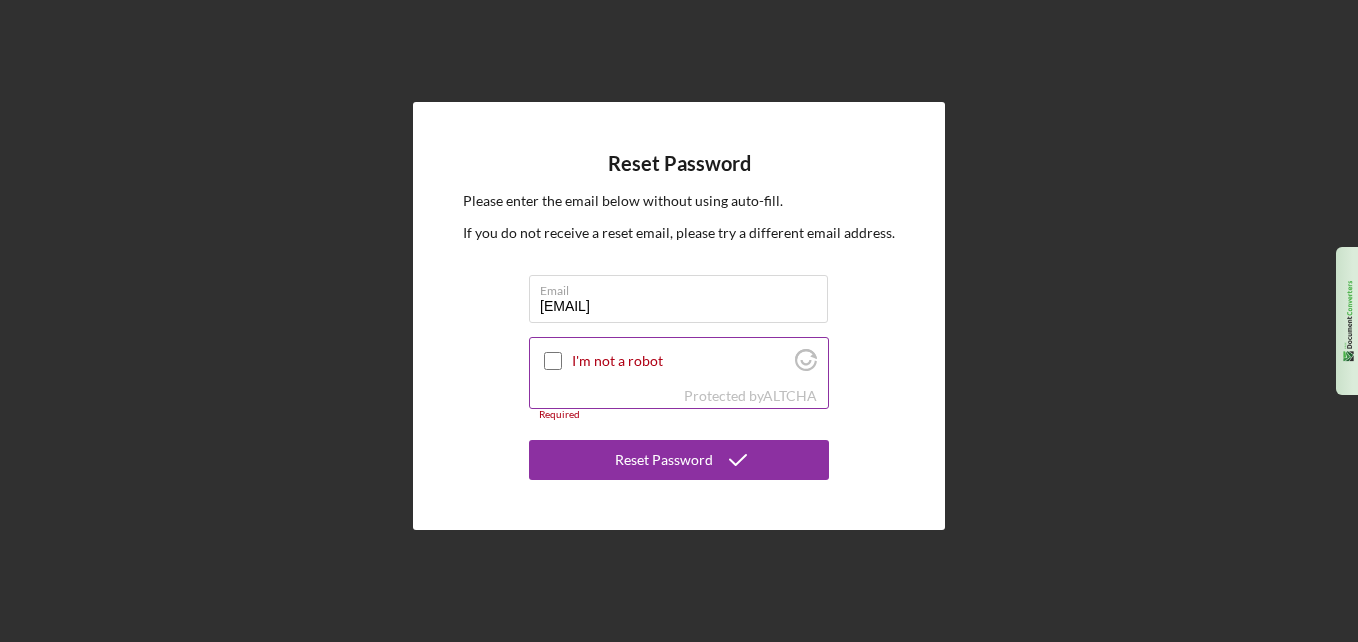 click on "I'm not a robot" at bounding box center (553, 361) 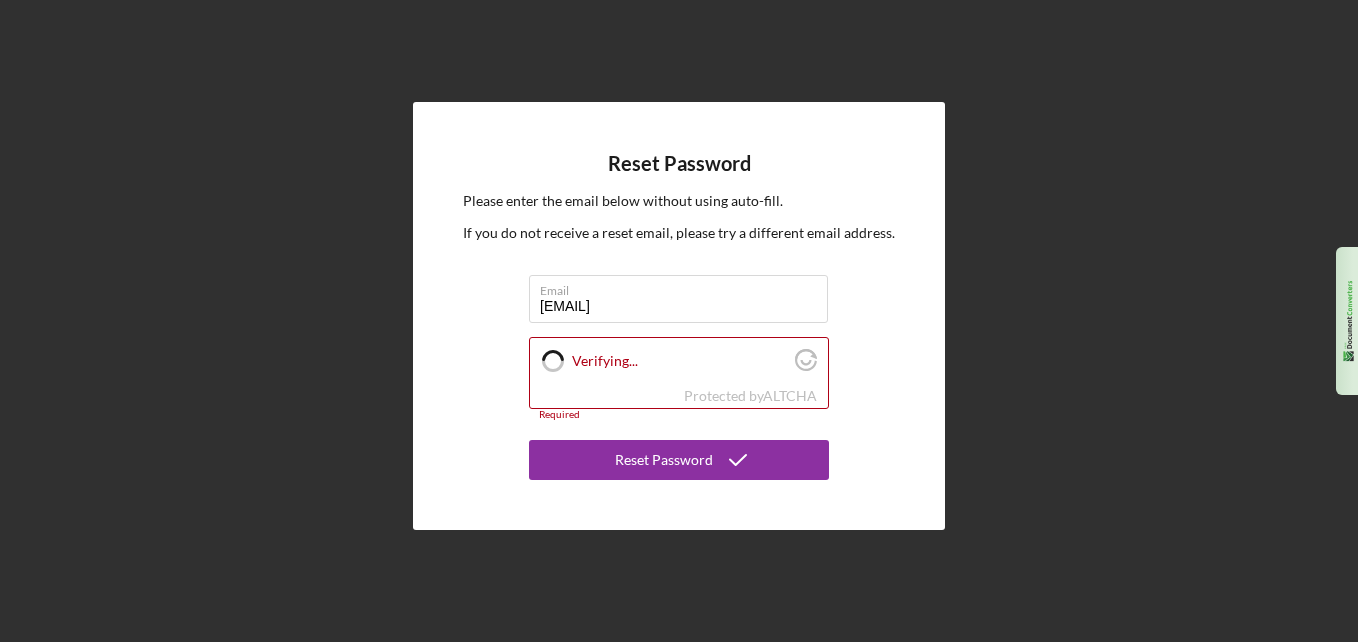 checkbox on "true" 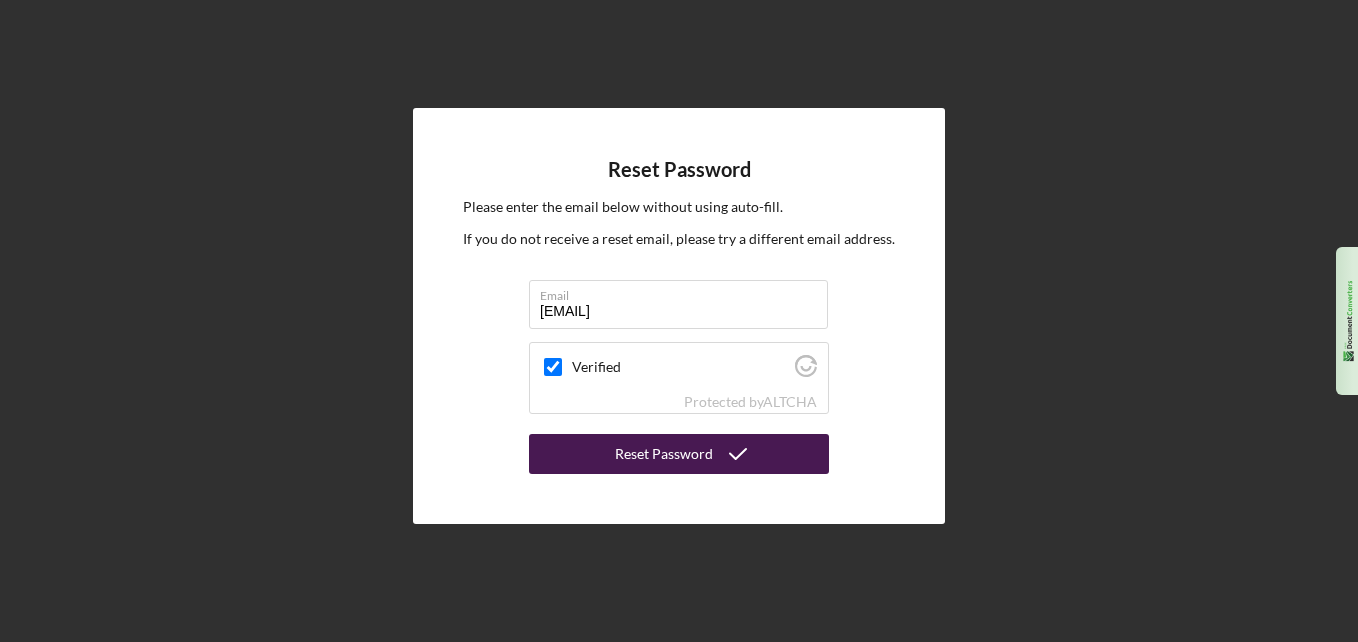click on "Reset Password" at bounding box center (664, 454) 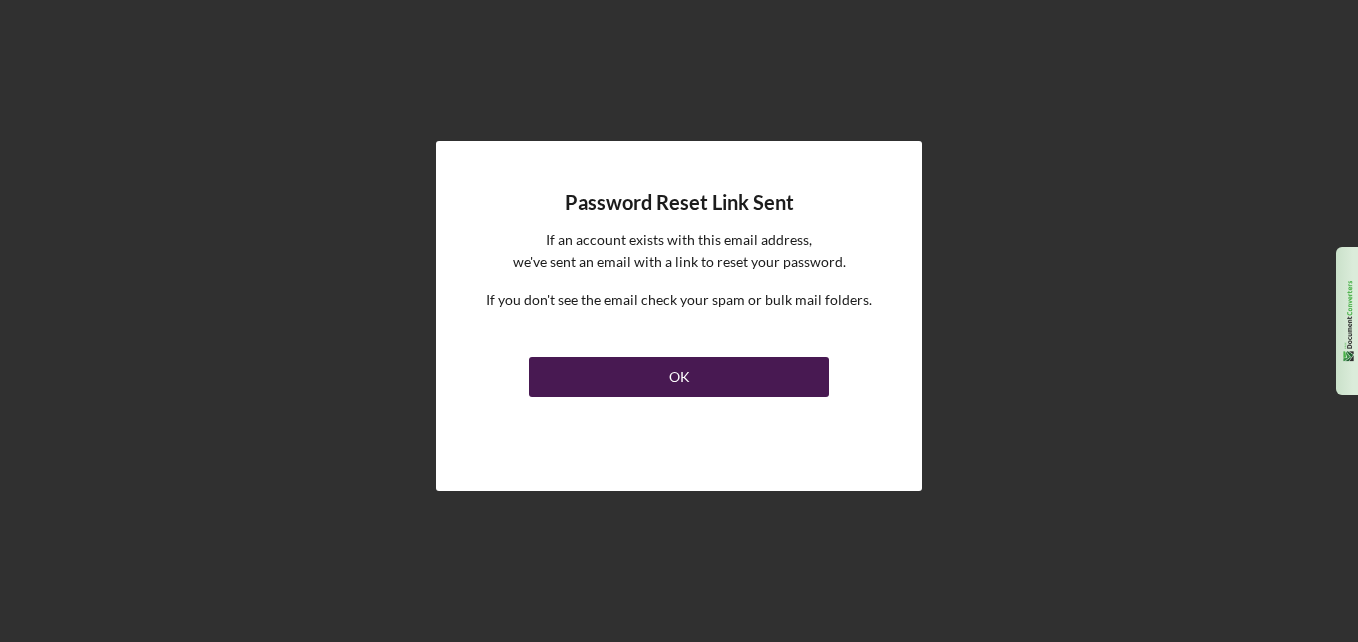 click on "OK" at bounding box center [679, 377] 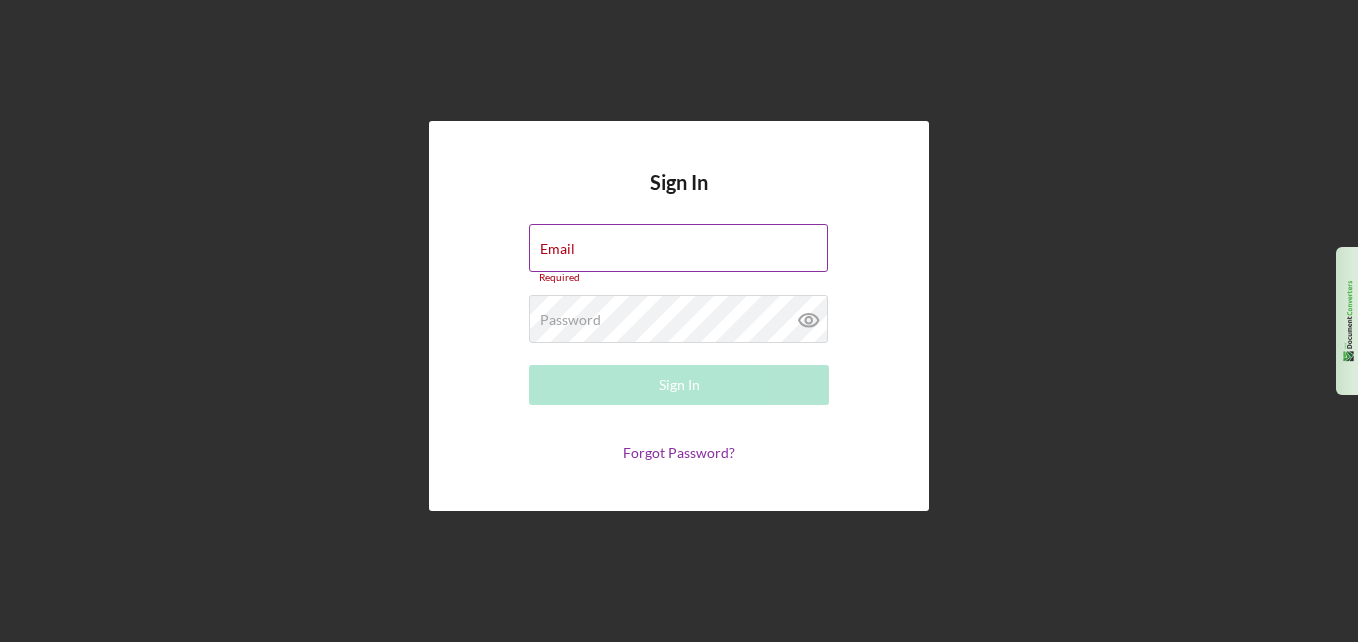 click on "Email Required" at bounding box center (679, 254) 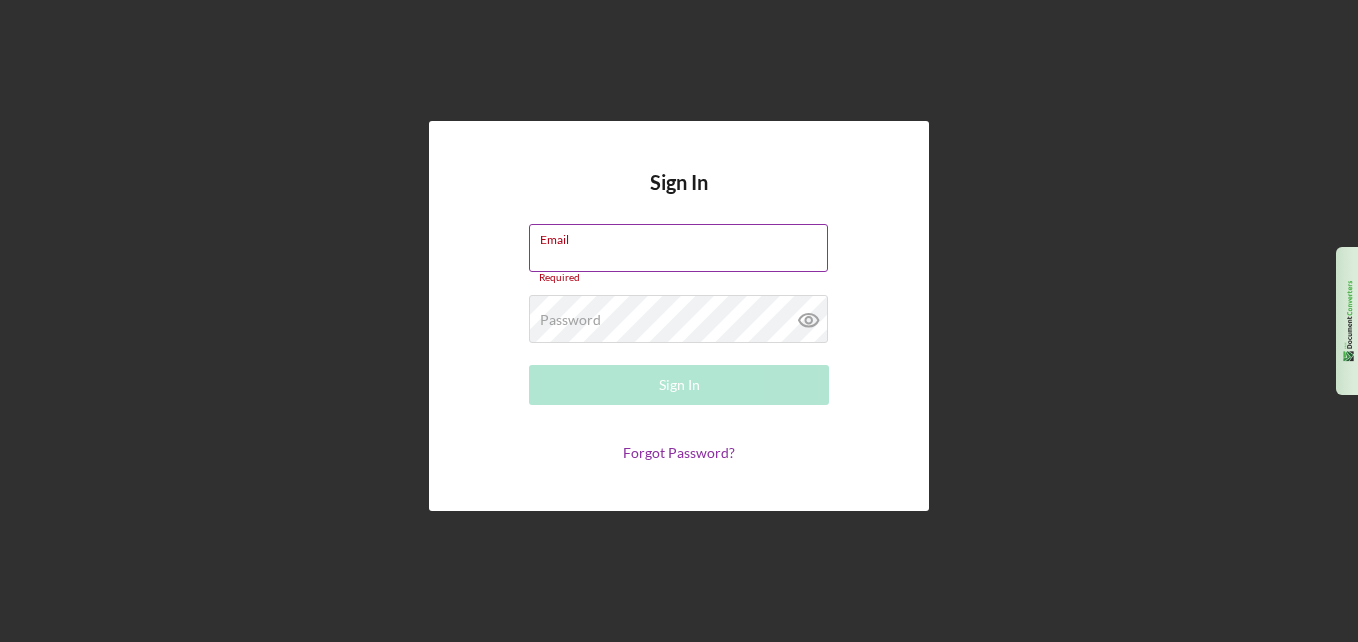 drag, startPoint x: 613, startPoint y: 244, endPoint x: 576, endPoint y: 245, distance: 37.01351 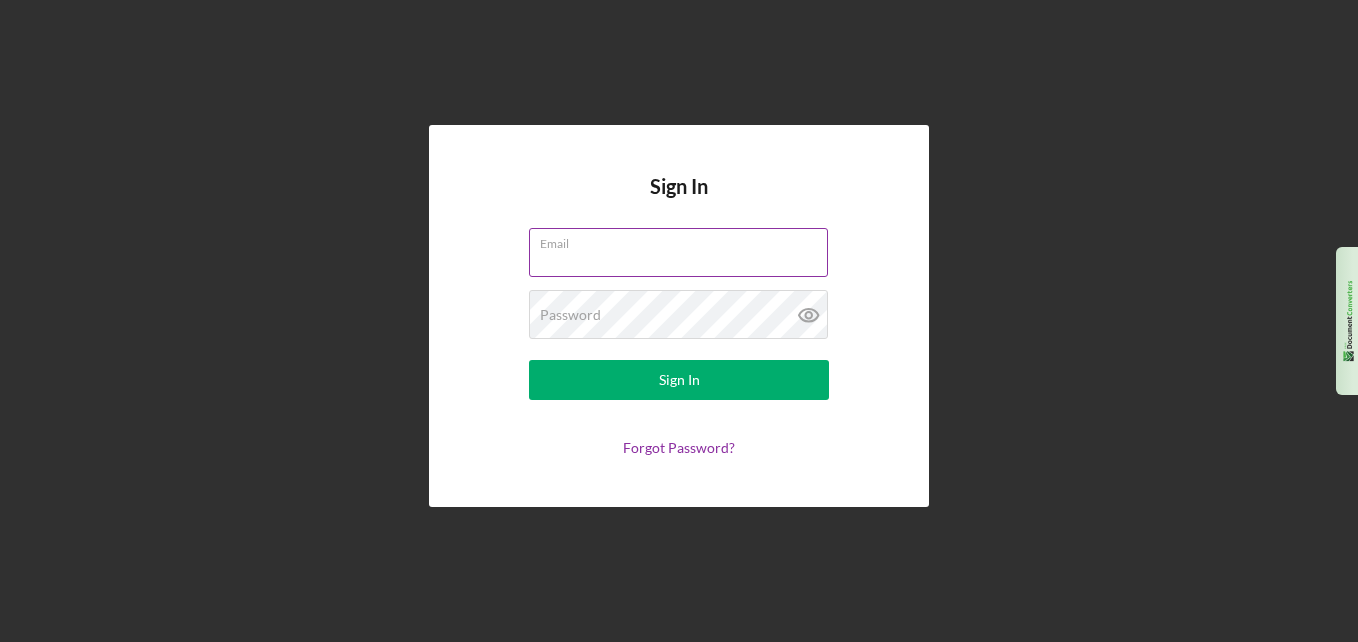click on "Email" at bounding box center [678, 252] 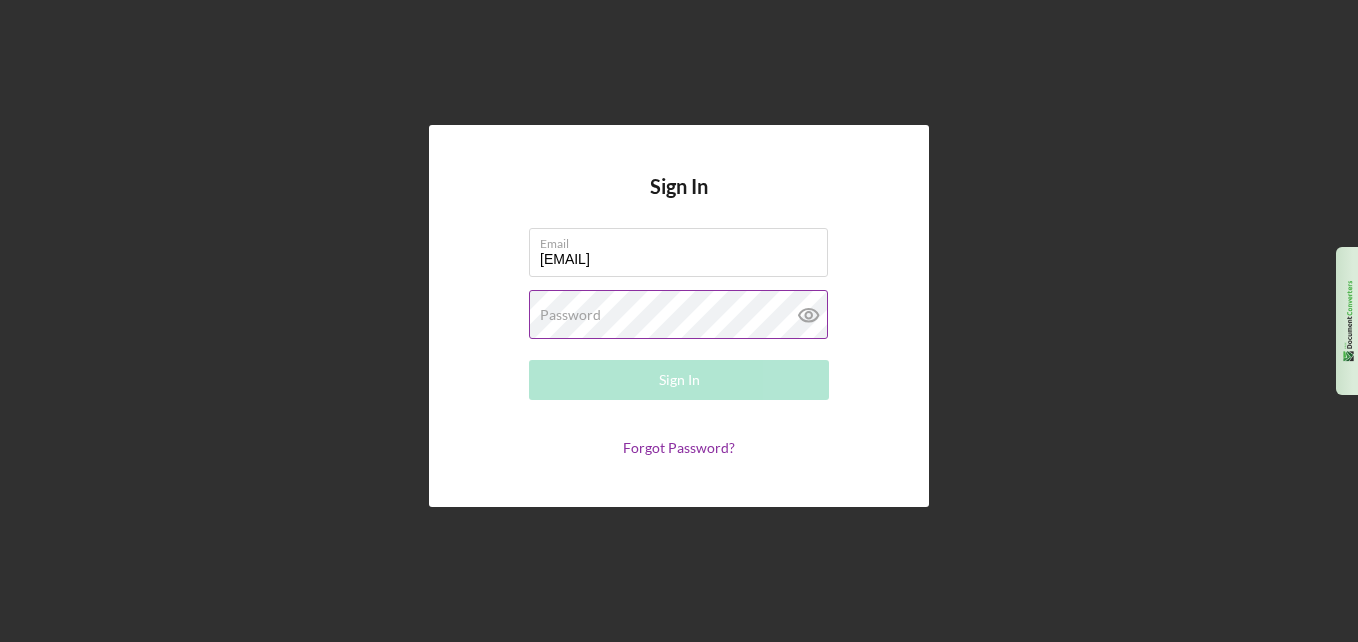 click on "Password Required" at bounding box center [679, 315] 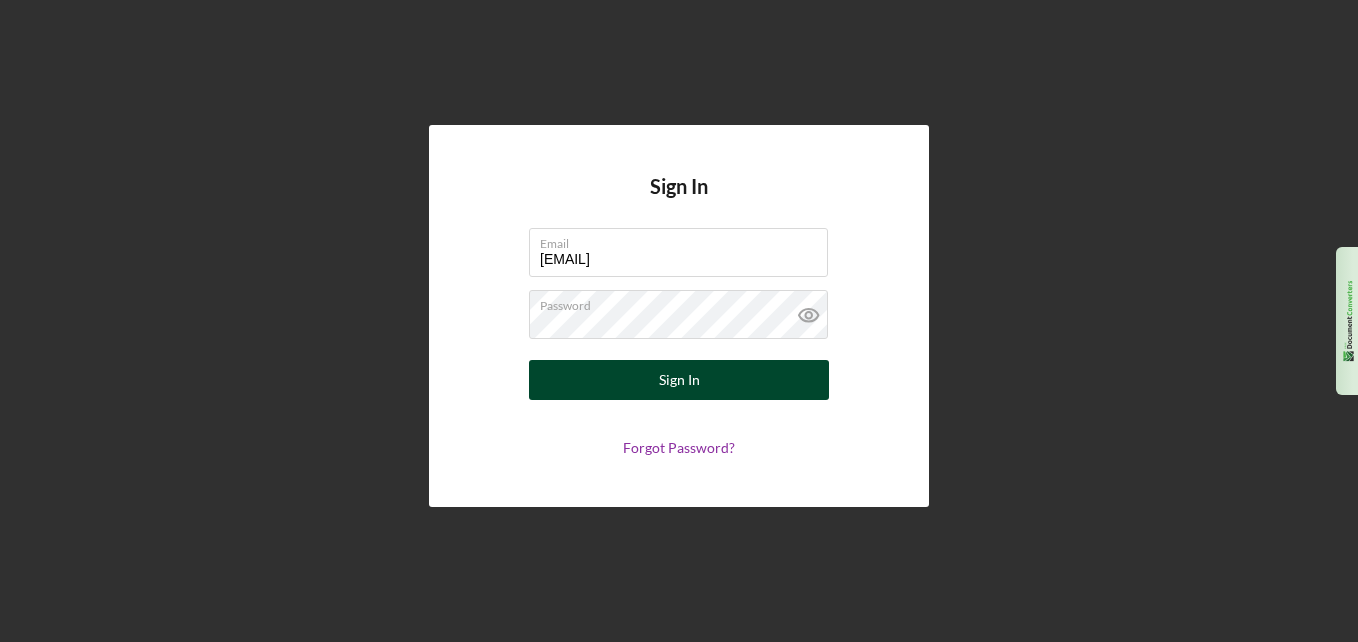 click on "Sign In" at bounding box center [679, 380] 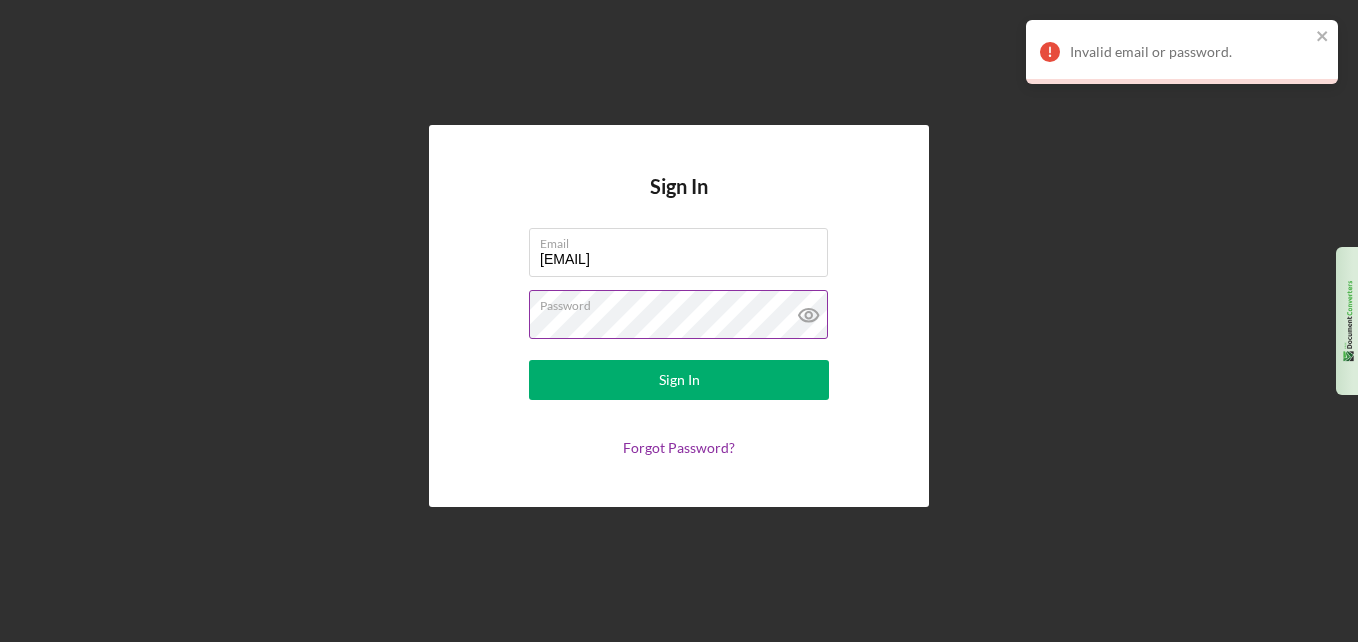 click 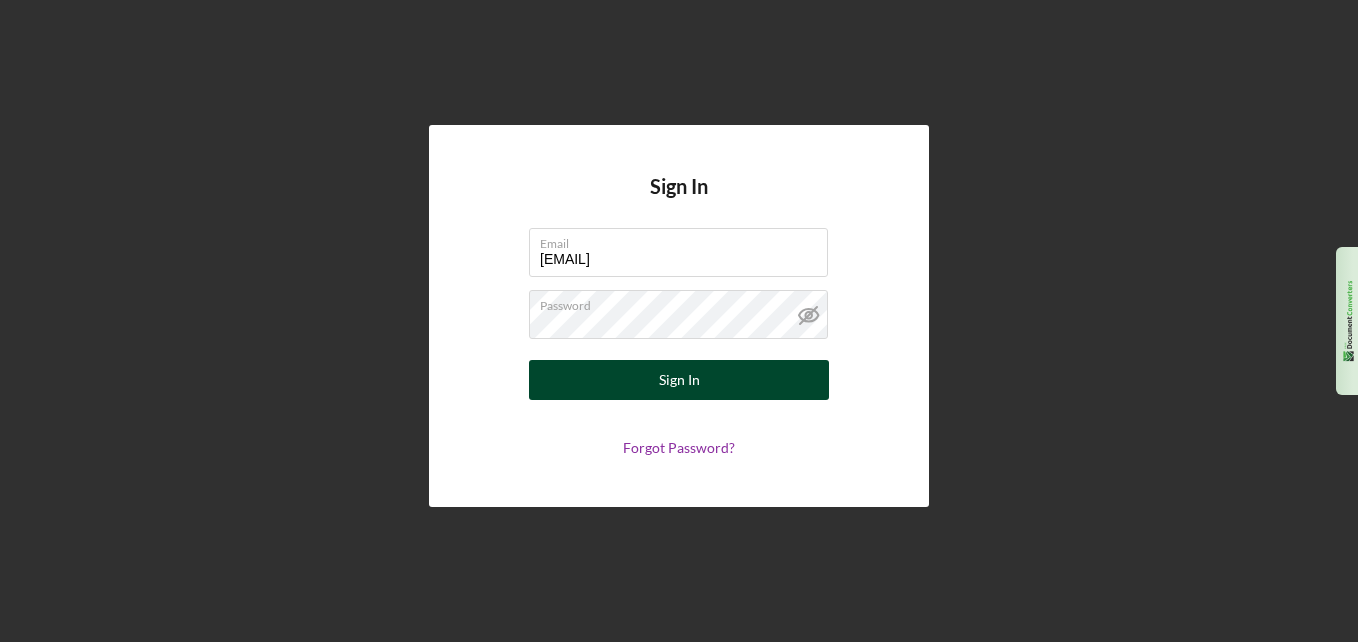 click on "Sign In" at bounding box center [679, 380] 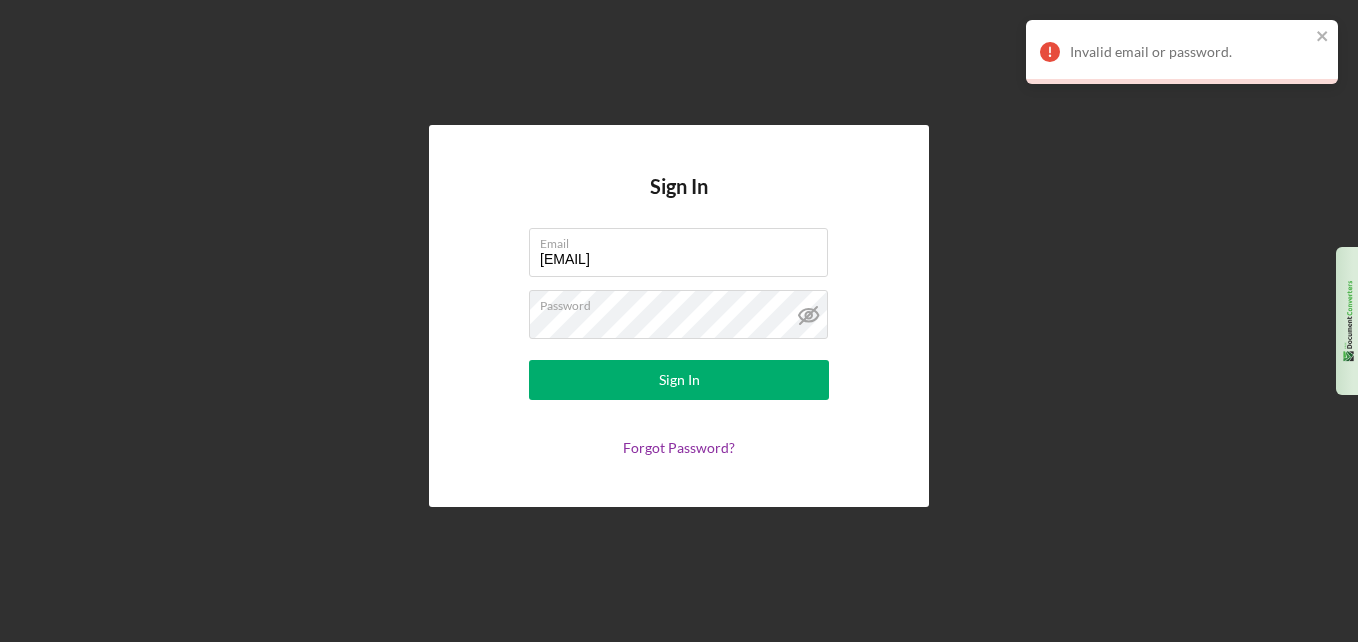 click on "Sign In Email lholland0016@email.vccs.edu Password Sign In Forgot Password?" at bounding box center (679, 315) 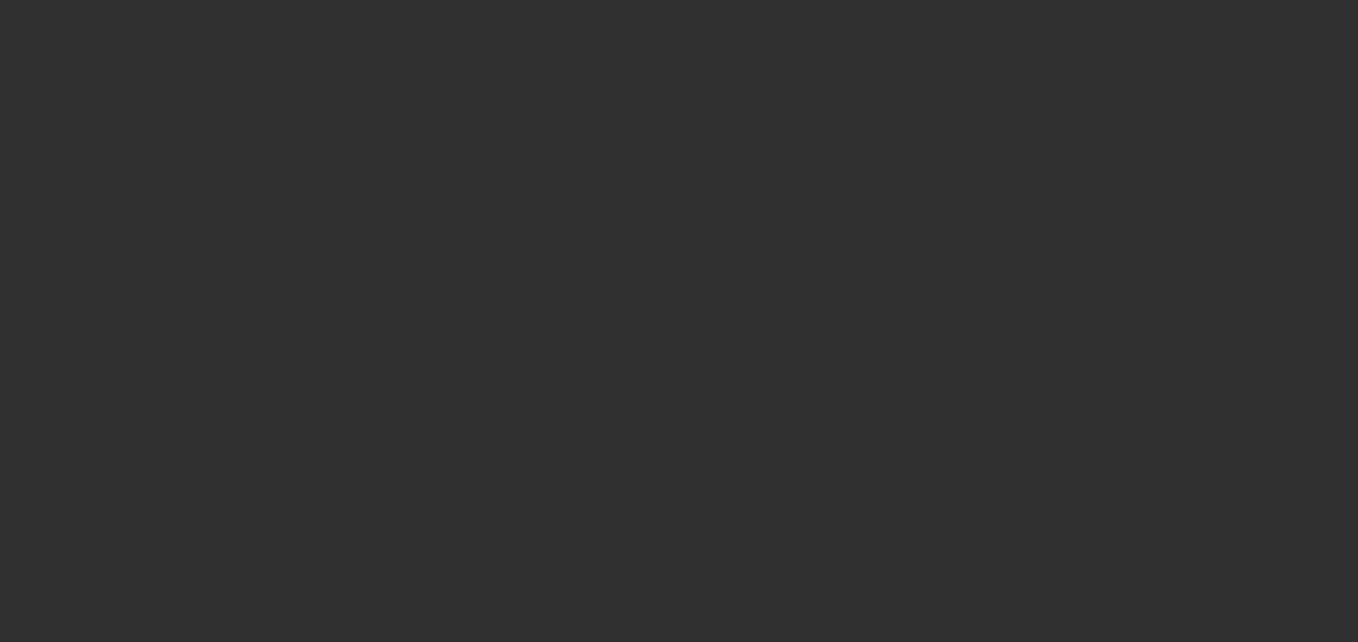 scroll, scrollTop: 0, scrollLeft: 0, axis: both 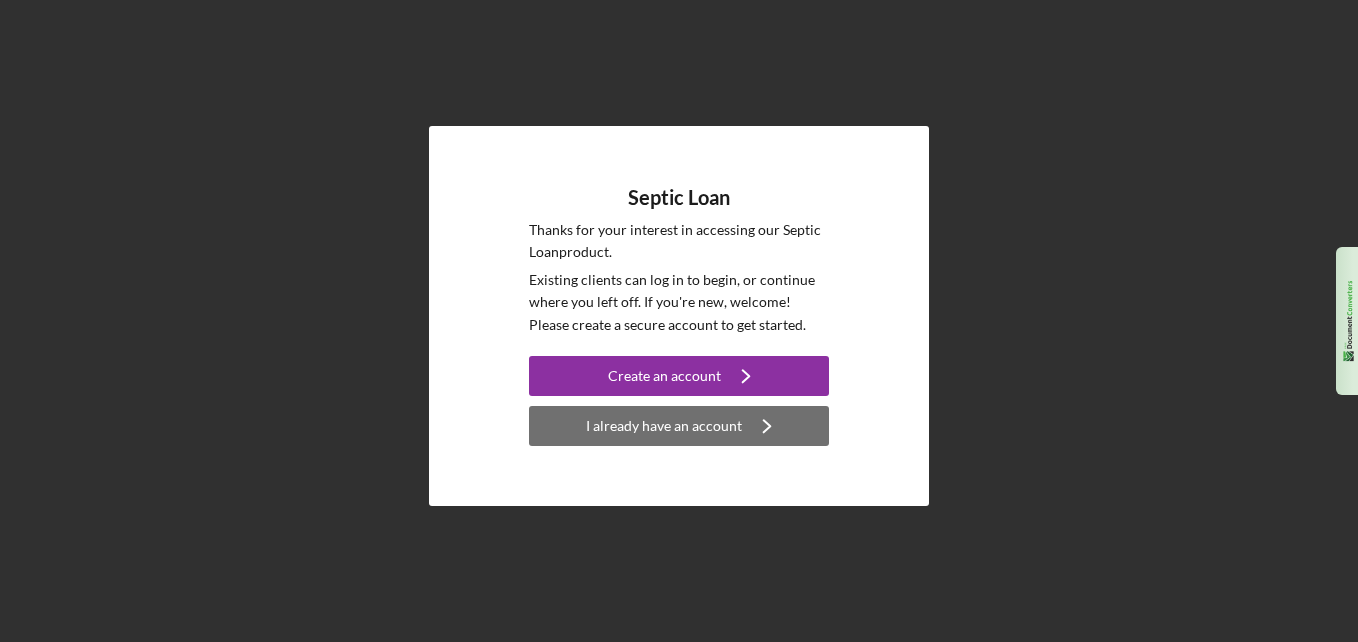 click on "I already have an account" at bounding box center [664, 426] 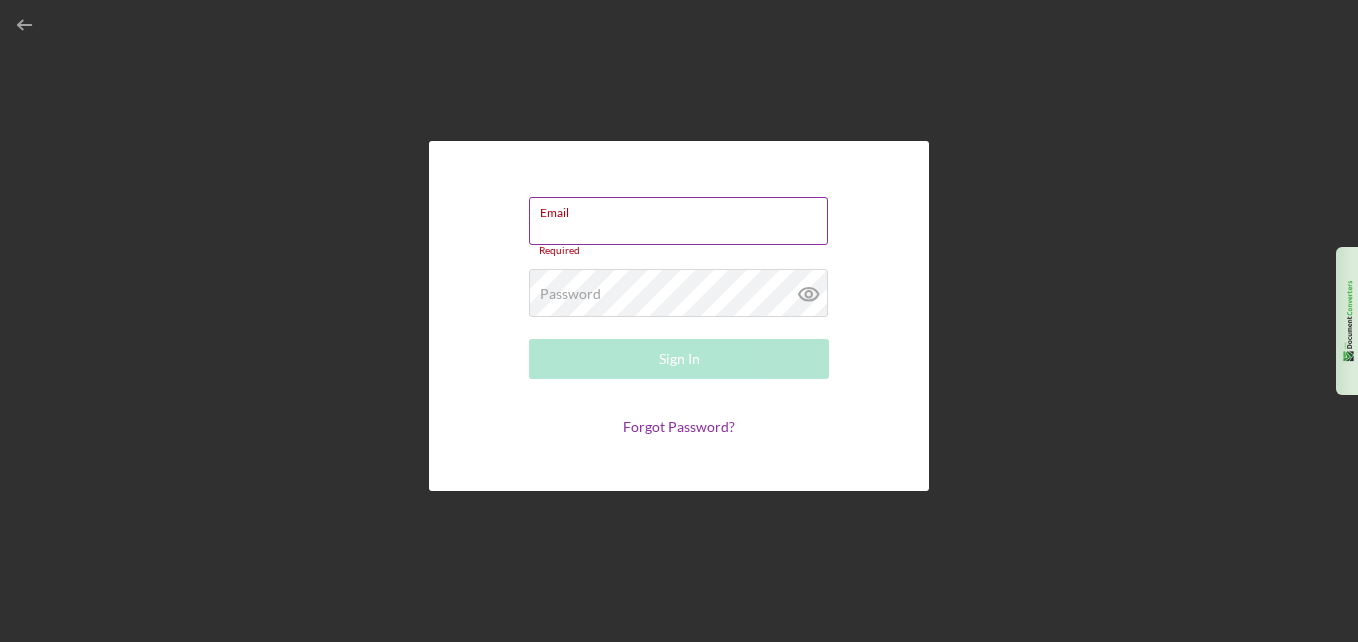 click on "Email" at bounding box center [678, 221] 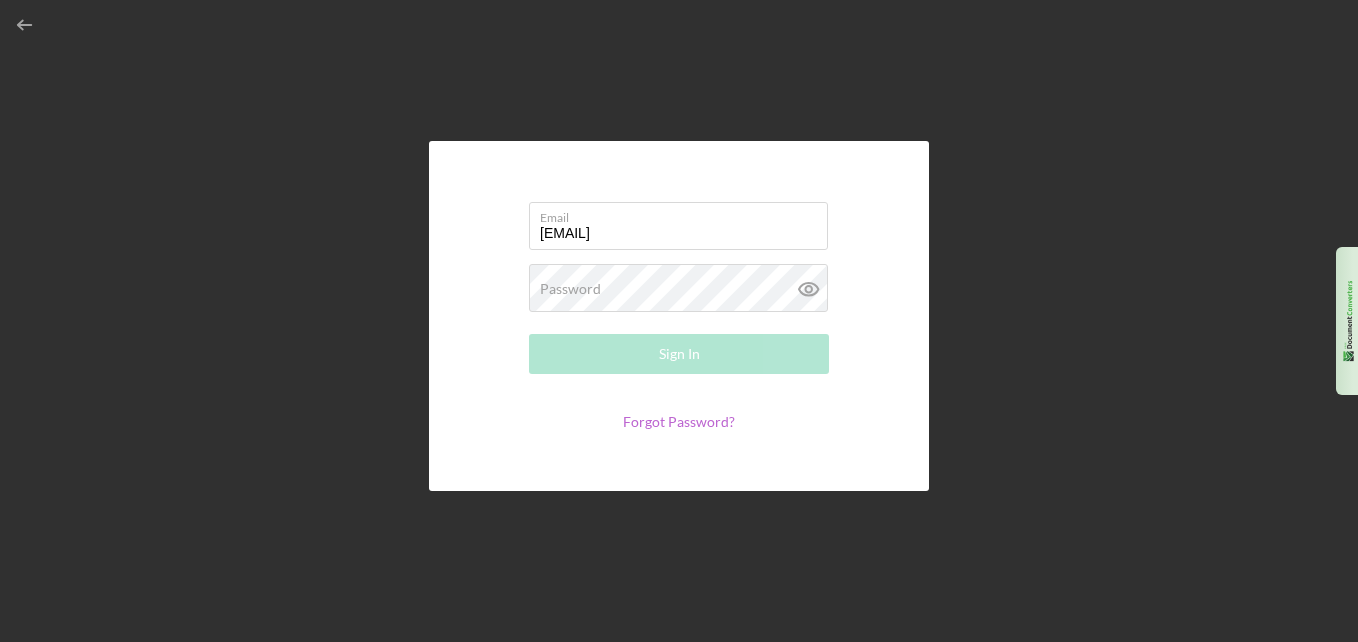 click on "Forgot Password?" at bounding box center (679, 421) 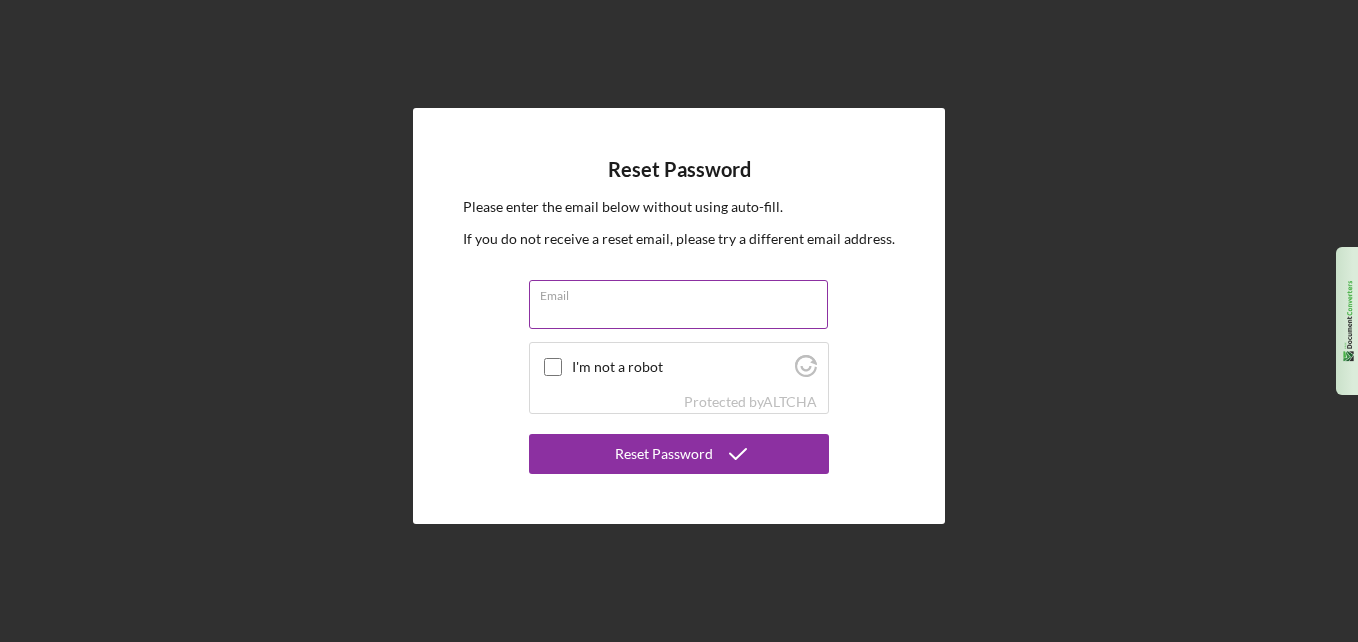 click on "Email" at bounding box center (678, 304) 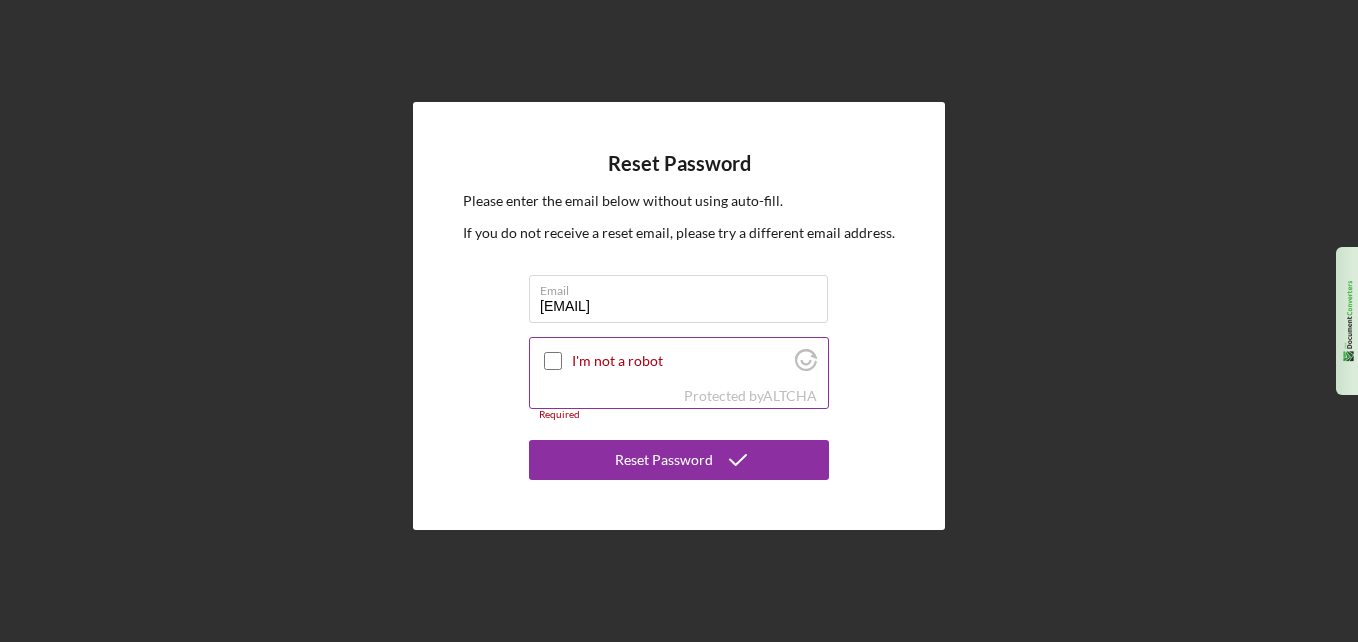 click on "I'm not a robot" at bounding box center (553, 361) 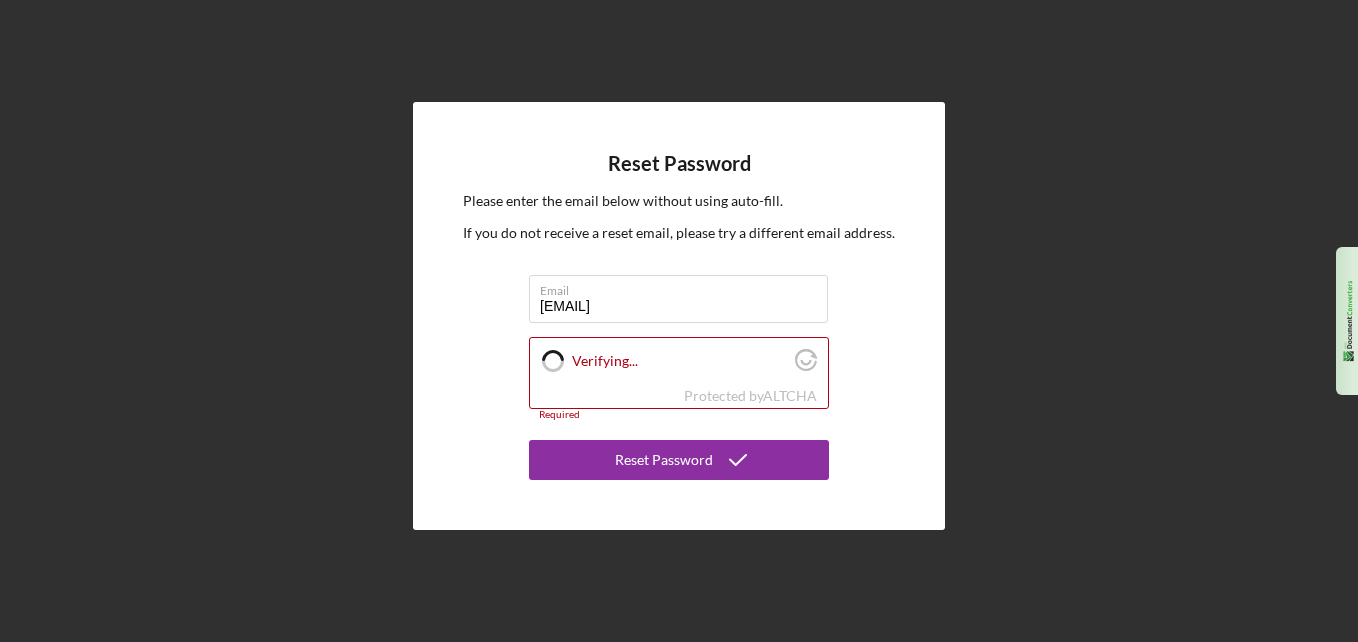 checkbox on "true" 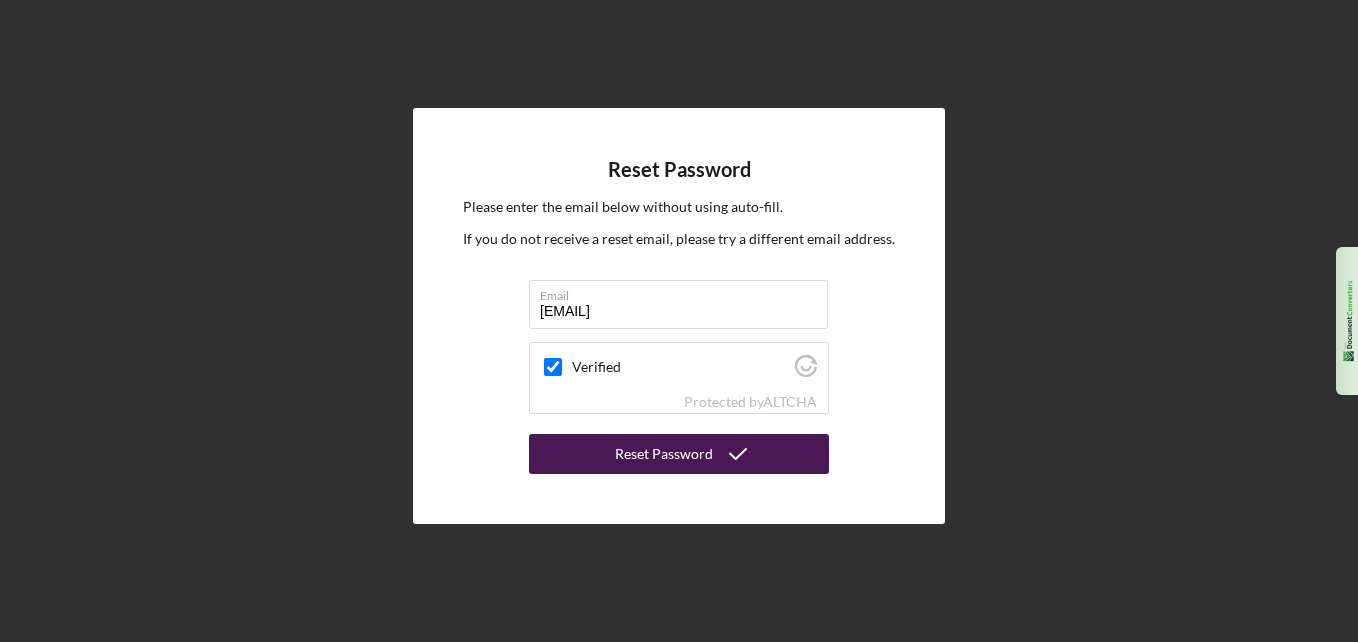 click on "Reset Password" at bounding box center [664, 454] 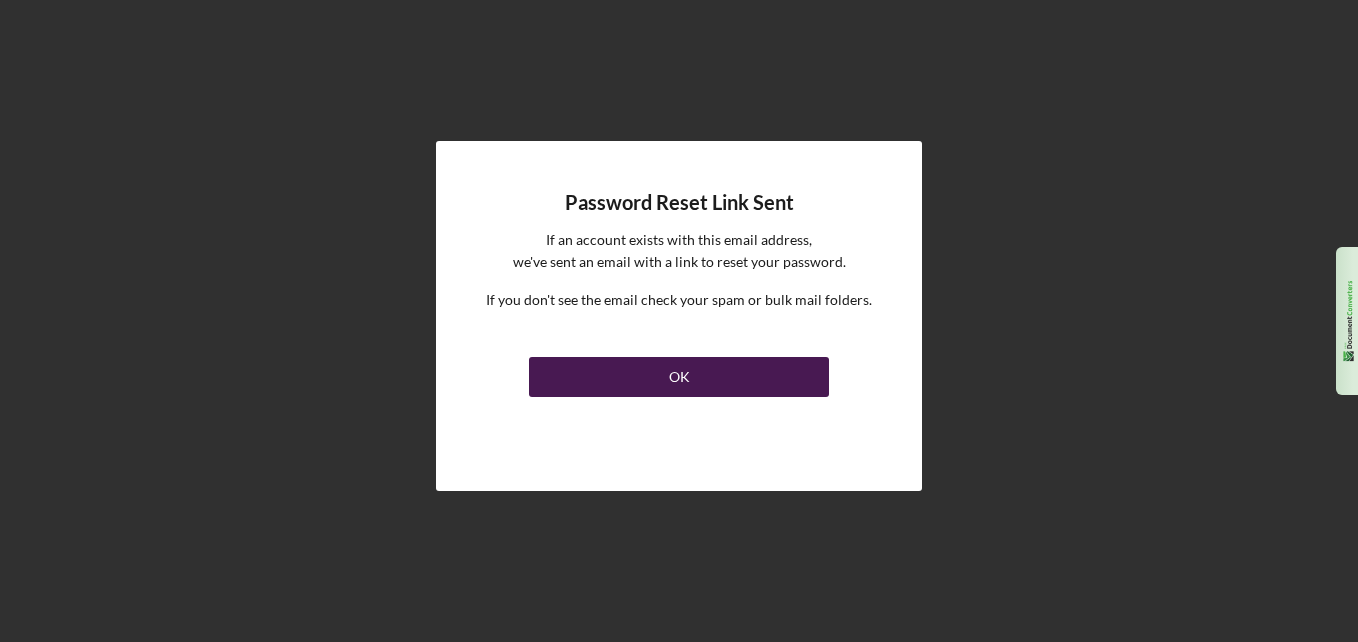 click on "OK" at bounding box center (679, 377) 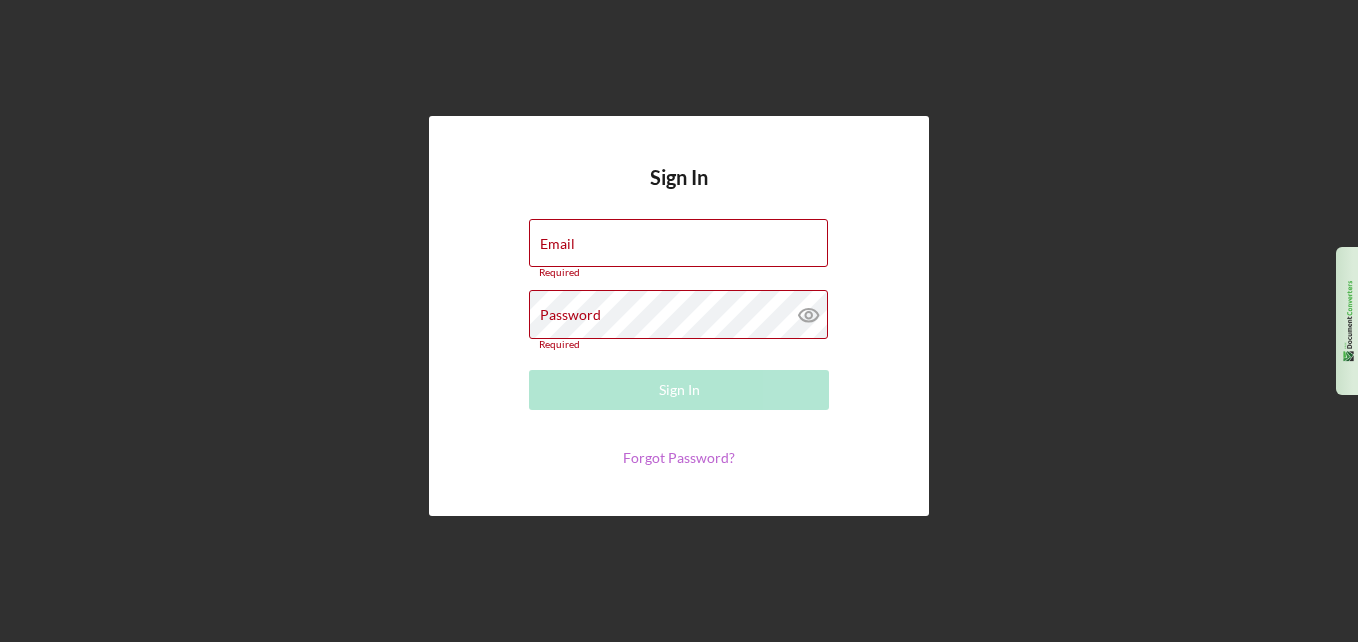 click on "Forgot Password?" at bounding box center [679, 457] 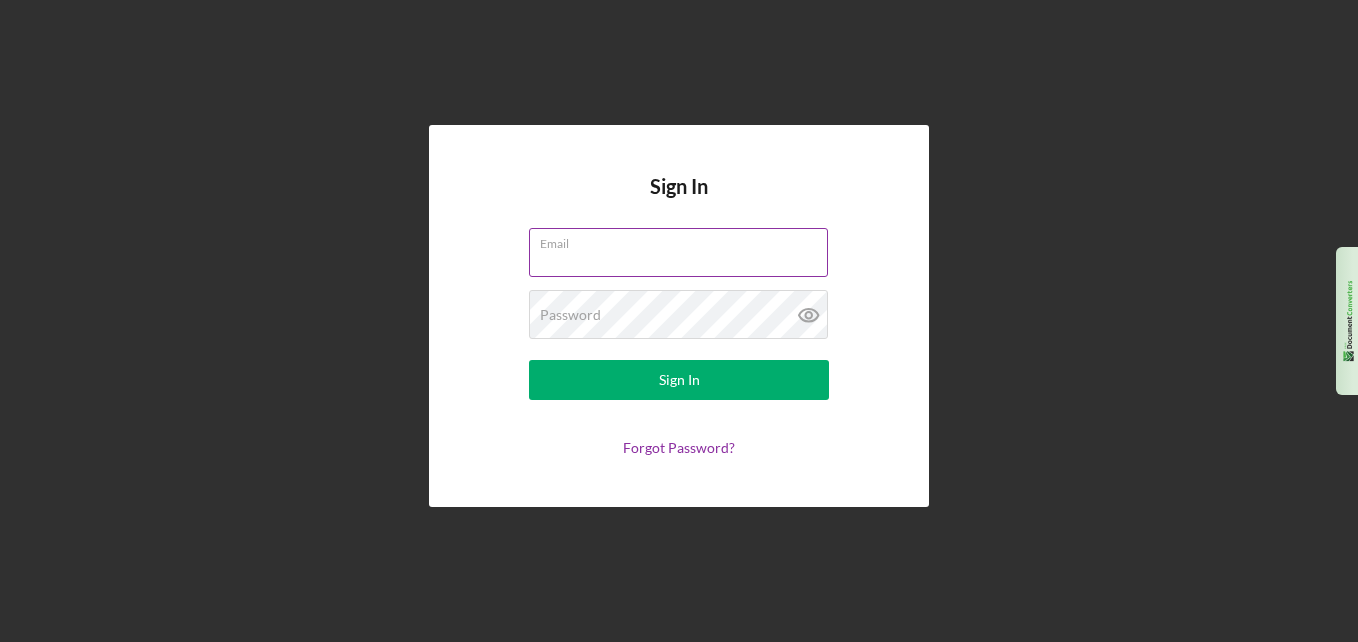 click on "Email" at bounding box center (678, 252) 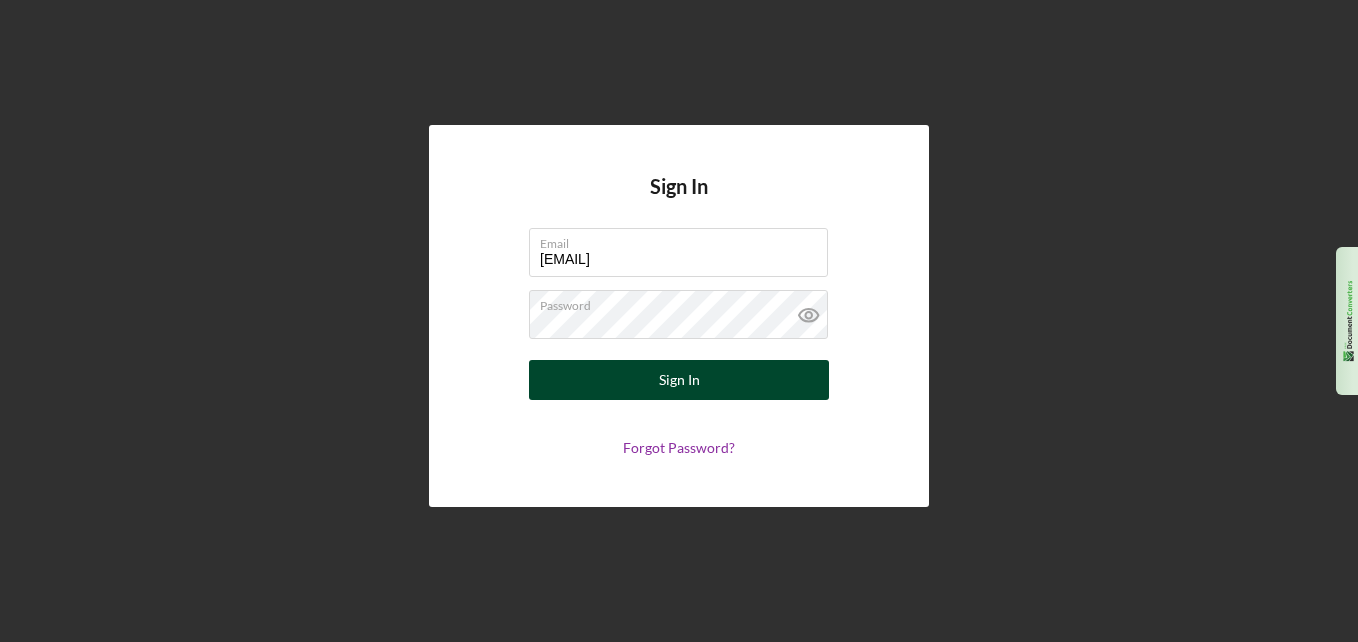 click on "Sign In" at bounding box center [679, 380] 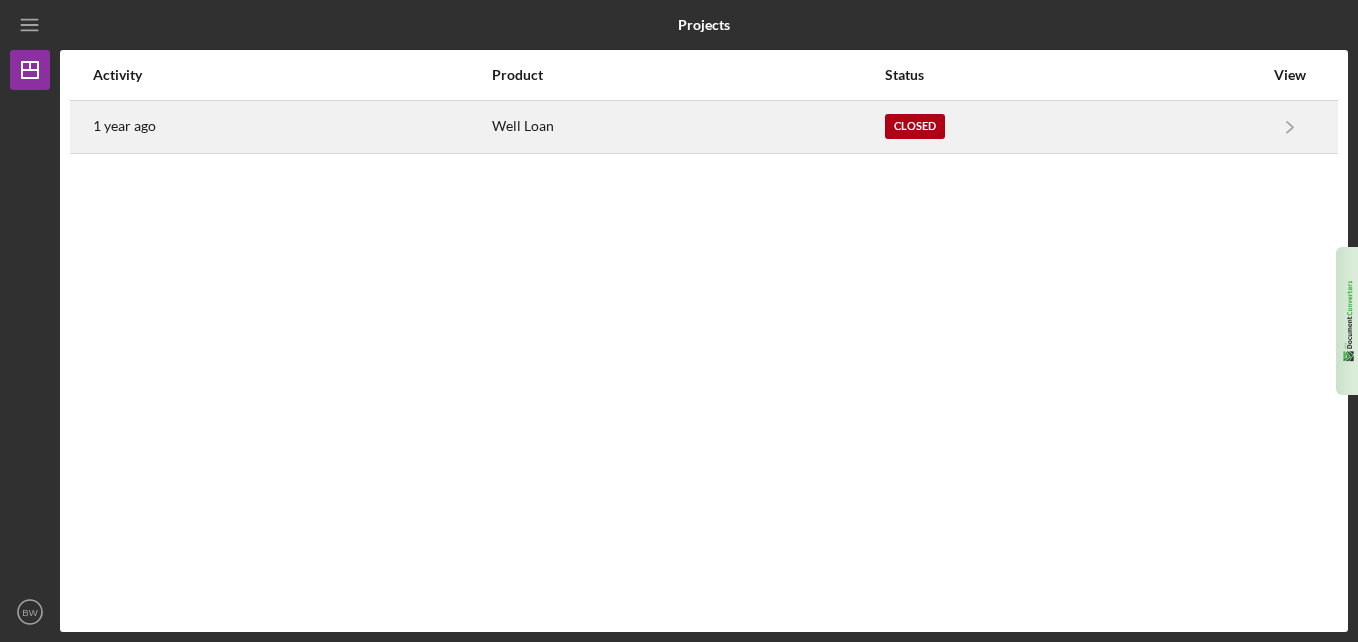 click on "Closed" at bounding box center [1074, 127] 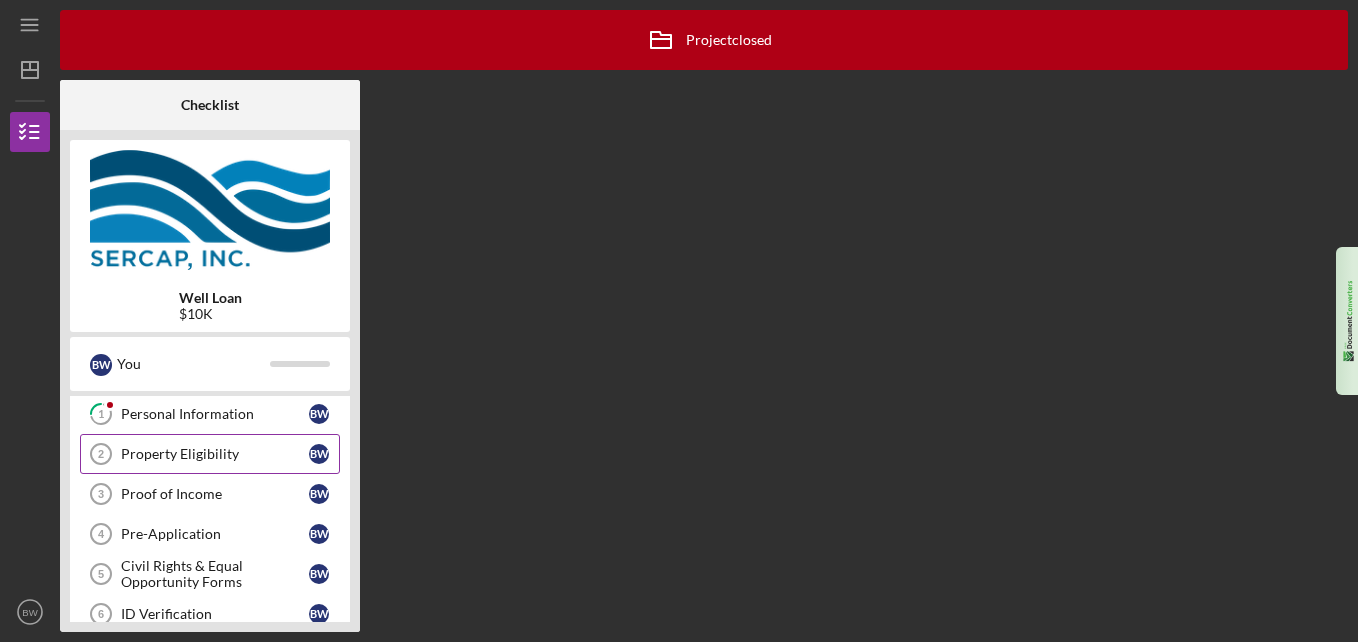 scroll, scrollTop: 0, scrollLeft: 0, axis: both 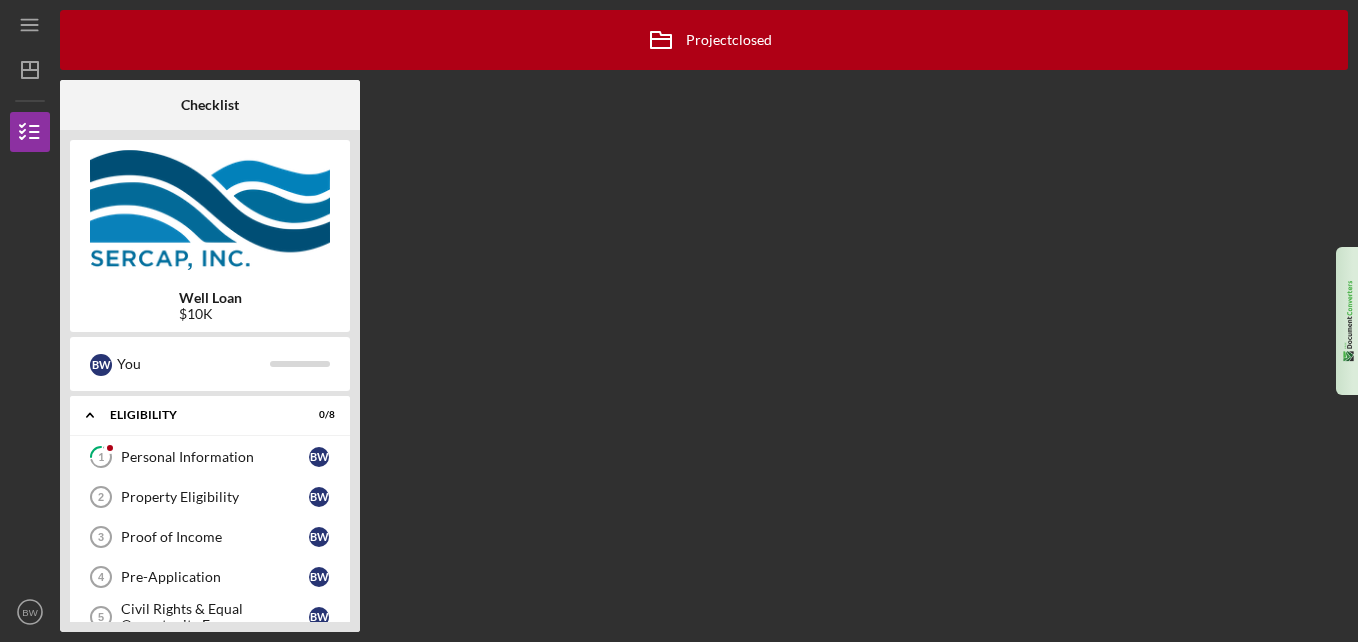 click on "Icon/Archived  Project  closed Icon/Info Checklist Well Loan $10K B W You Icon/Expander Eligibility 0 / 8 1 Personal Information B W Property Eligibility 2 Property Eligibility B W Proof of Income 3 Proof of Income B W Pre-Application 4 Pre-Application B W Civil Rights & Equal Opportunity Forms 5 Civil Rights & Equal Opportunity Forms B W ID Verification 6 ID Verification B W Personal Demographics & Information 7 Personal Demographics & Information B W Eligibility Phase Eligibility Phase B W Icon/Expander Documentation 0 / 11 Icon/Expander CREDIT AUTHORIZATION 0 / 1 Icon/Expander Decision 0 / 1 Icon/Expander CLOSING DOCS  0 / 2 Icon/Expander Contractor Docs 0 / 14 Icon/Expander Funding 0 / 3" at bounding box center [704, 321] 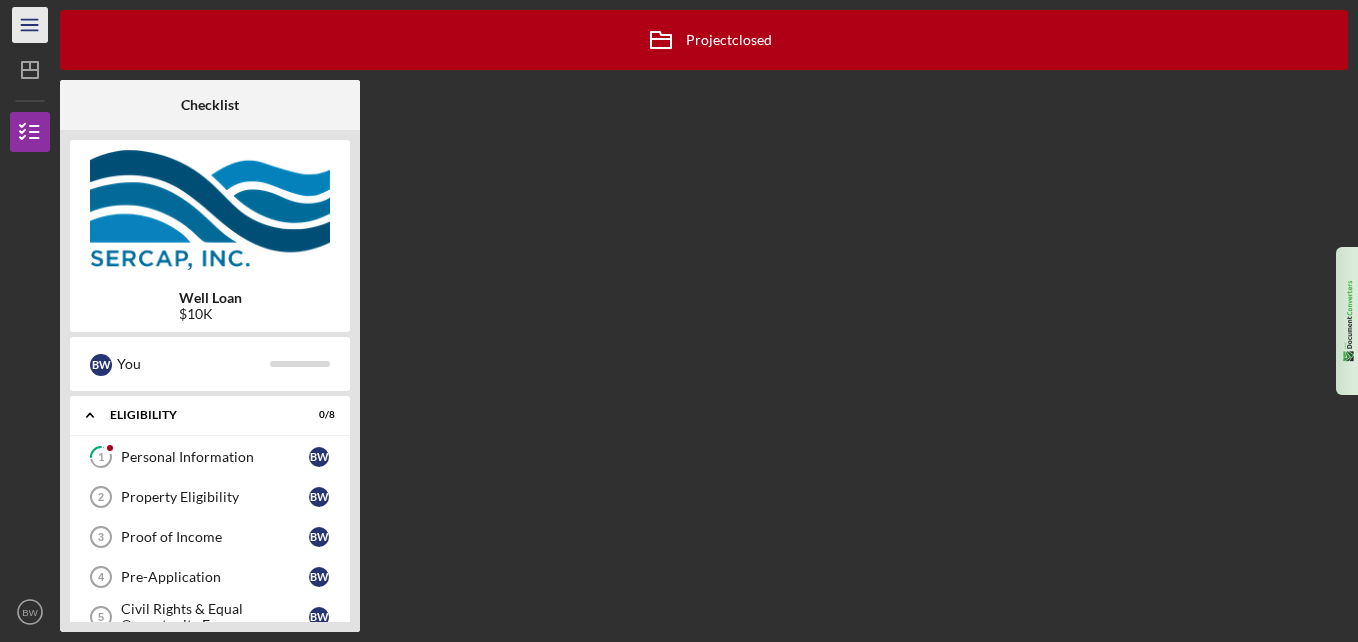 click on "Icon/Menu" 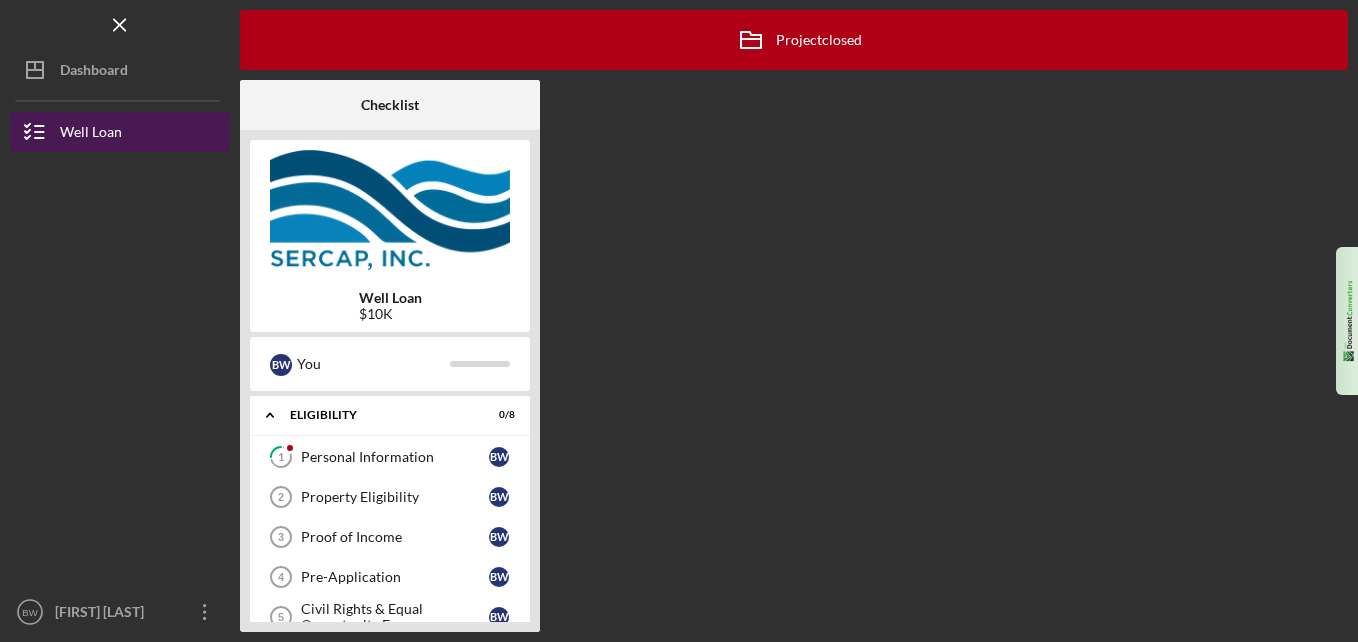 click on "Well Loan" at bounding box center (91, 134) 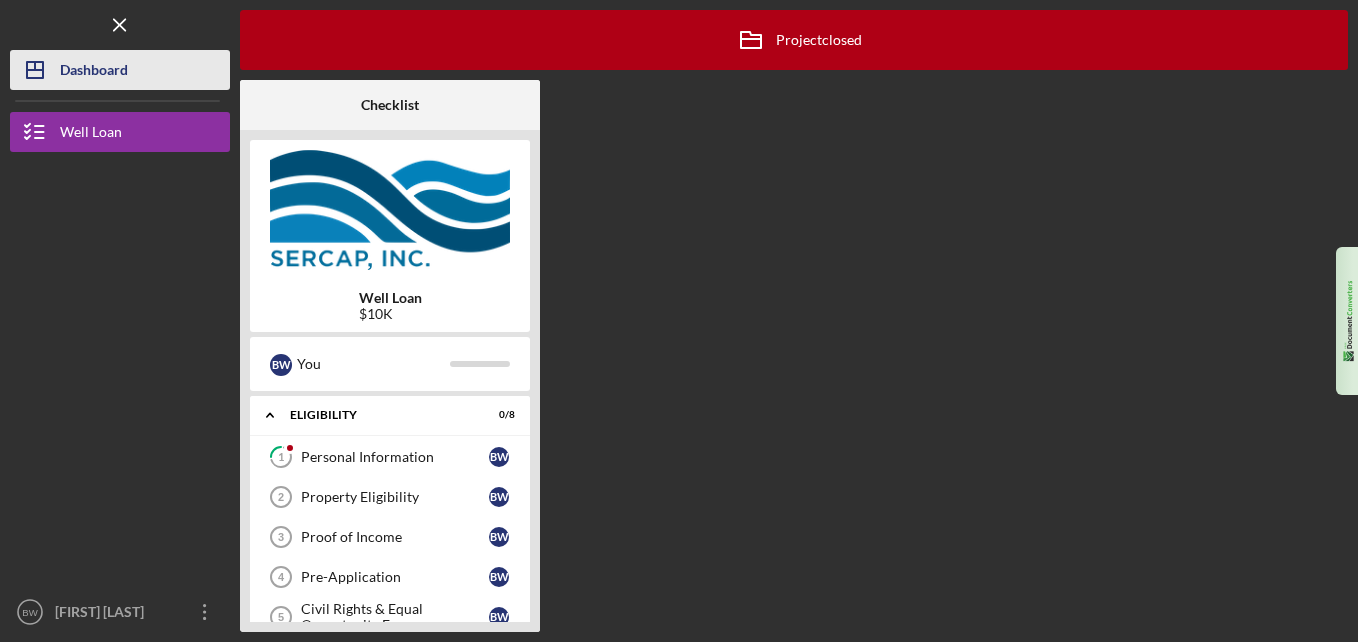 click on "Dashboard" at bounding box center (94, 72) 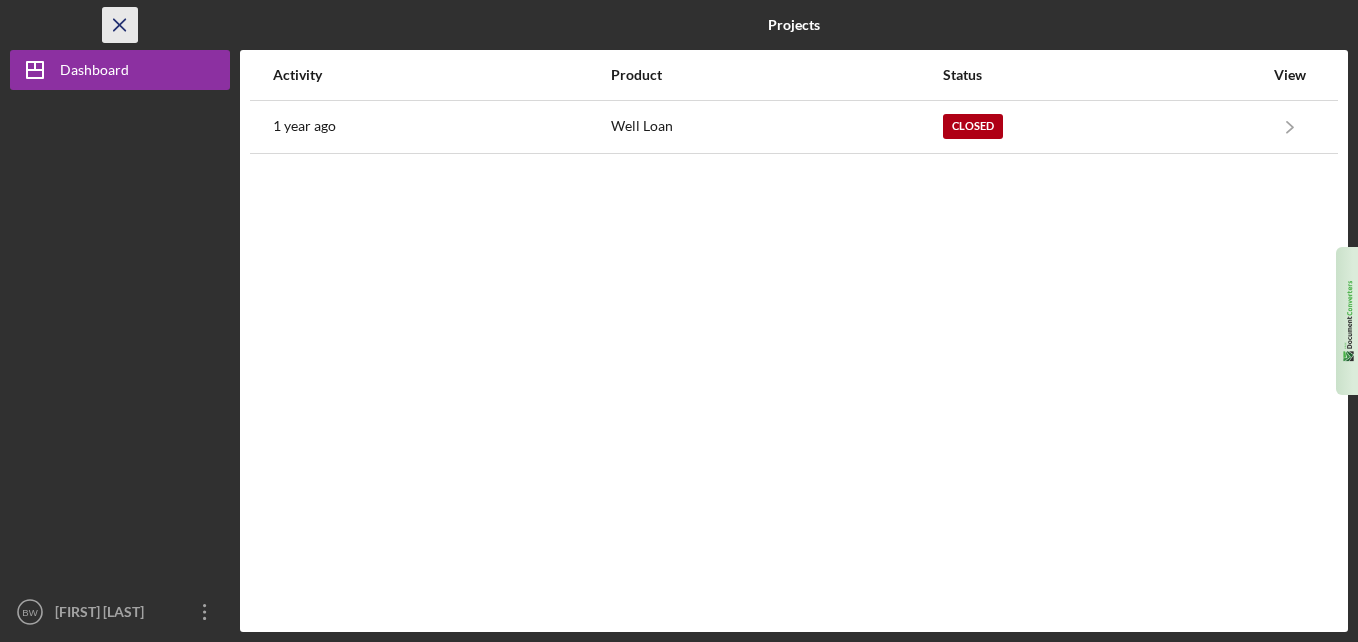 click on "Icon/Menu Close" 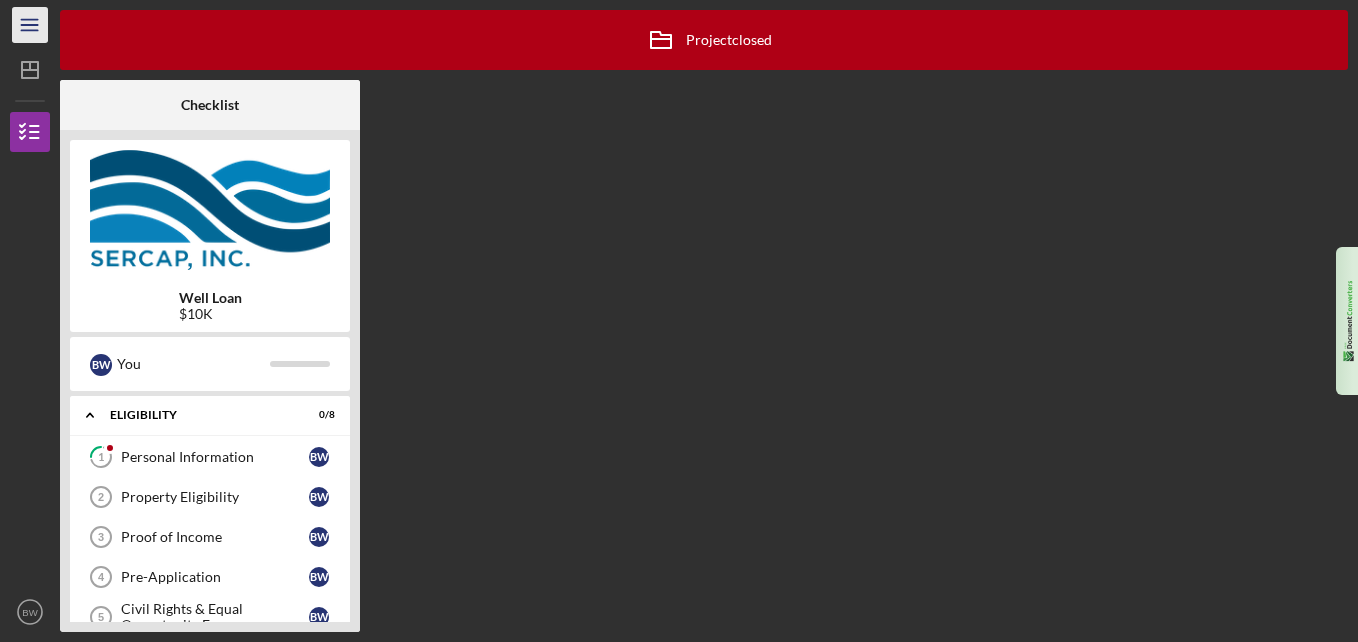 click 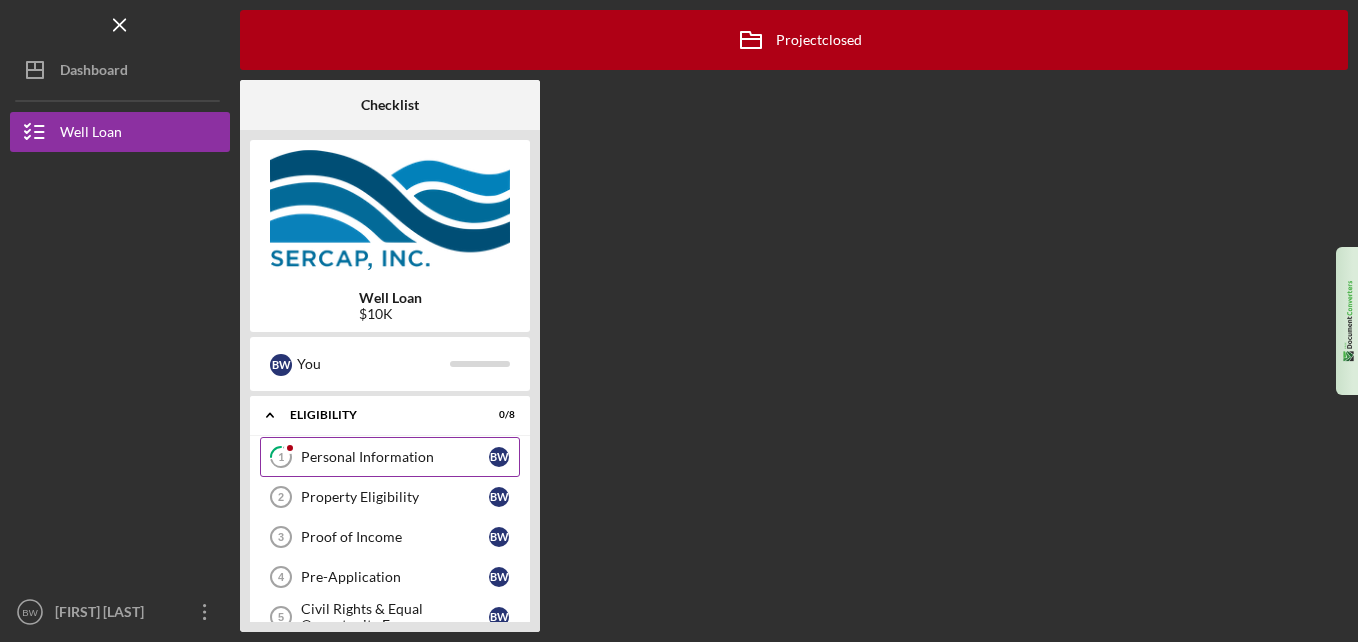 click on "Personal Information" at bounding box center [395, 457] 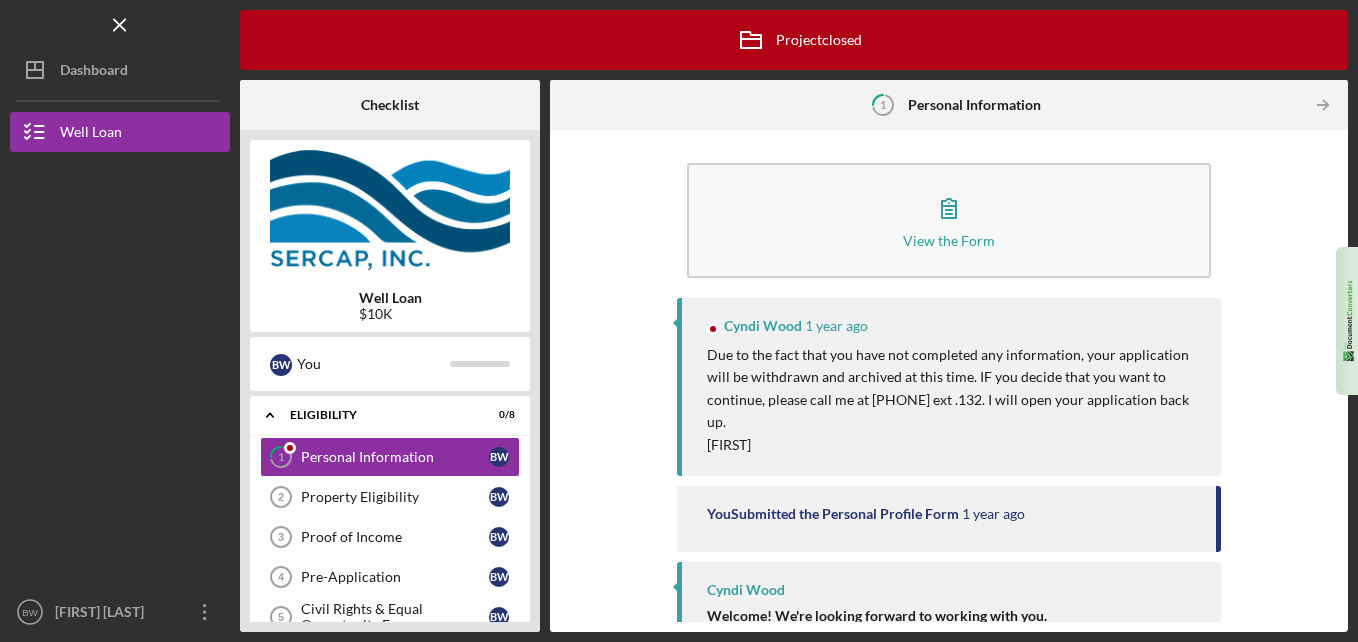 scroll, scrollTop: 0, scrollLeft: 0, axis: both 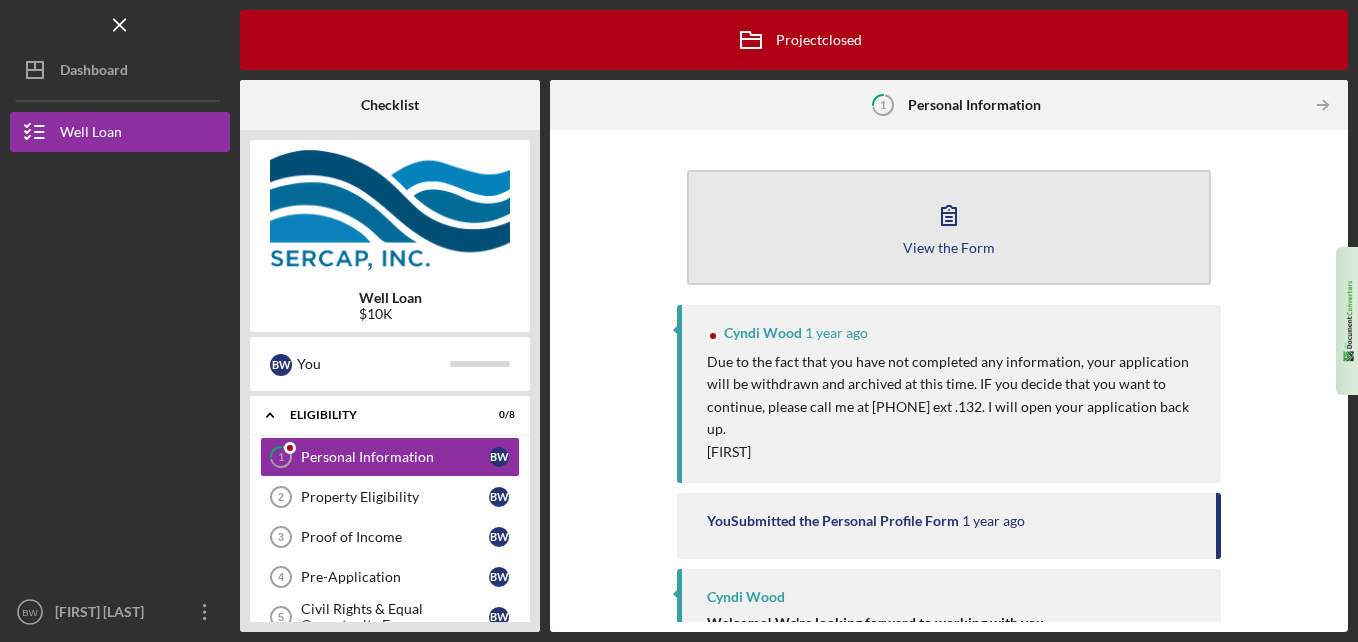 click 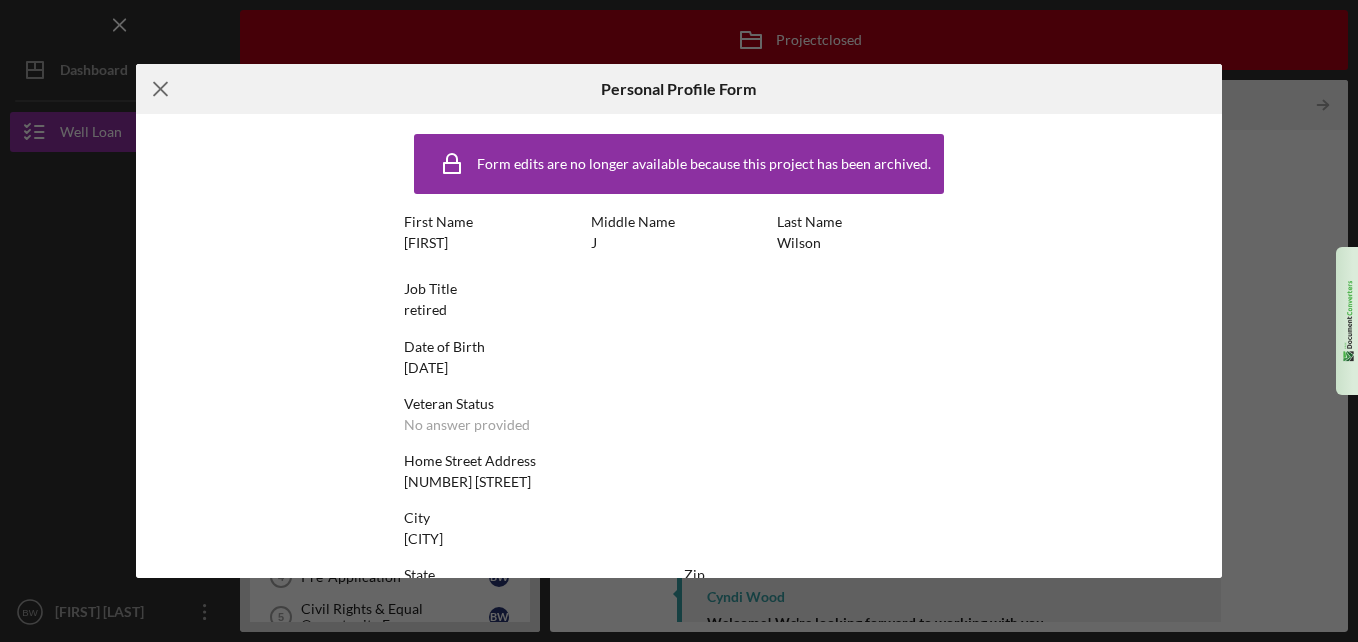 click on "Icon/Menu Close" 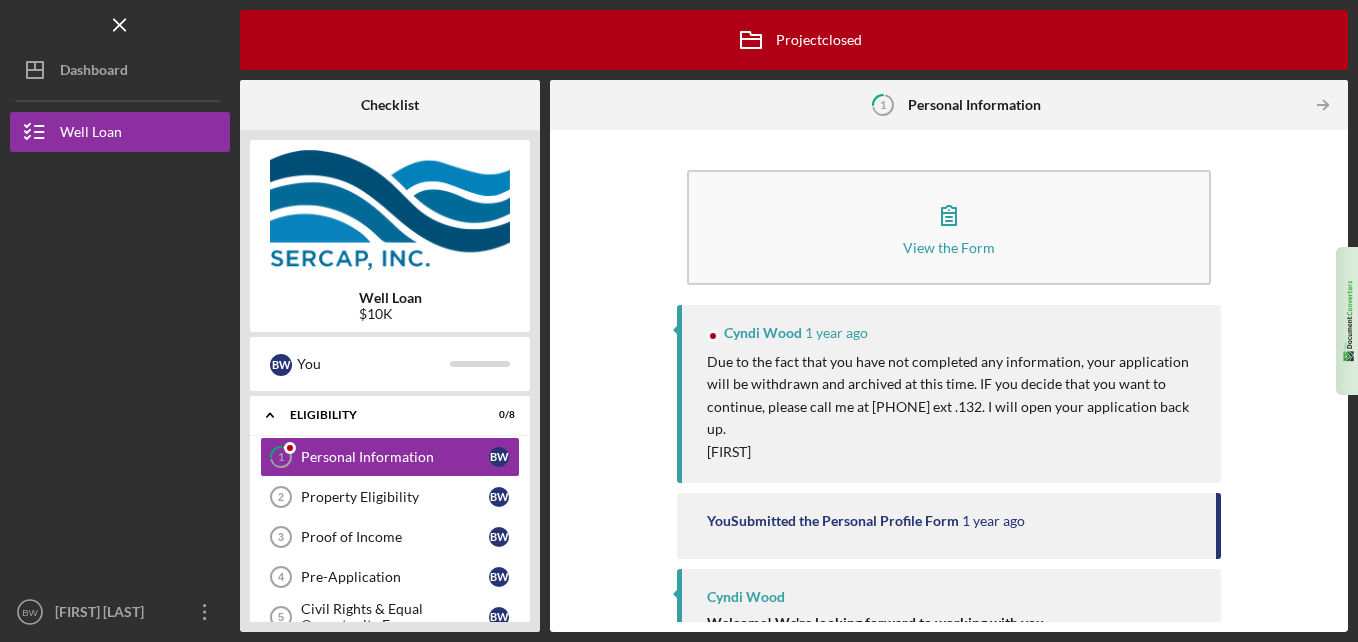 click at bounding box center [120, 262] 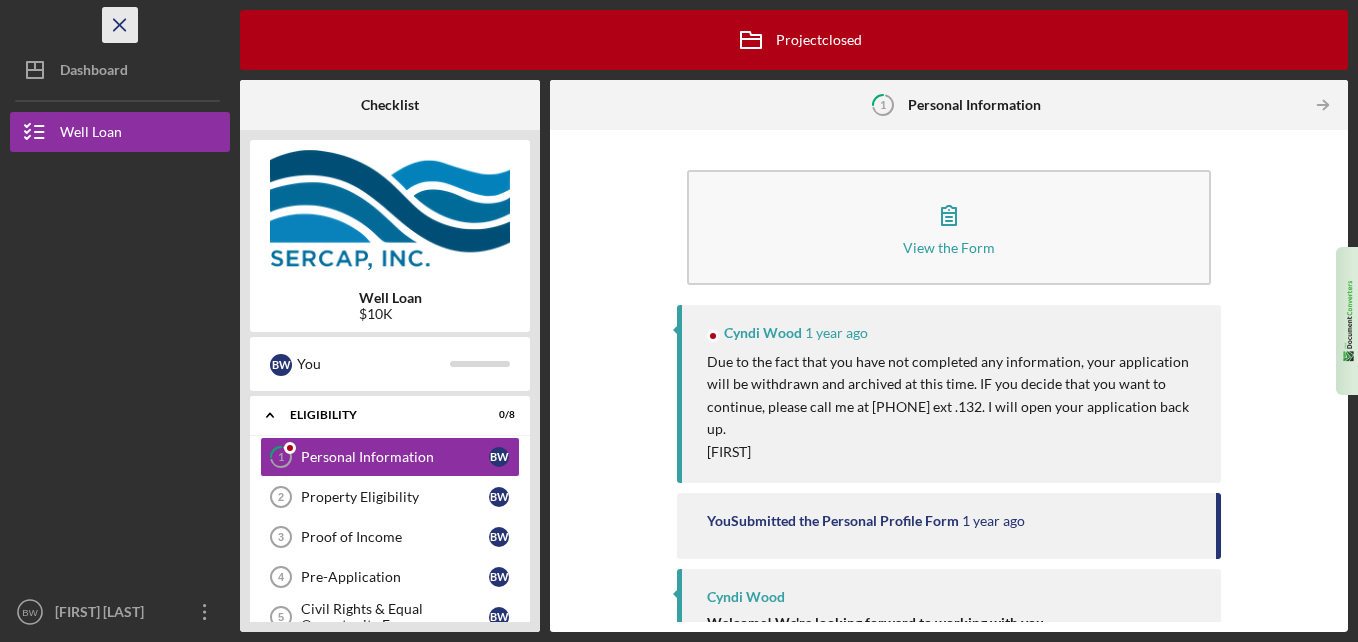 click on "Icon/Menu Close" 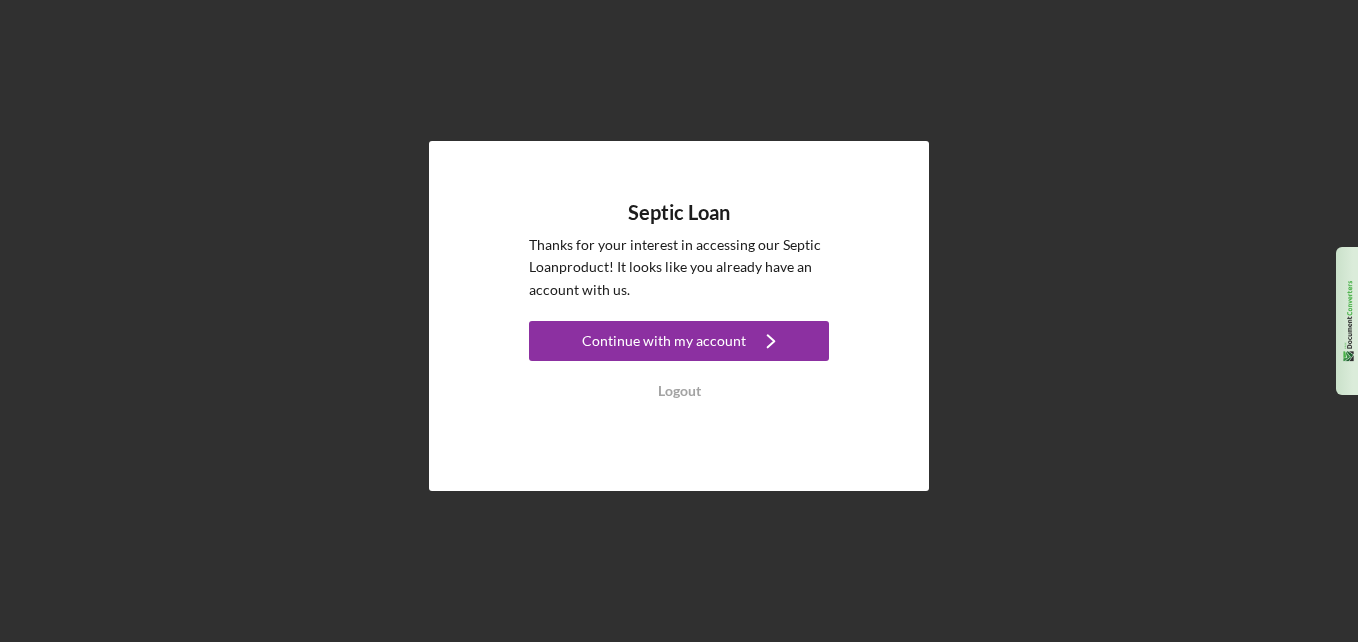 scroll, scrollTop: 0, scrollLeft: 0, axis: both 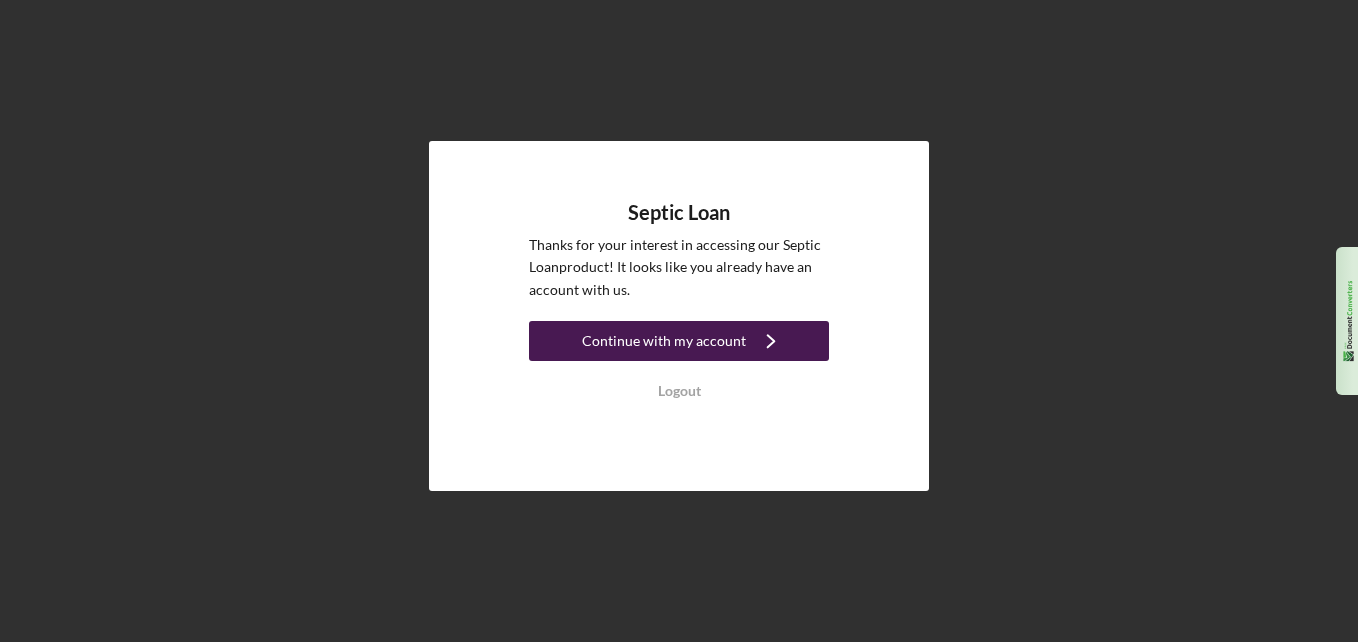 click on "Continue with my account" at bounding box center [664, 341] 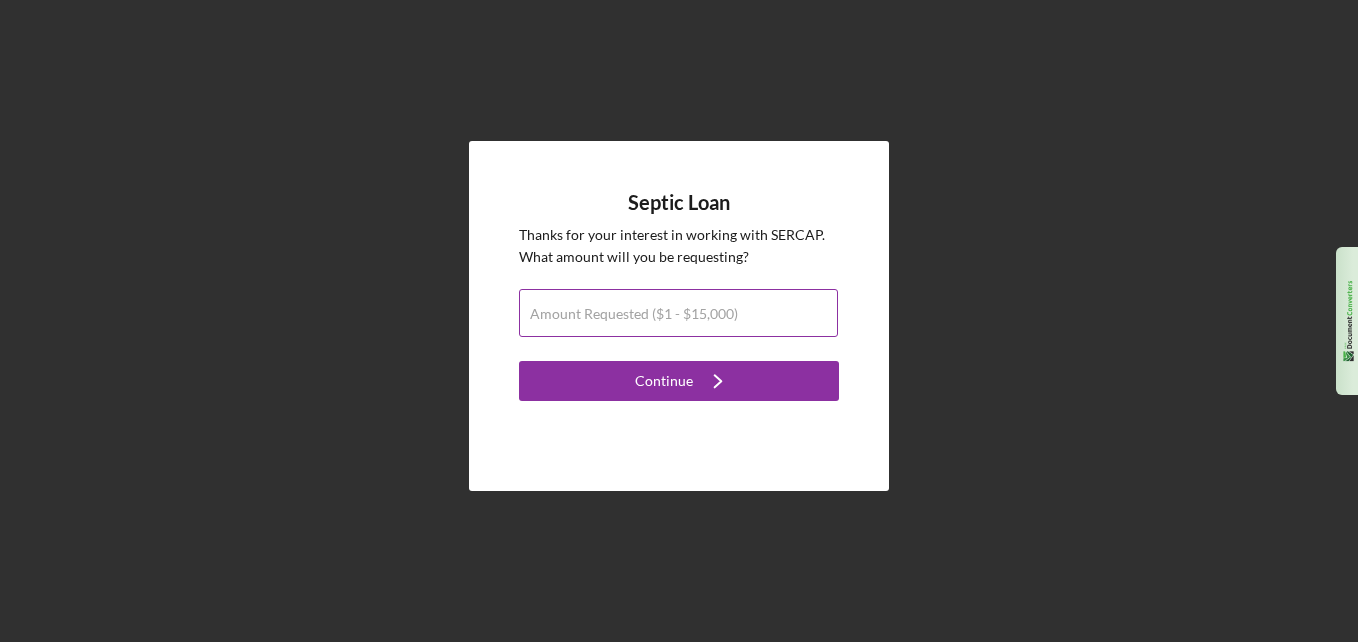 click on "Amount Requested ($1 - $15,000)" at bounding box center (634, 314) 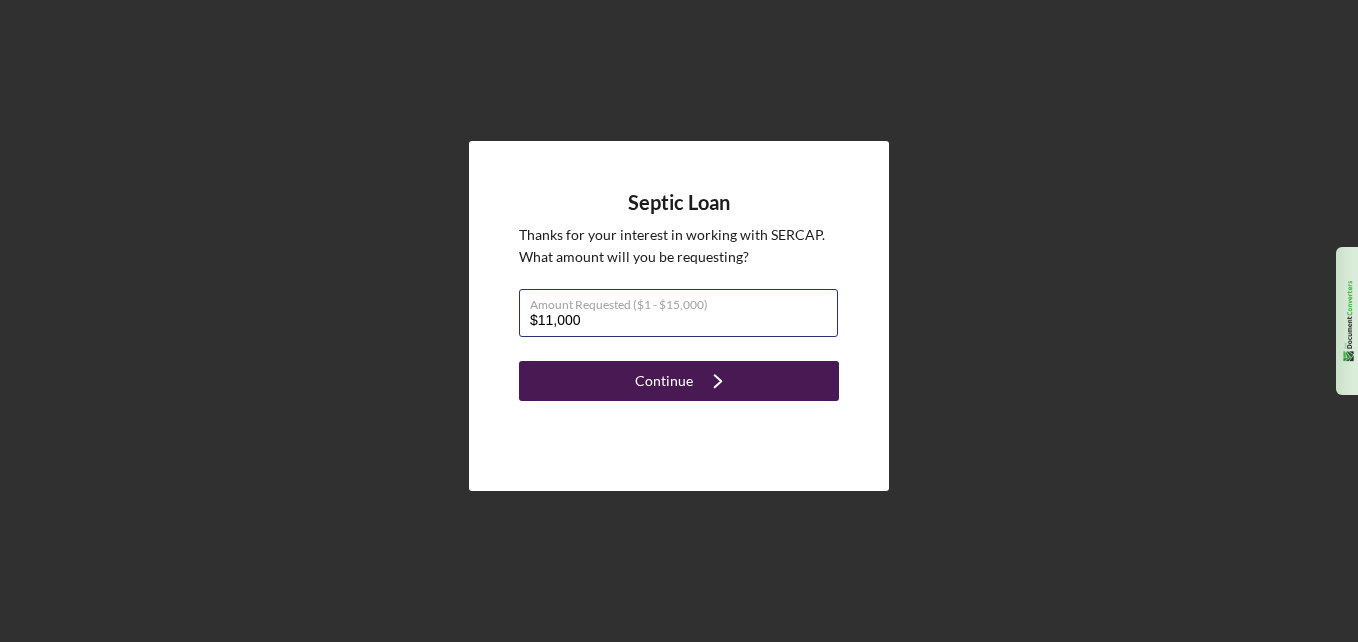 type on "$11,000" 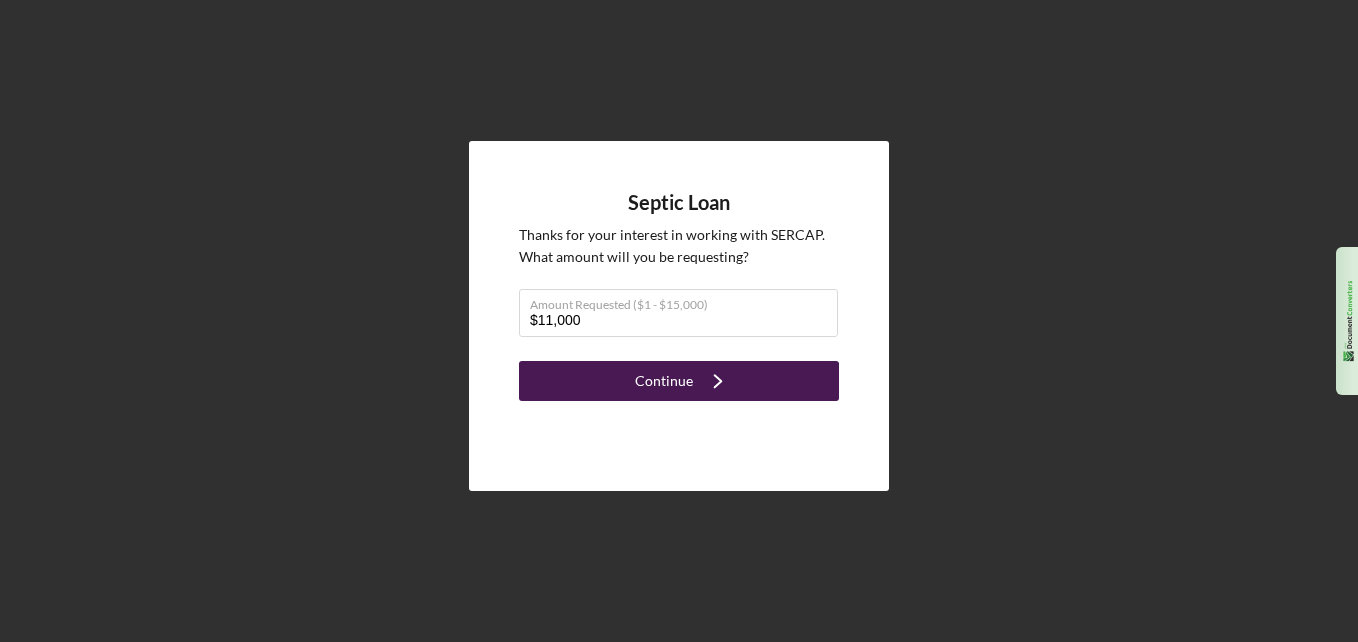 click on "Continue" at bounding box center [664, 381] 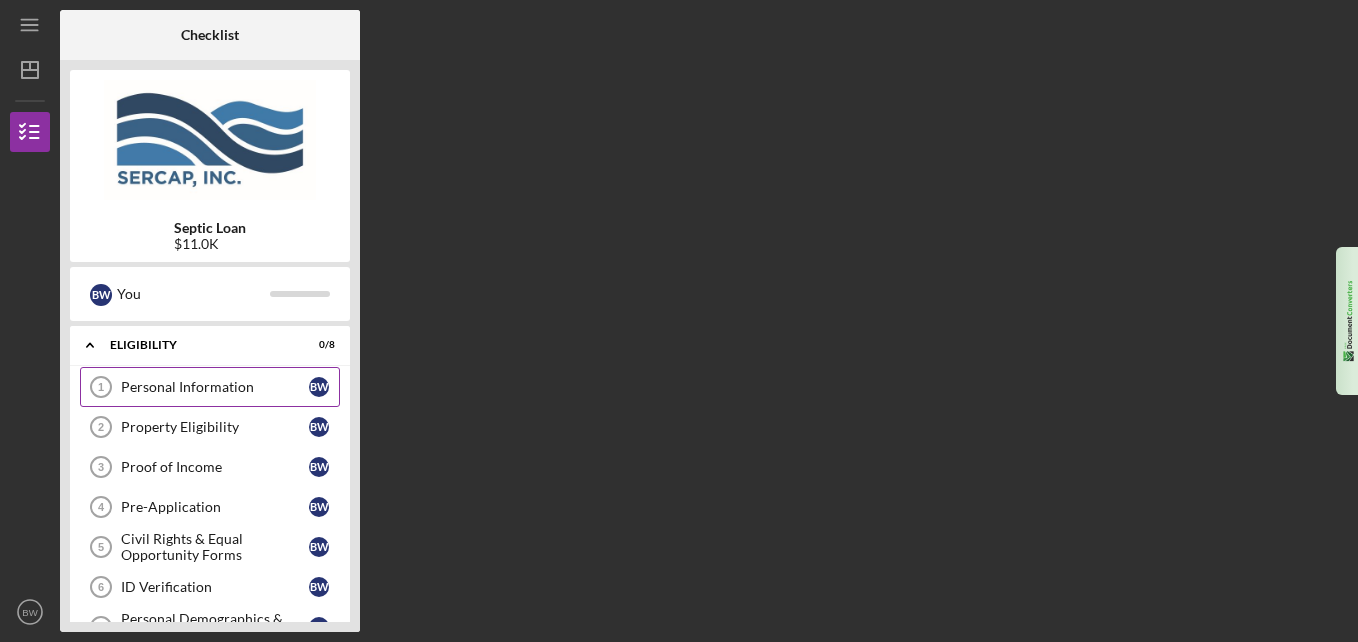 click on "Personal Information" at bounding box center (215, 387) 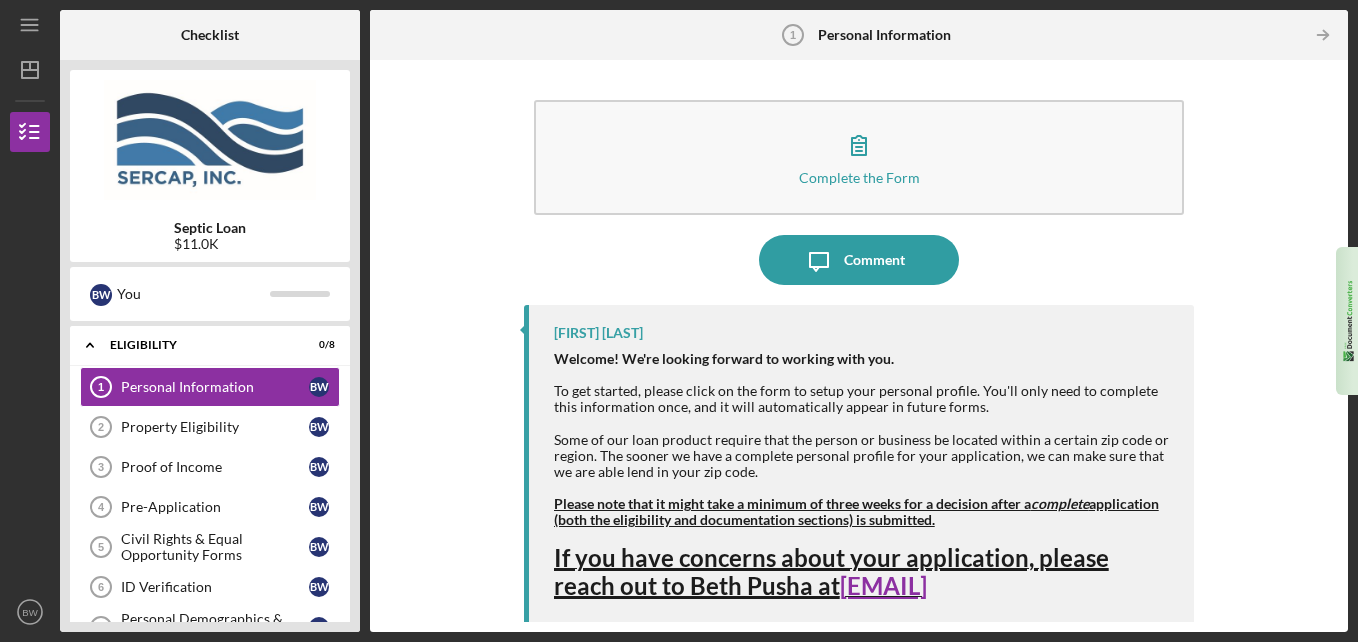 scroll, scrollTop: 2, scrollLeft: 0, axis: vertical 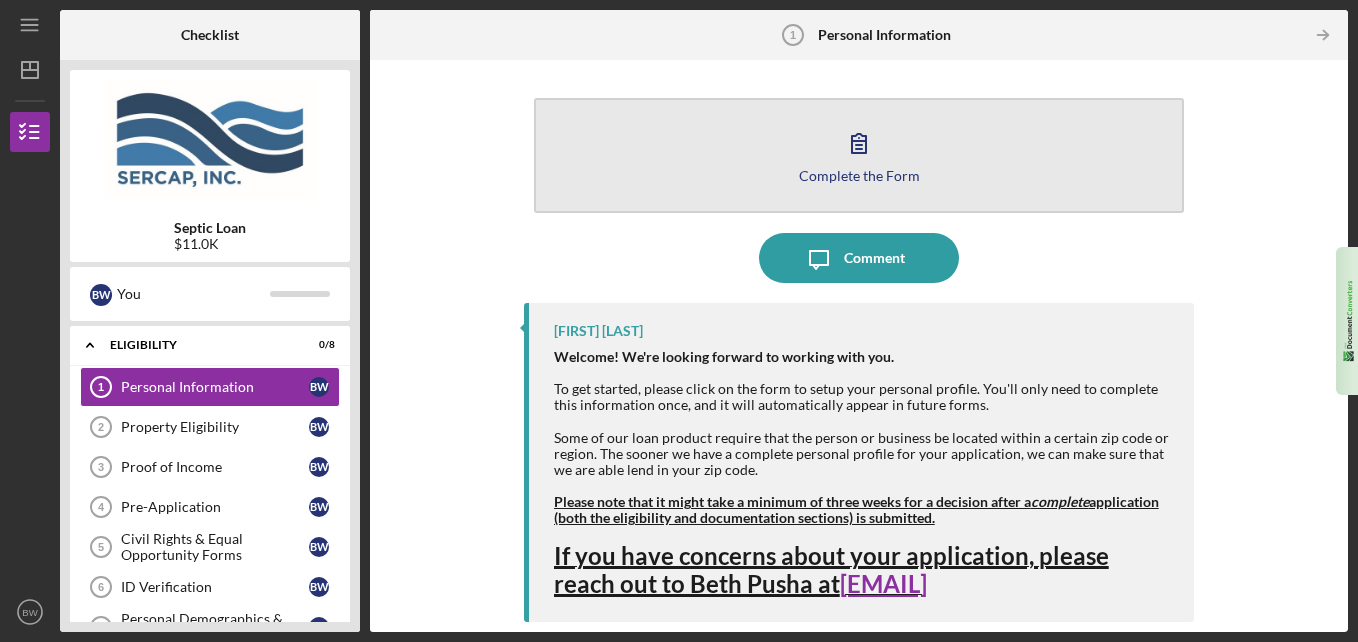 click on "Complete the Form" at bounding box center [859, 175] 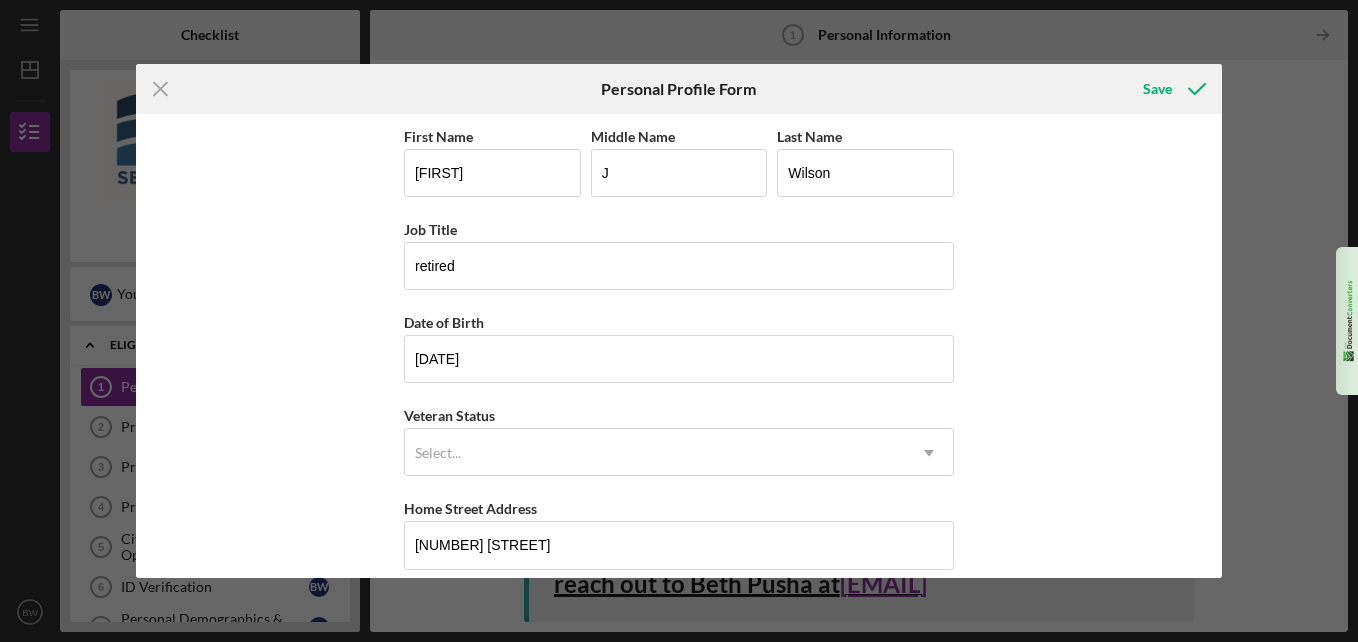 scroll, scrollTop: 0, scrollLeft: 0, axis: both 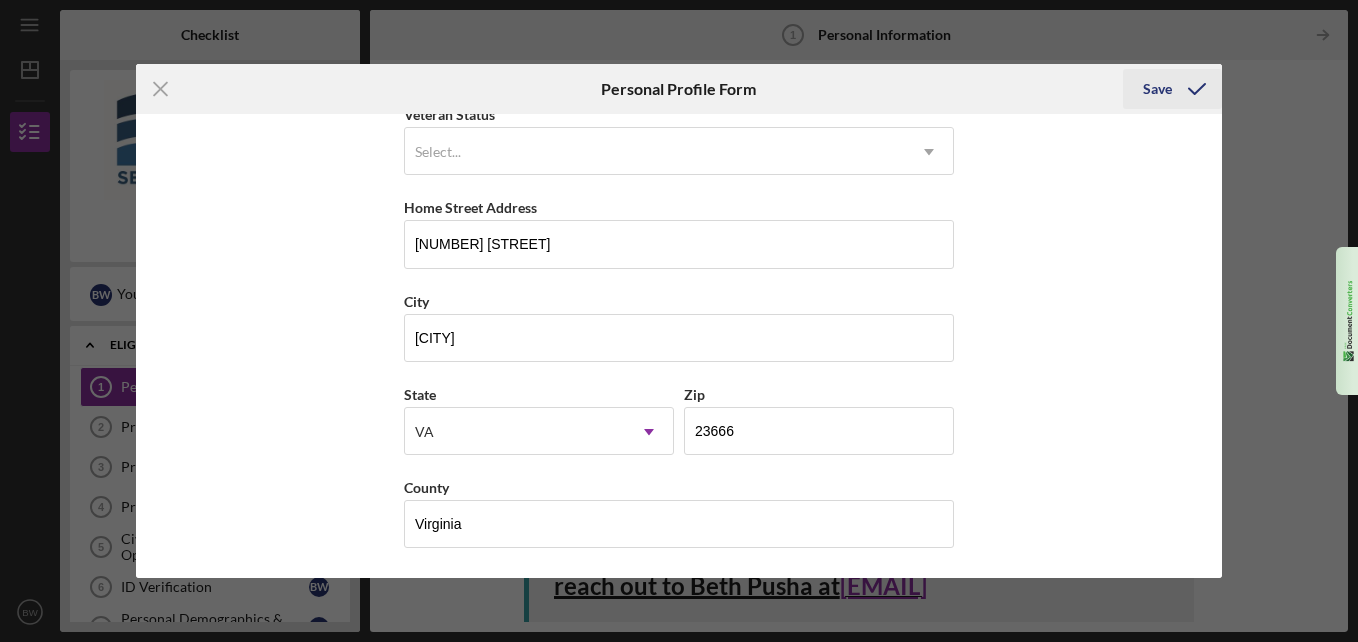 click on "Save" at bounding box center [1157, 89] 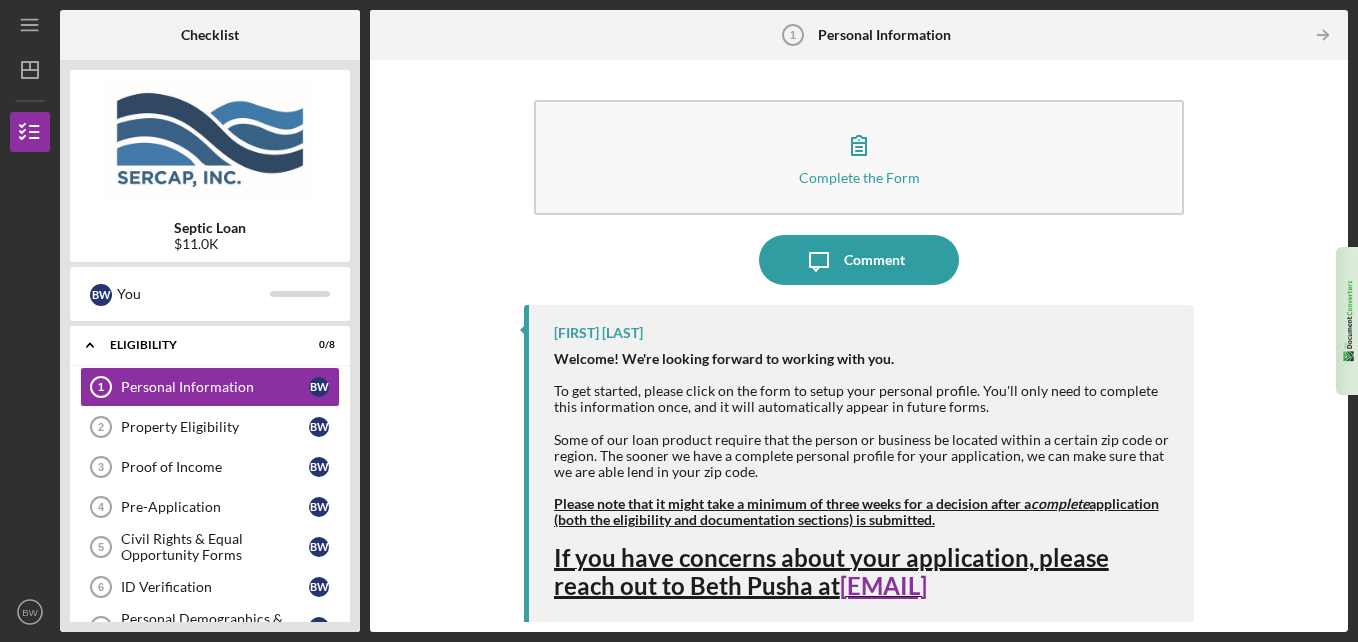 scroll, scrollTop: 2, scrollLeft: 0, axis: vertical 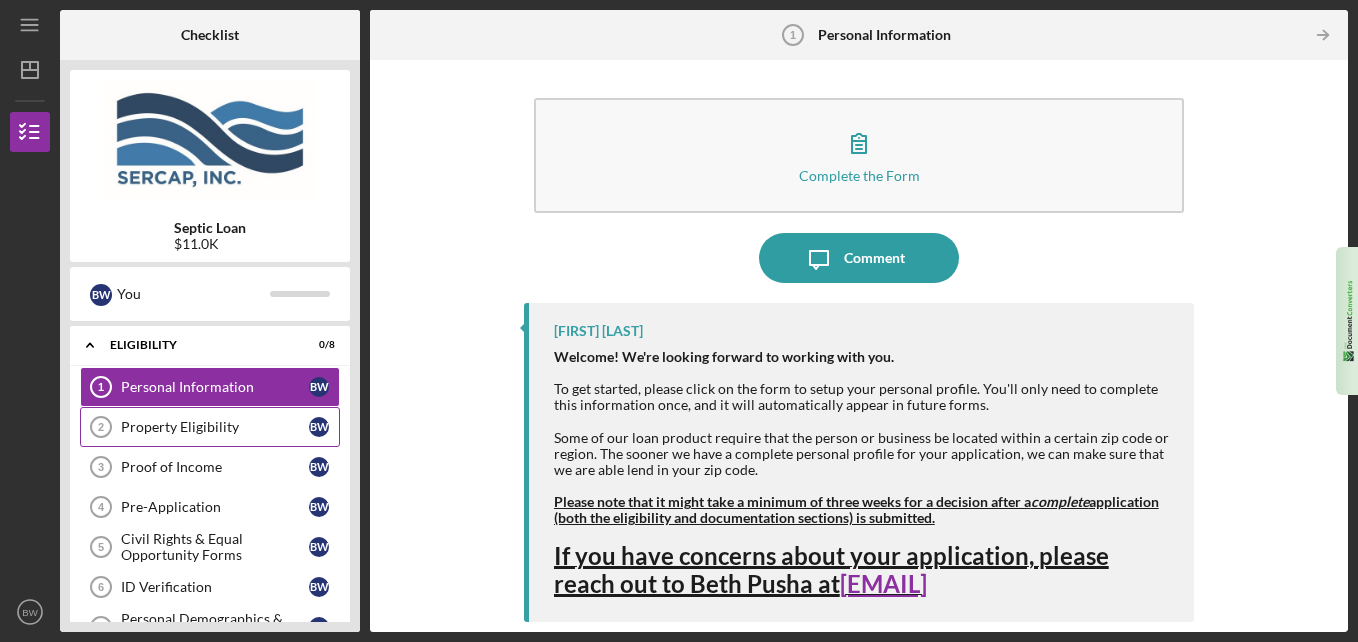 click on "Property Eligibility" at bounding box center [215, 427] 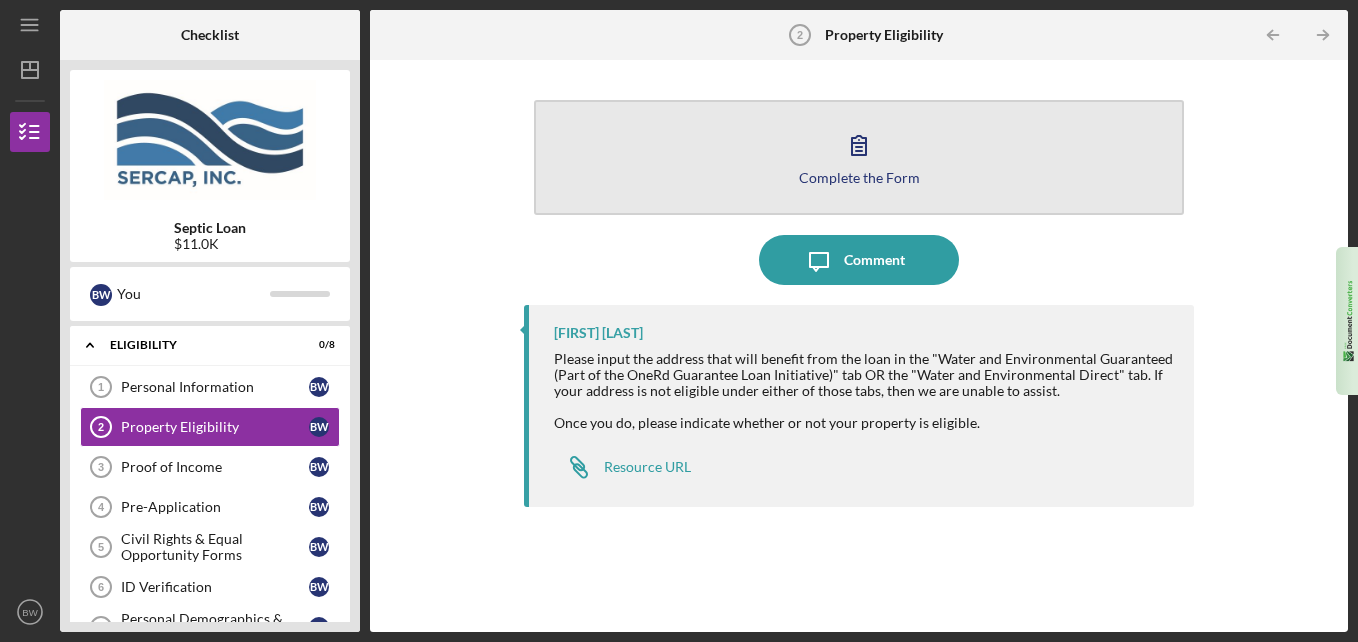 click 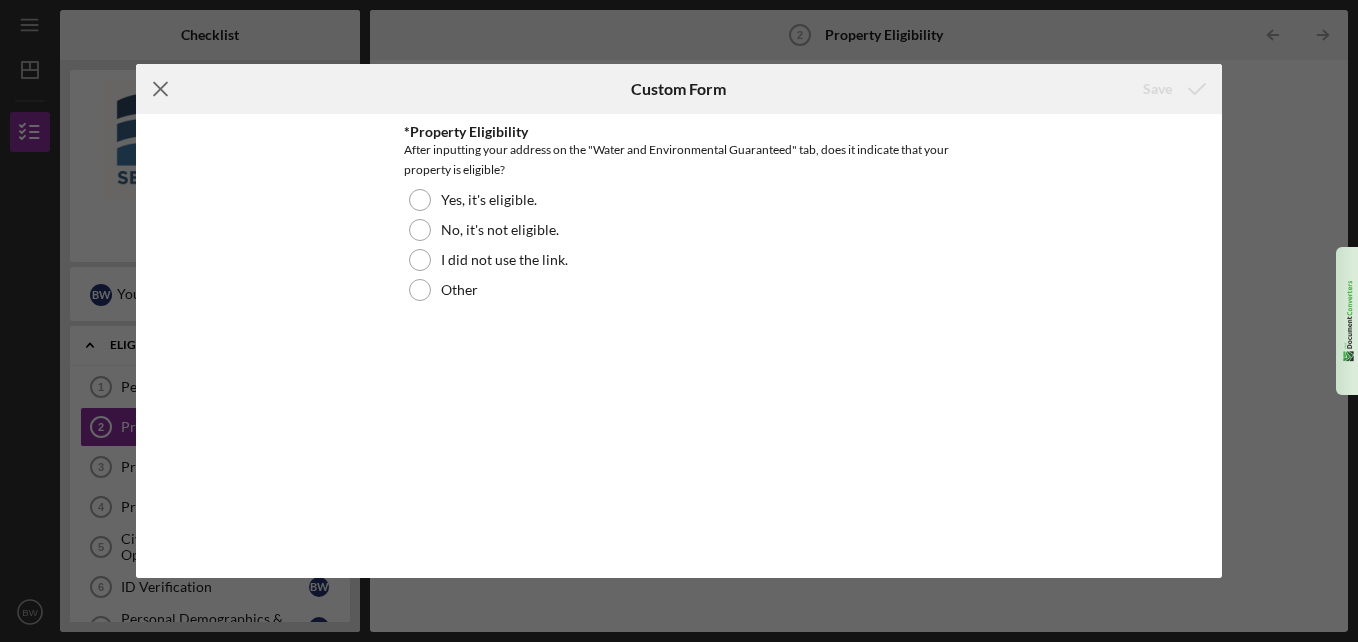 click 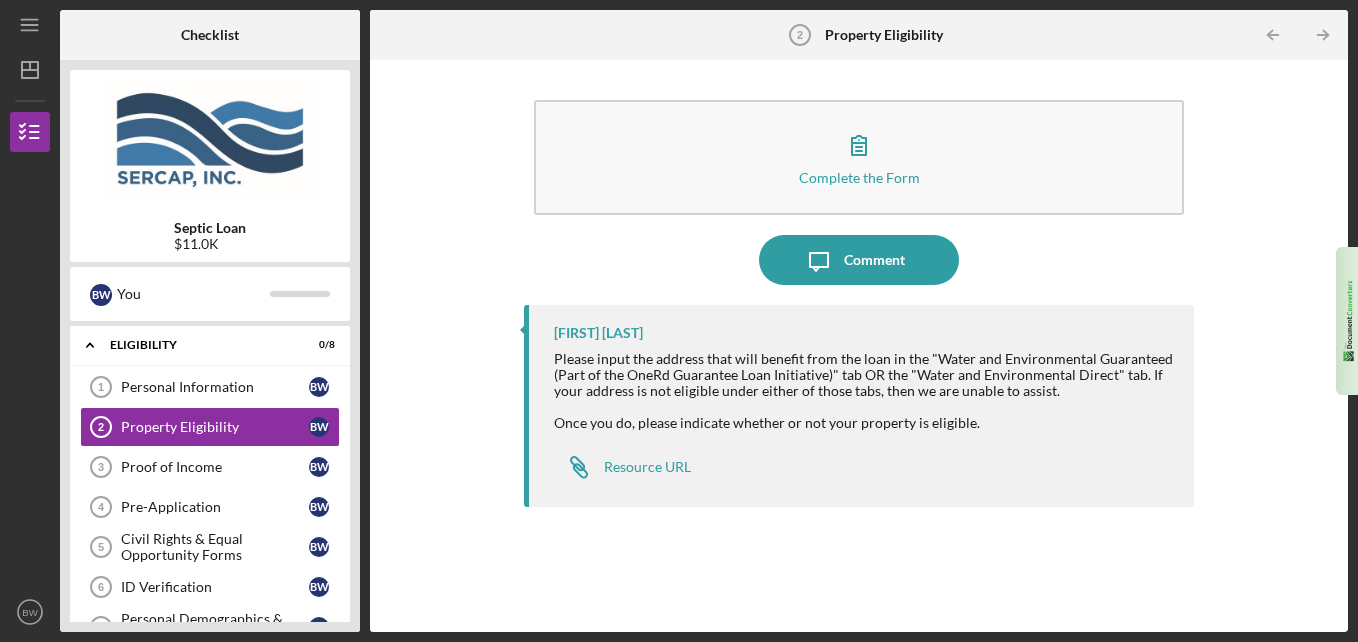 click on "Icon/Link Resource URL" at bounding box center (864, 462) 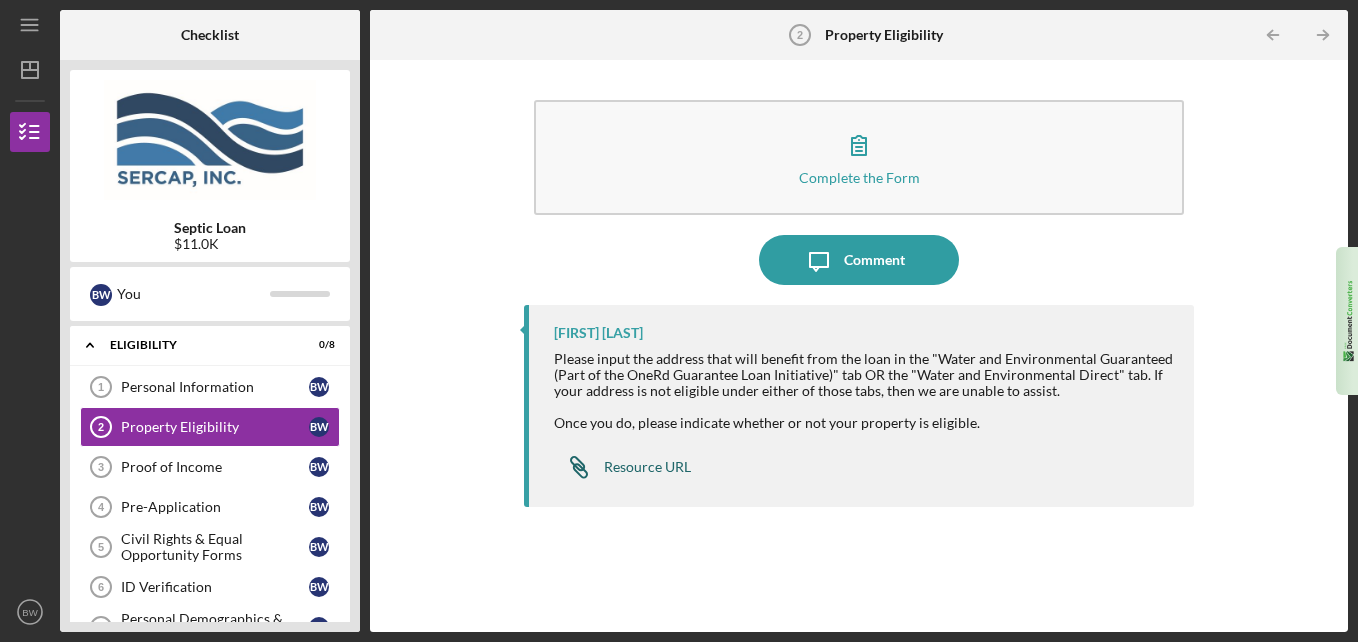 click on "Resource URL" at bounding box center (647, 467) 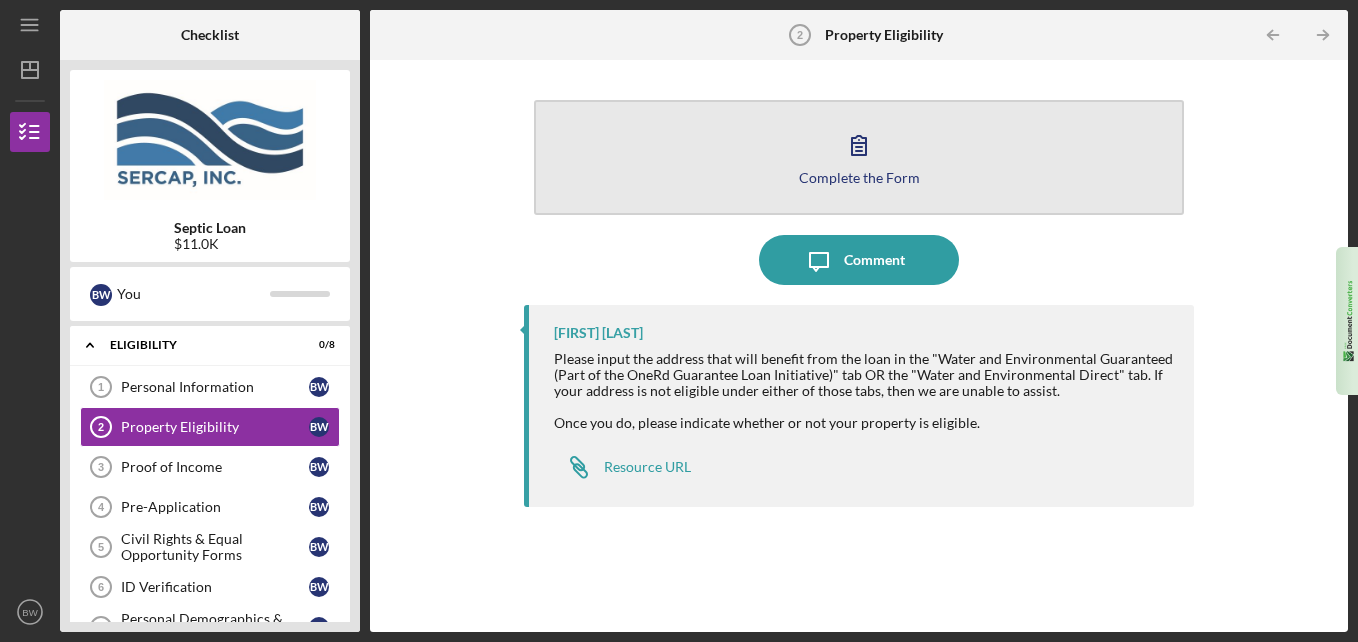 click on "Complete the Form Form" at bounding box center [859, 157] 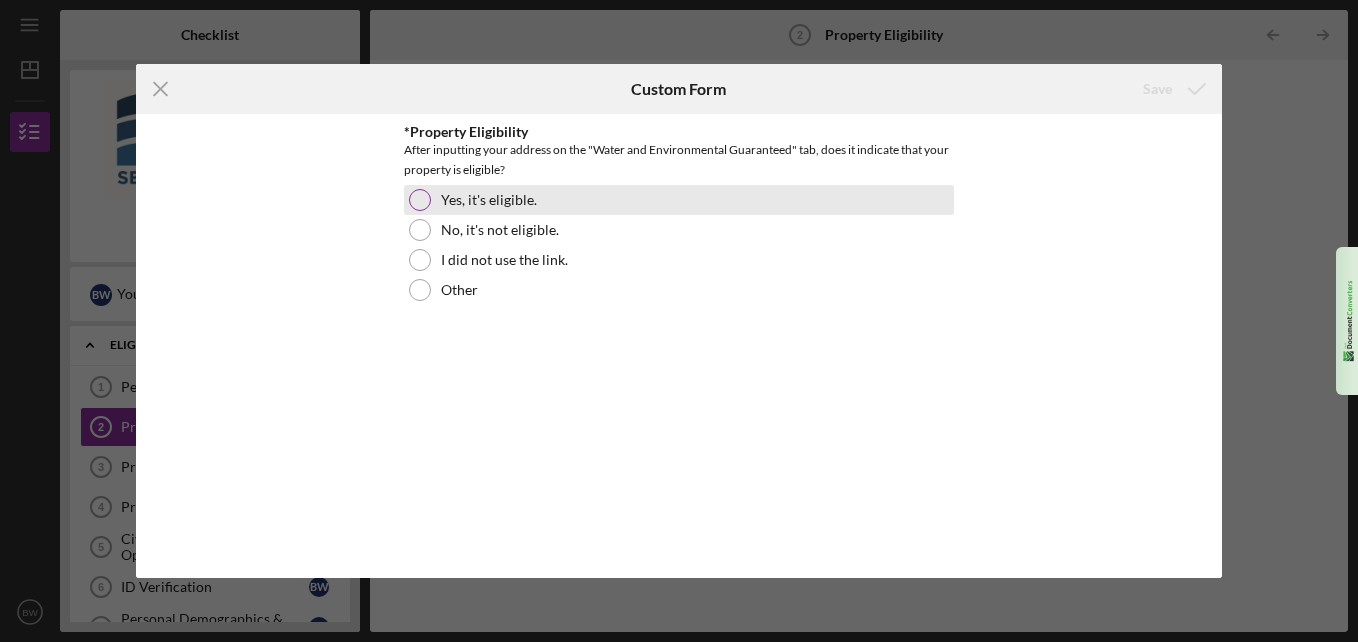 click at bounding box center (420, 200) 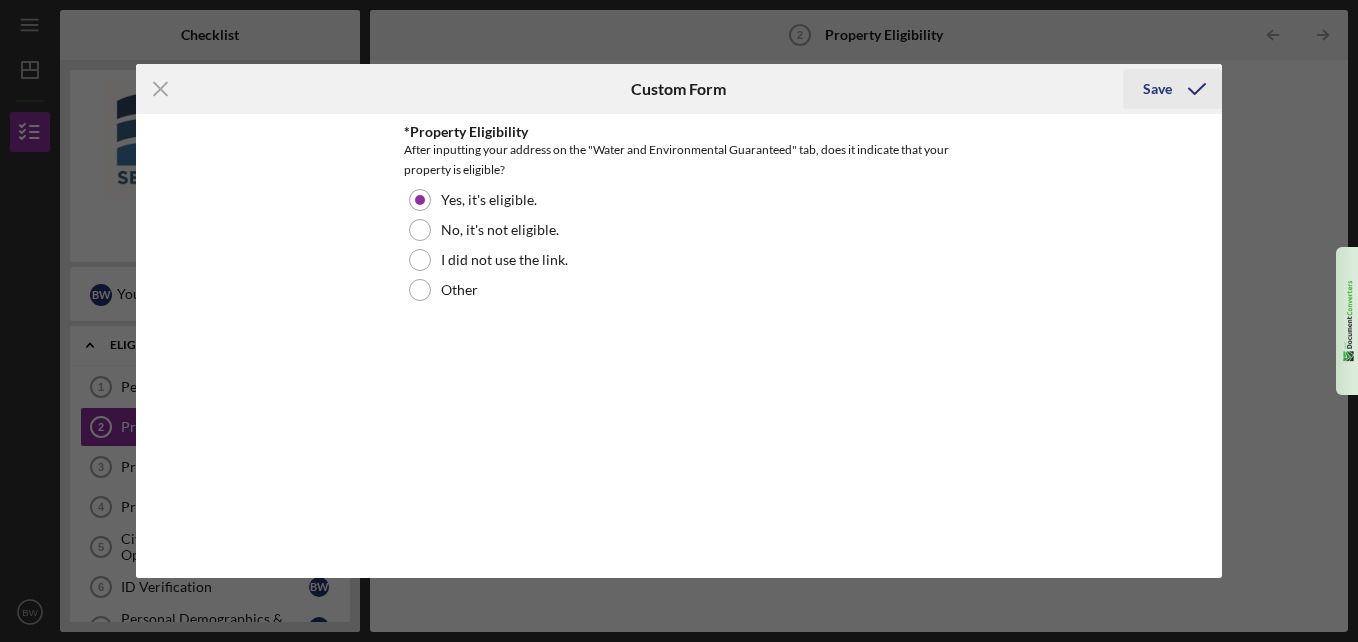 click on "Save" at bounding box center [1157, 89] 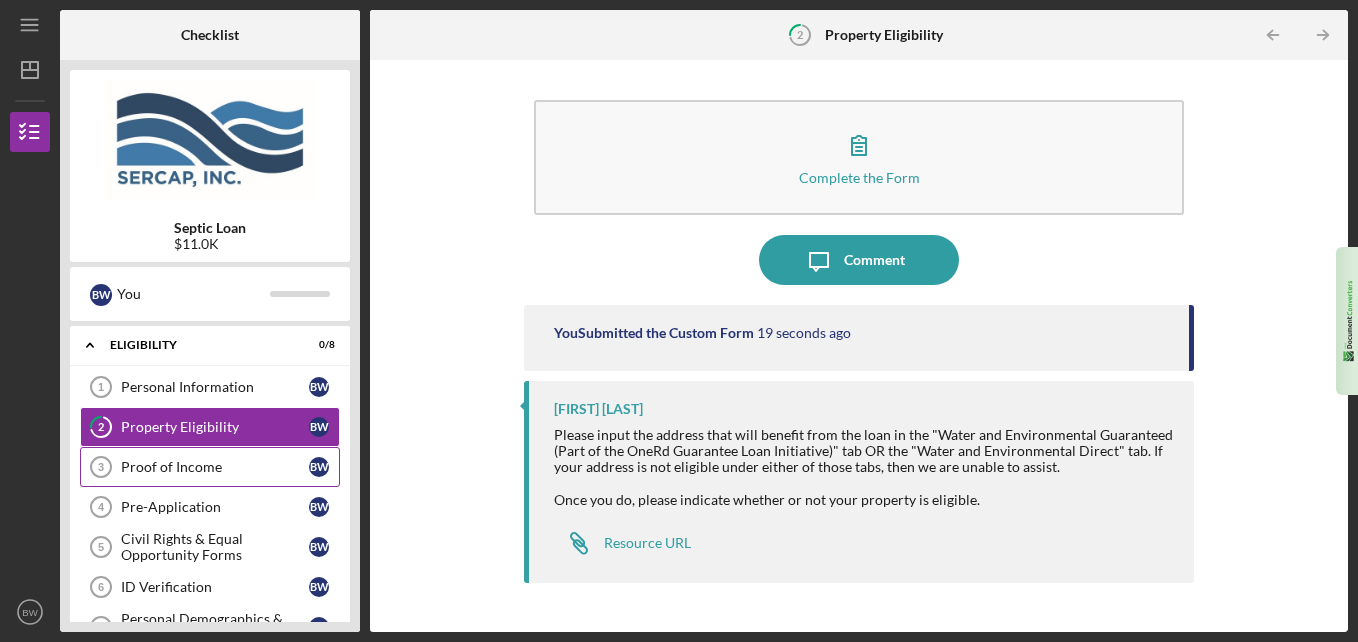 click on "Proof of Income" at bounding box center [215, 467] 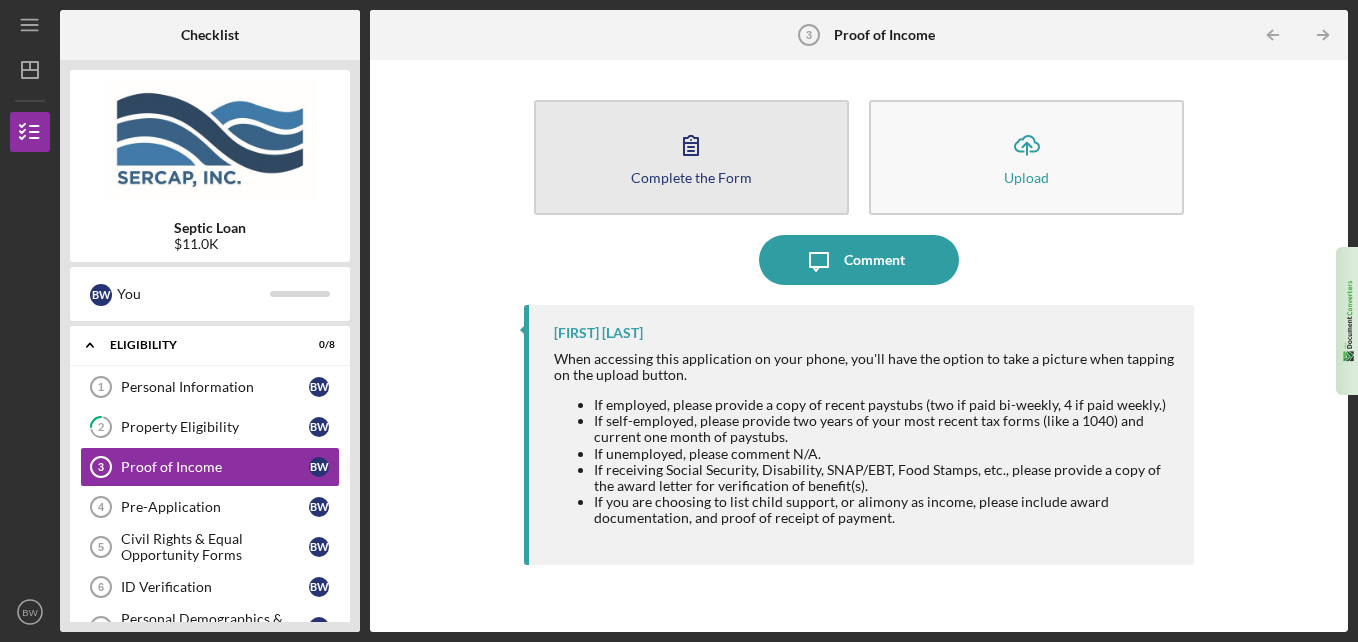 click 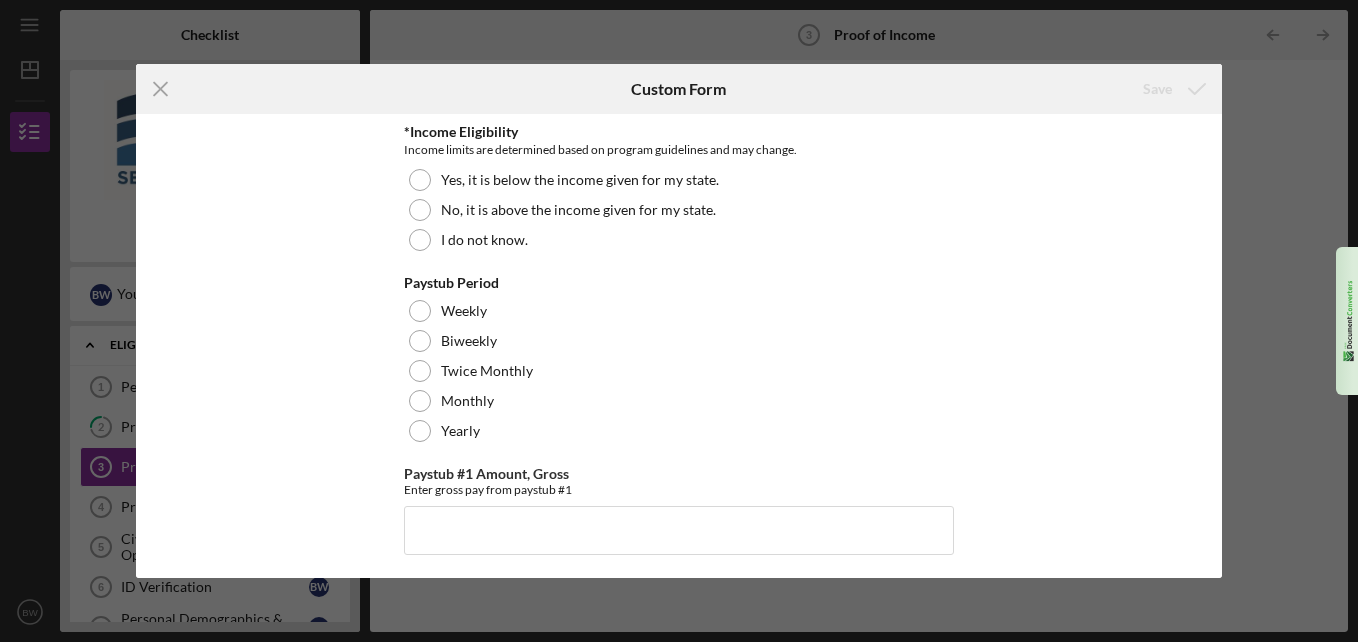click on "Icon/Menu Close" 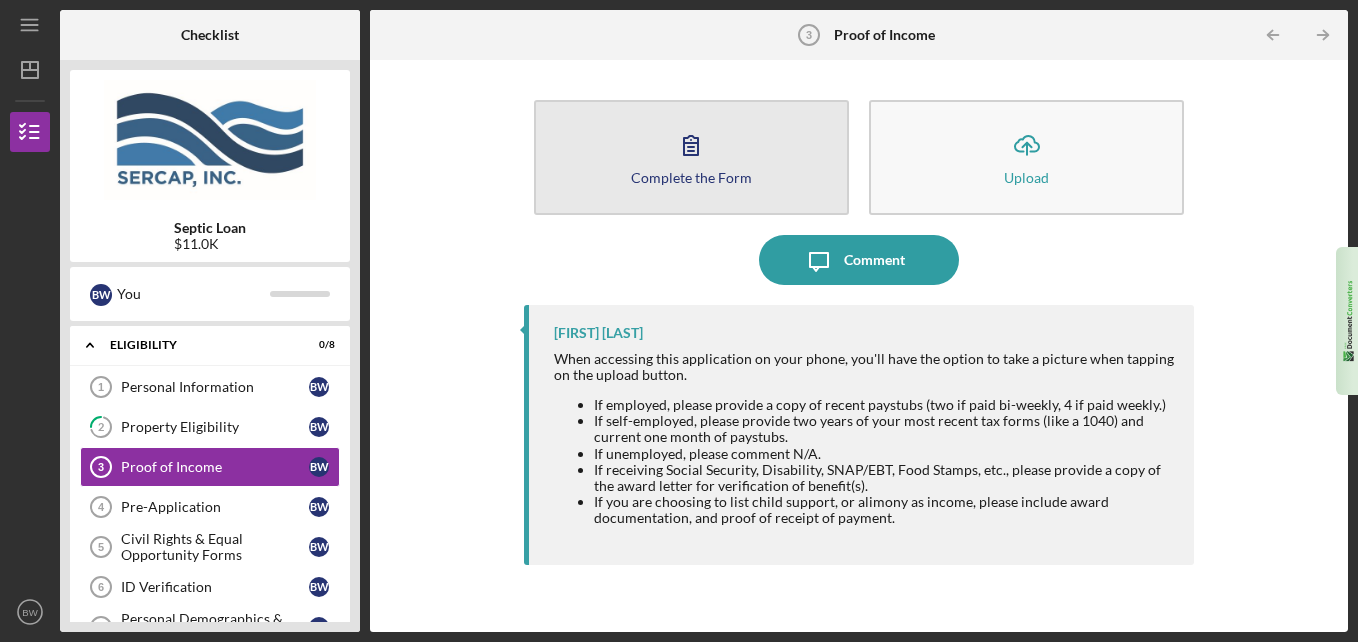 click on "Complete the Form" at bounding box center [691, 177] 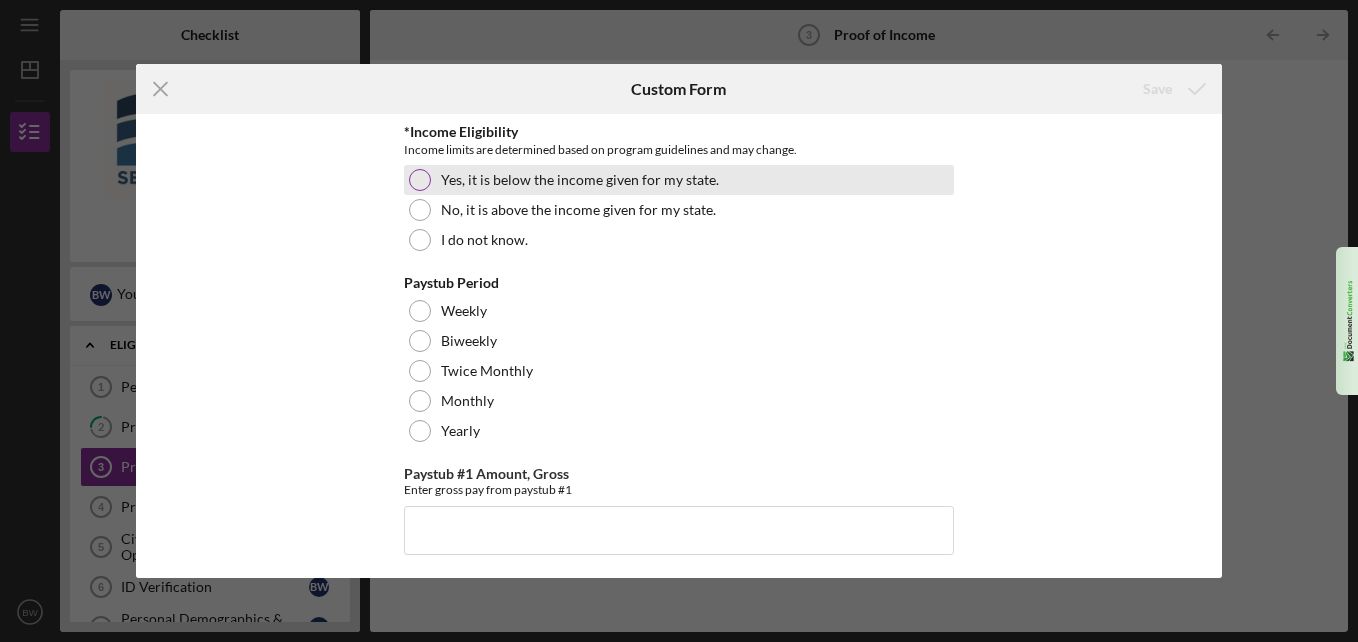 click at bounding box center [420, 180] 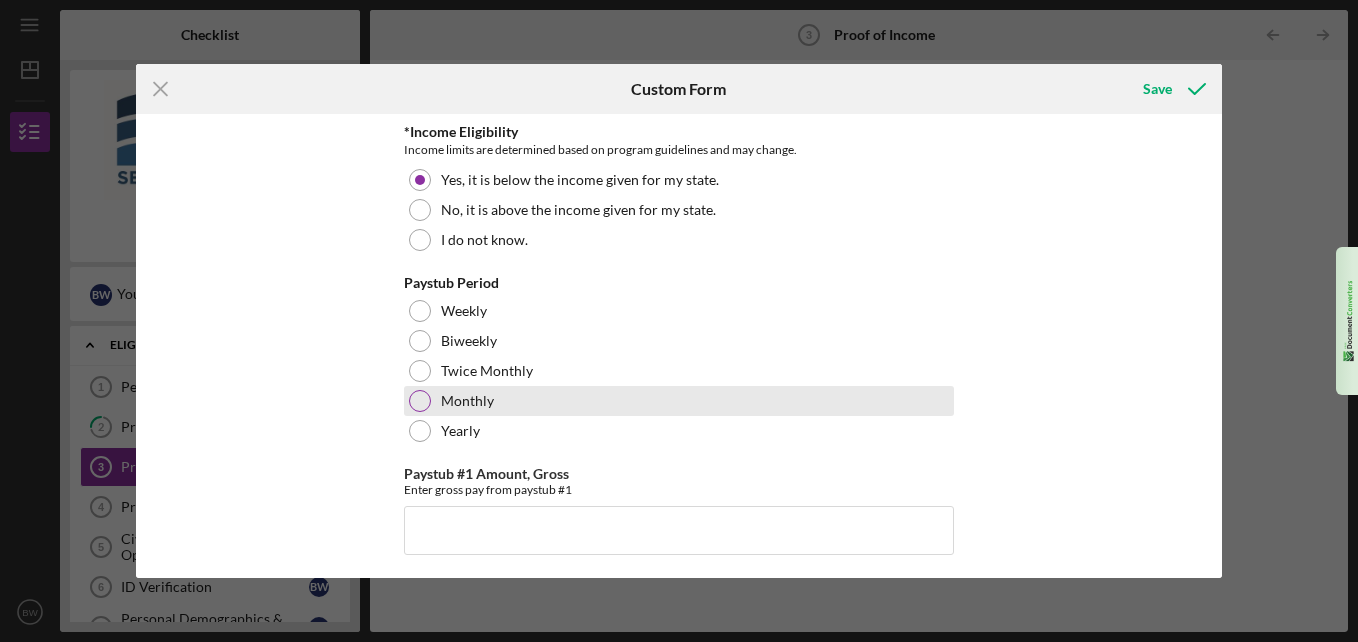 click at bounding box center (420, 401) 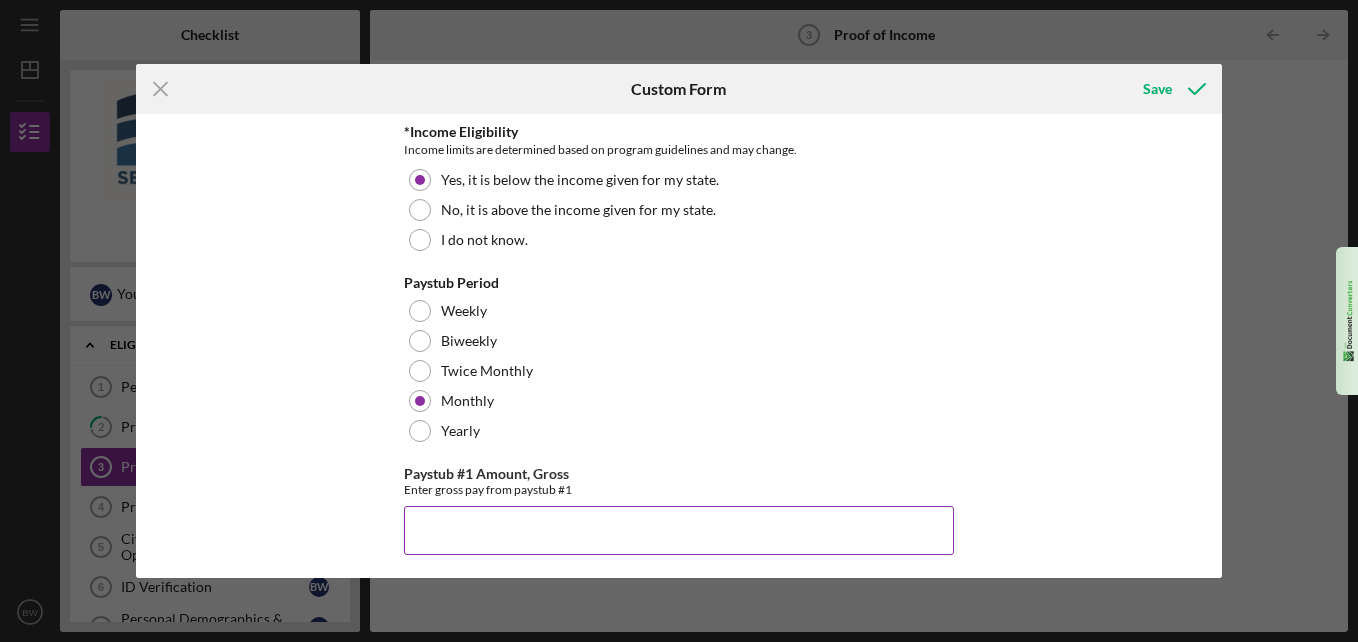 click on "Paystub #1 Amount, Gross" at bounding box center (679, 530) 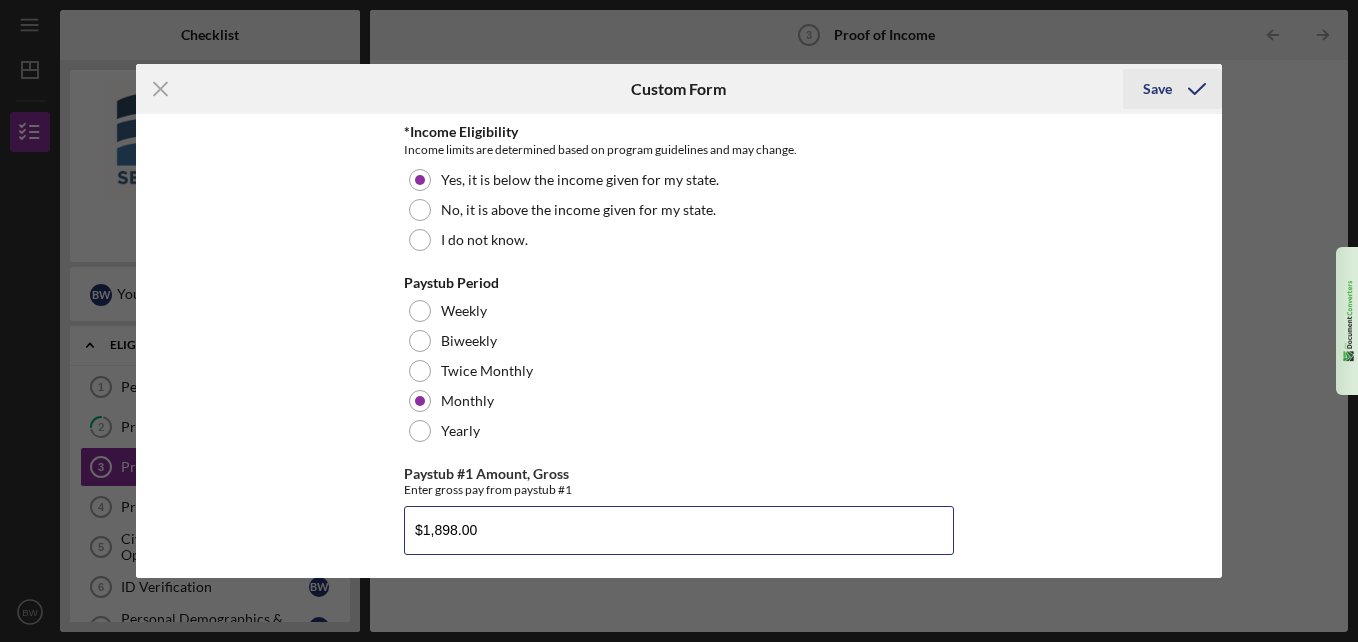 type on "$1,898.00" 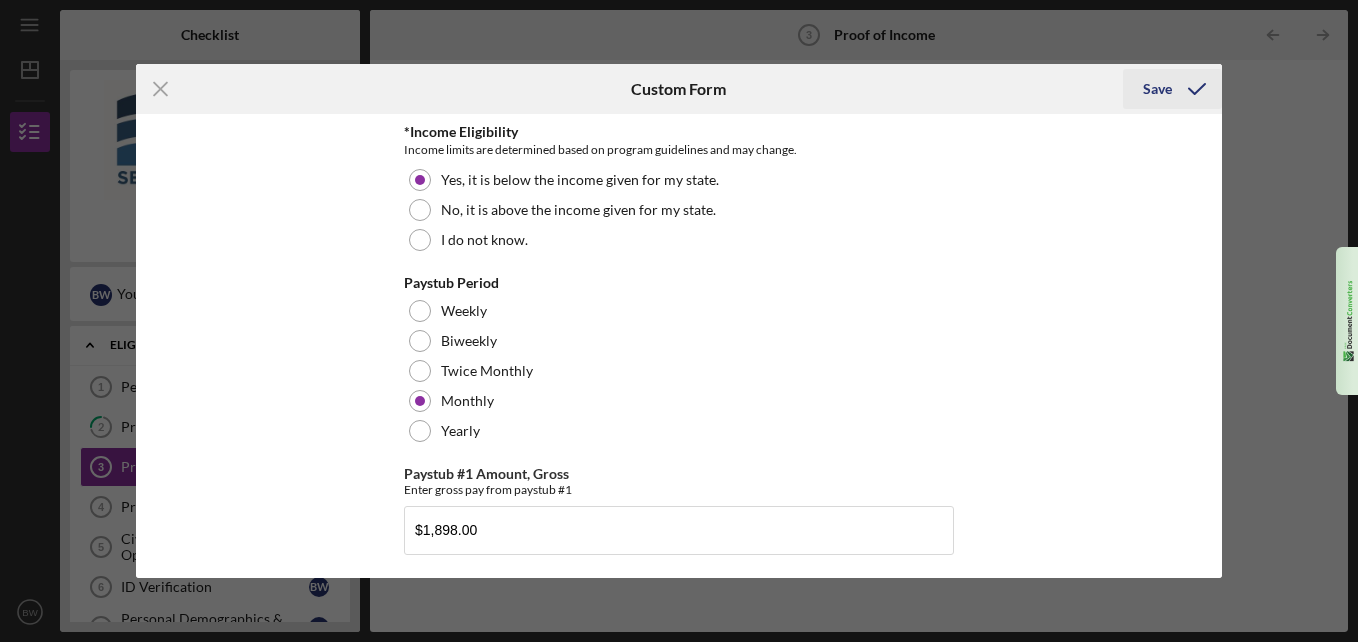 click on "Save" at bounding box center [1157, 89] 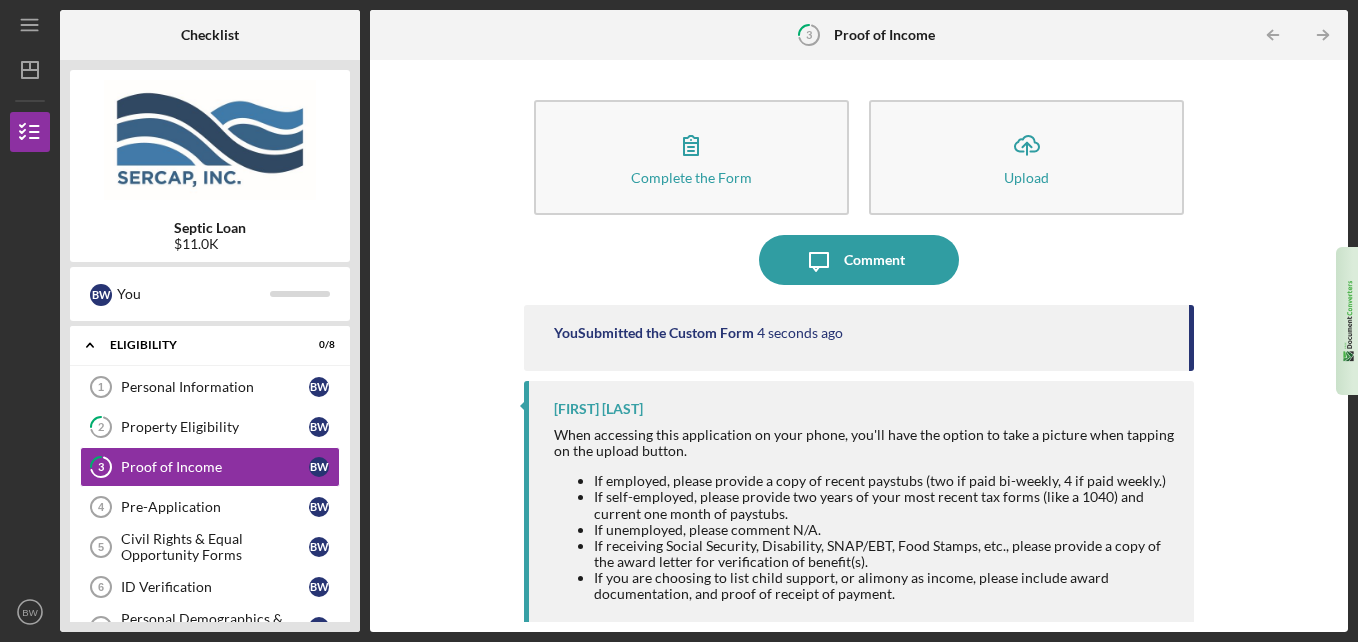 scroll, scrollTop: 19, scrollLeft: 0, axis: vertical 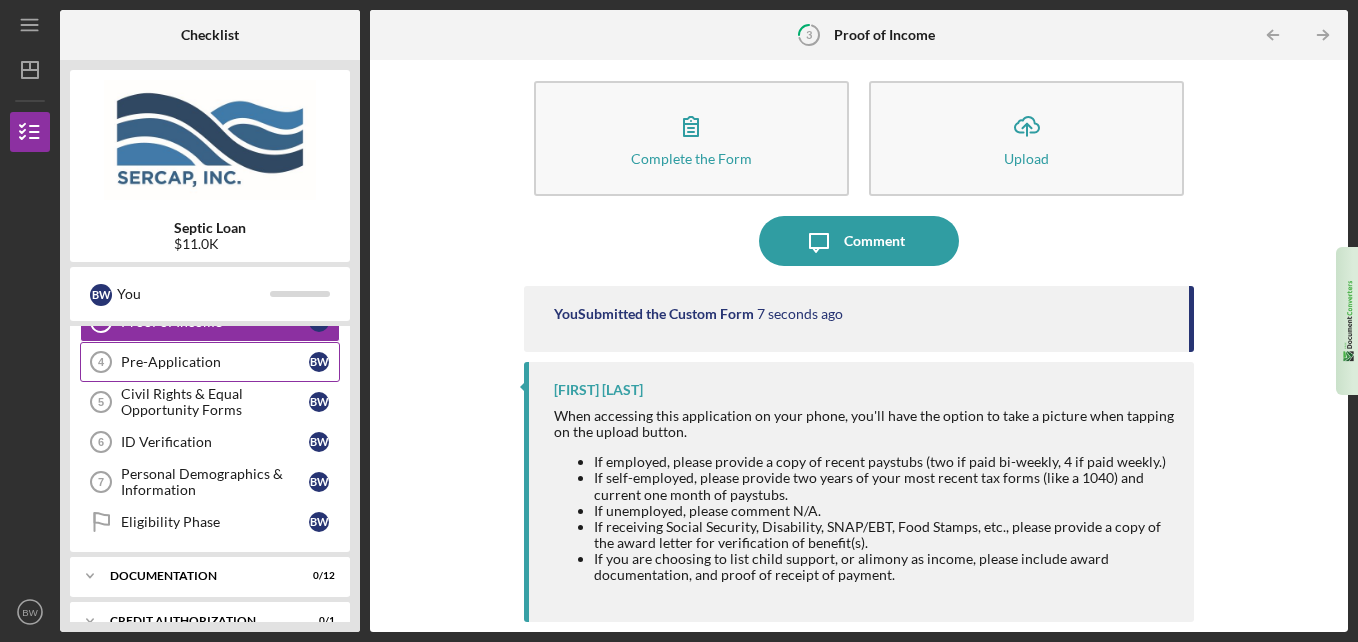 click on "Pre-Application" at bounding box center [215, 362] 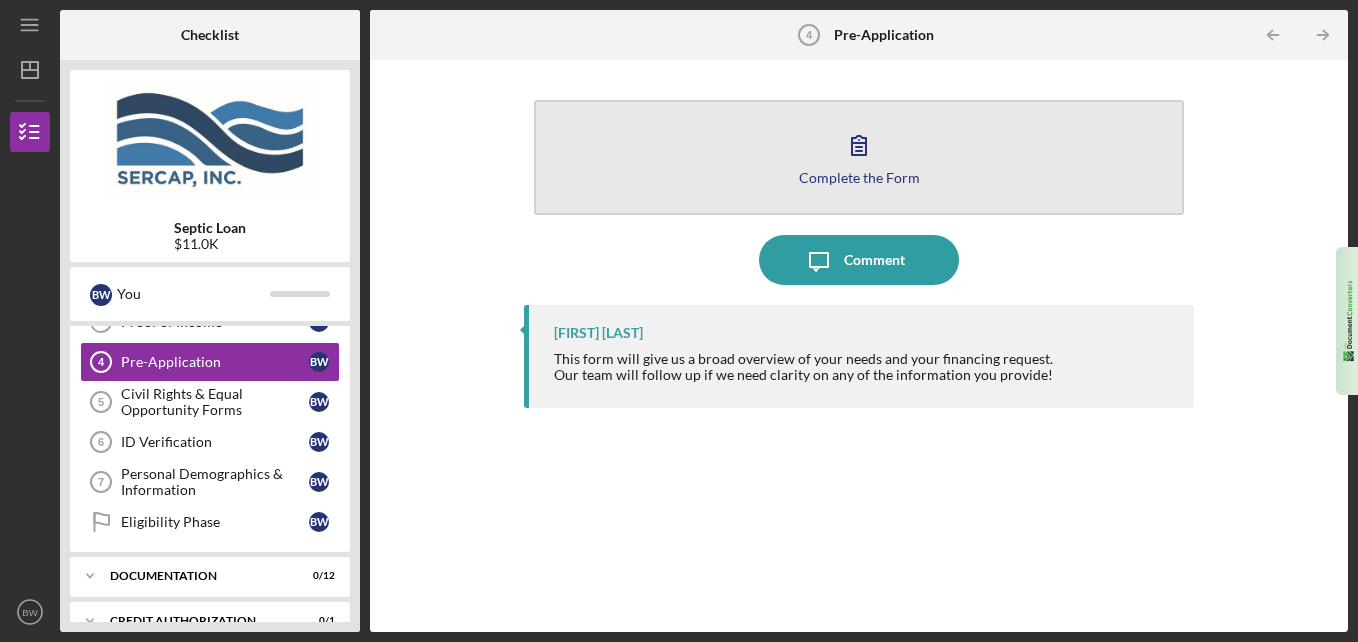 click on "Complete the Form Form" at bounding box center [859, 157] 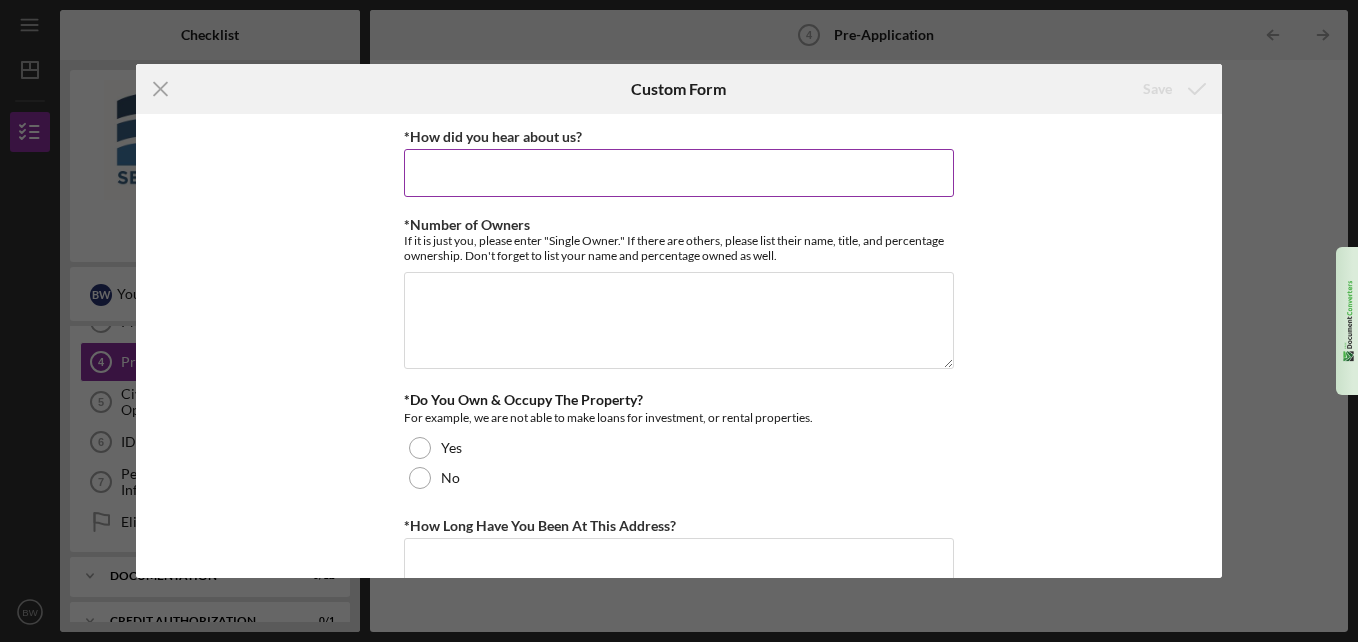 click on "*How did you hear about us?" at bounding box center (679, 173) 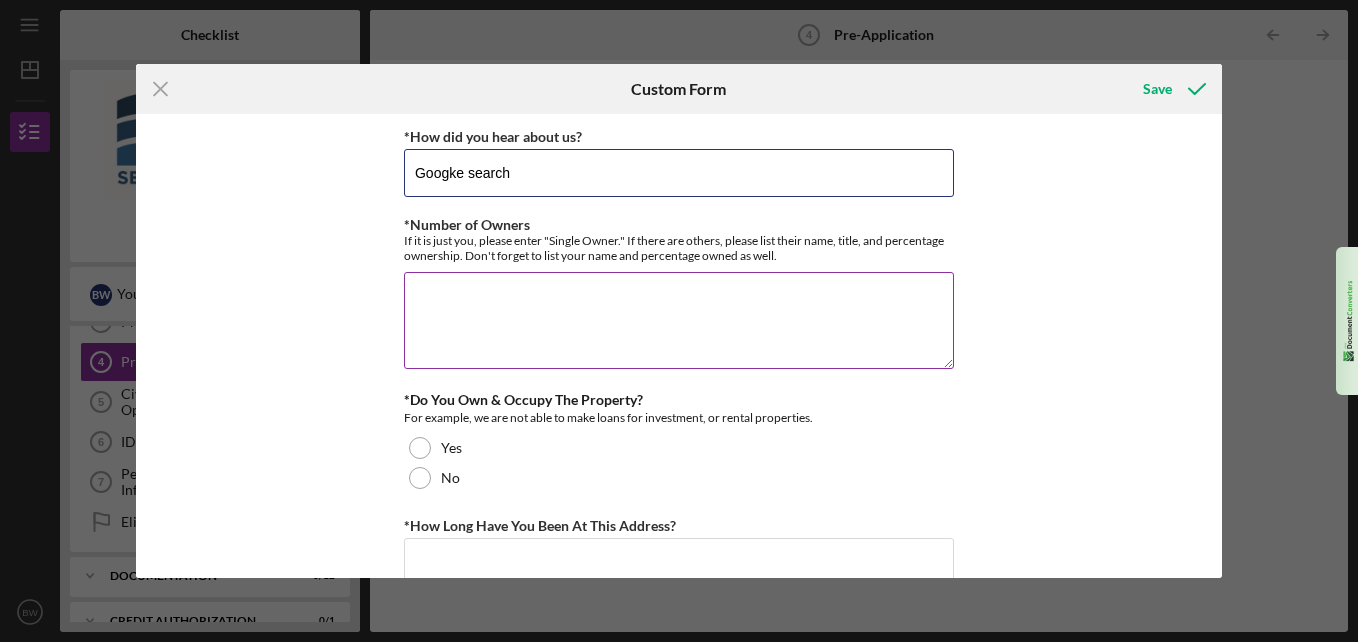 type on "Googke search" 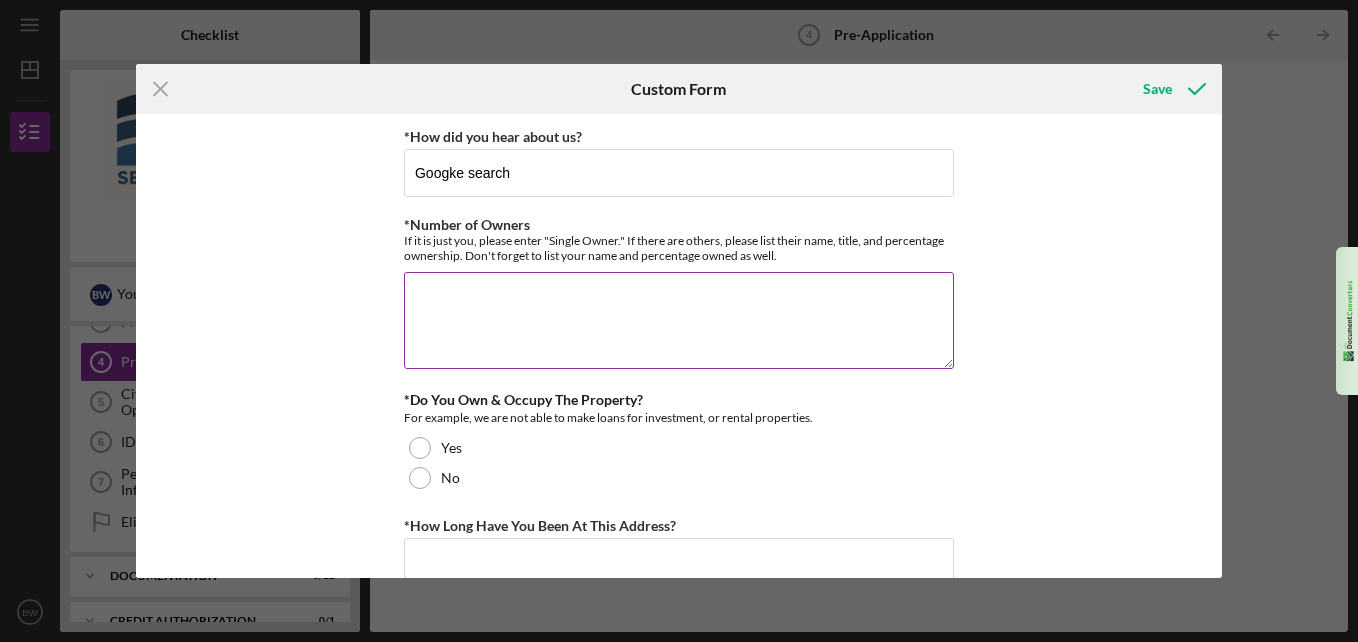 click on "*Number of Owners" at bounding box center [679, 320] 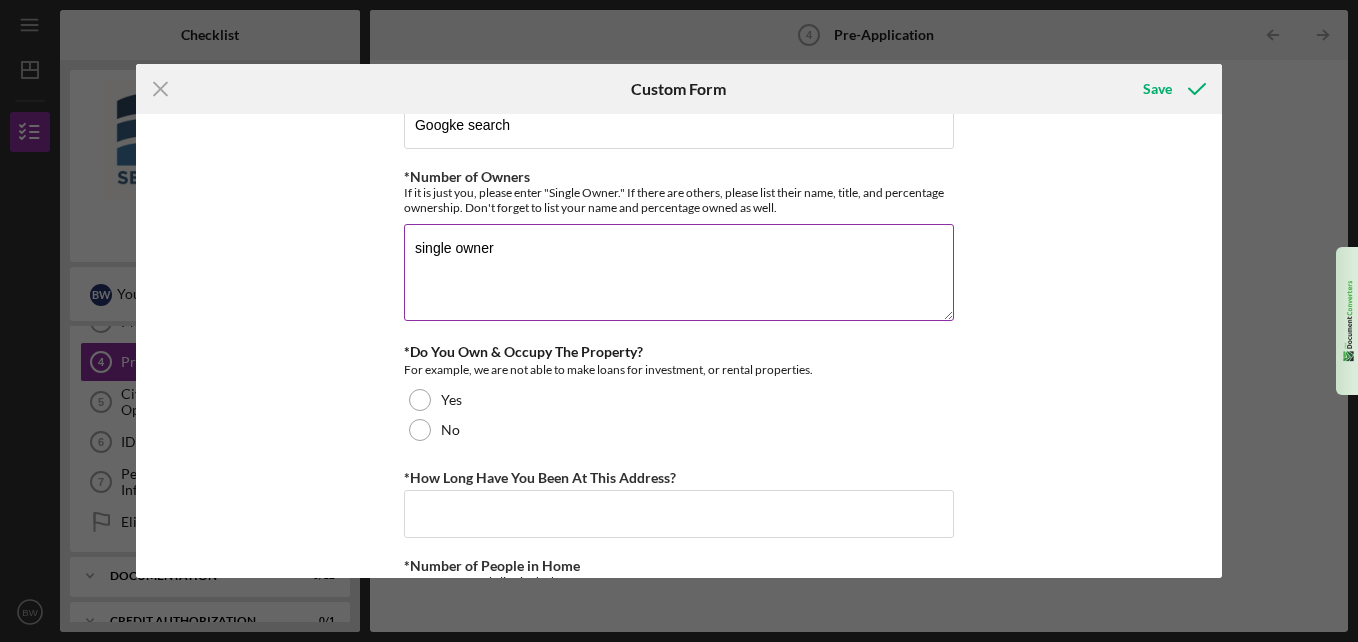 scroll, scrollTop: 49, scrollLeft: 0, axis: vertical 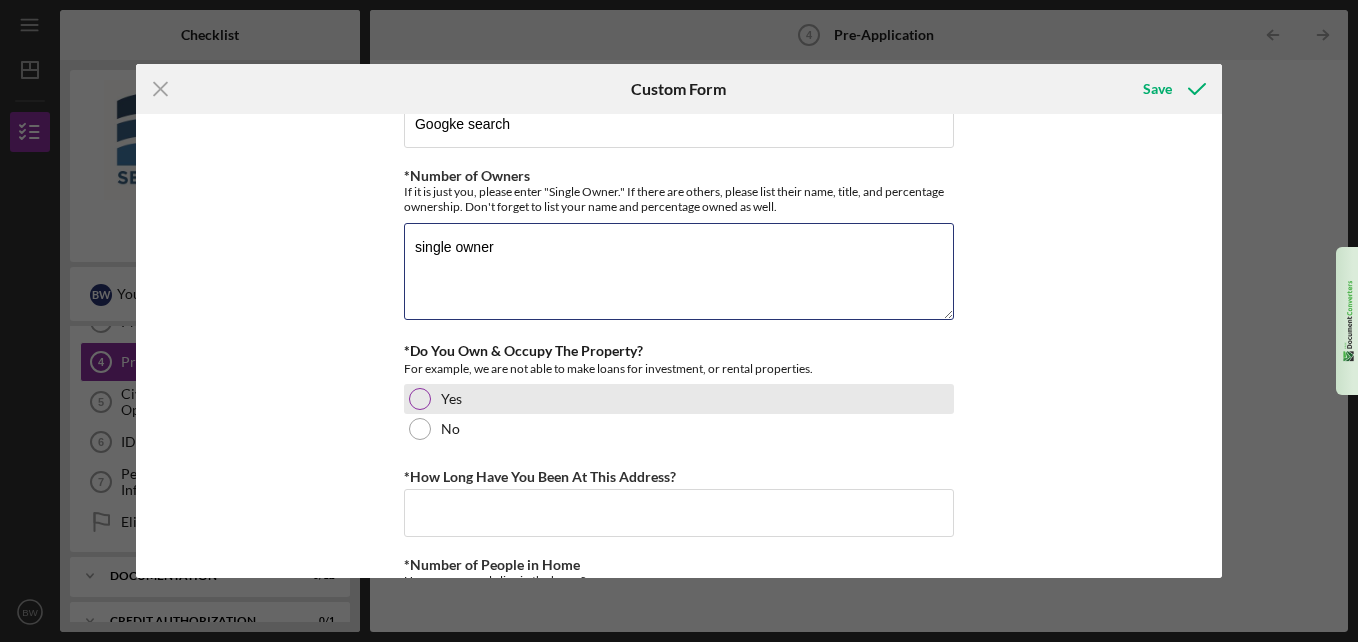 type on "single owner" 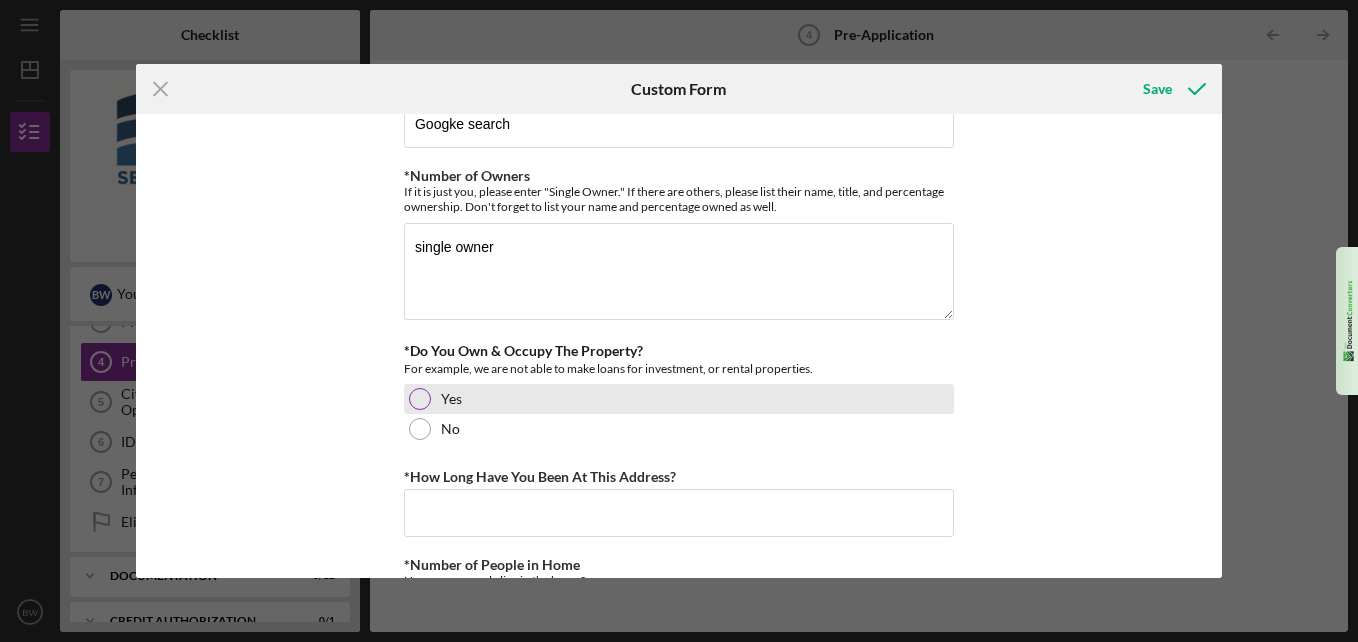 click at bounding box center (420, 399) 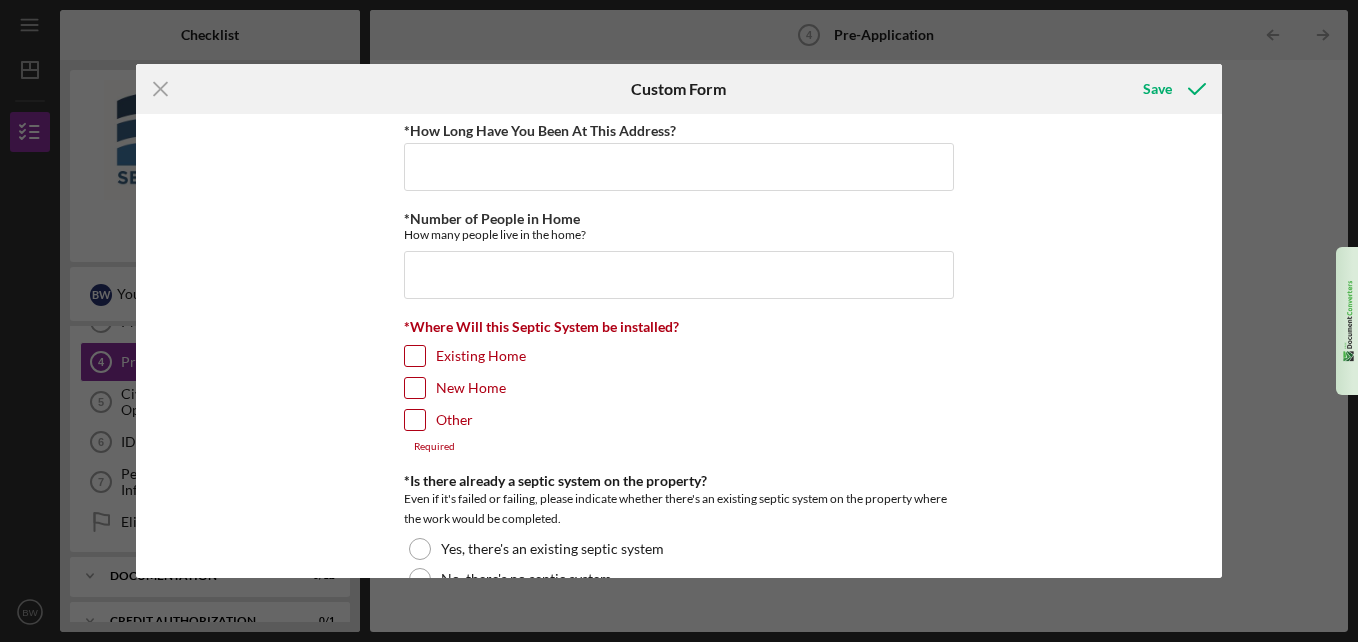 scroll, scrollTop: 397, scrollLeft: 0, axis: vertical 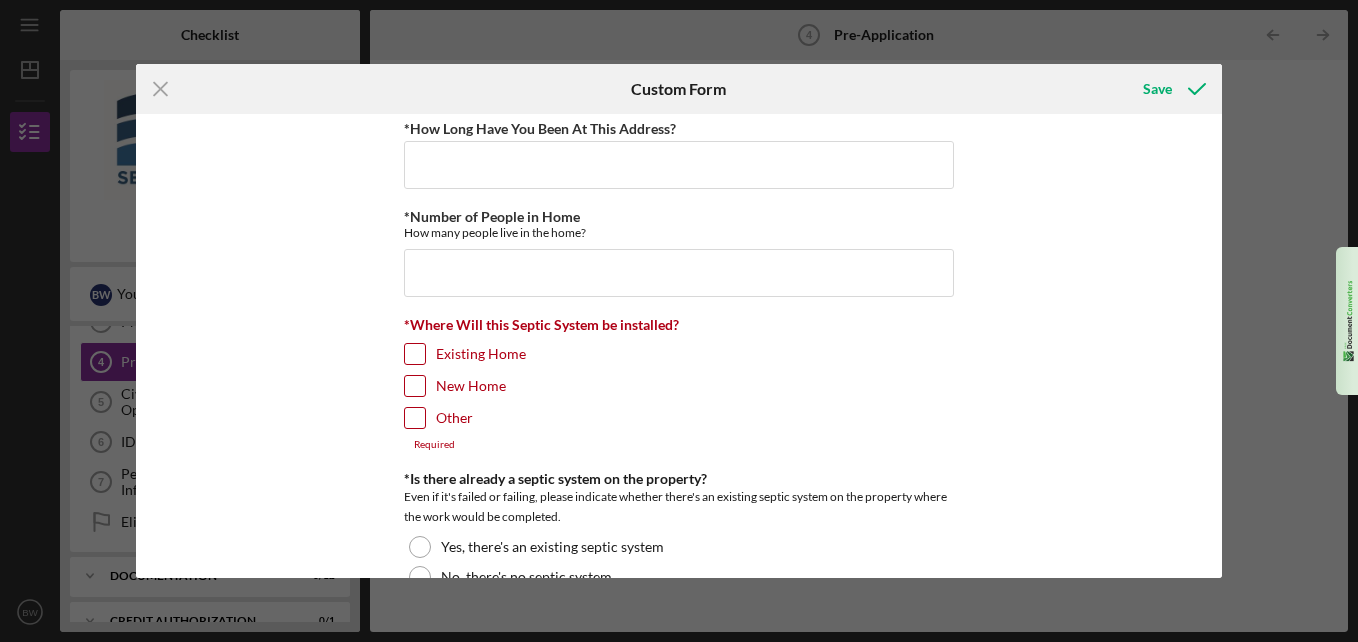 click on "New Home" at bounding box center [415, 386] 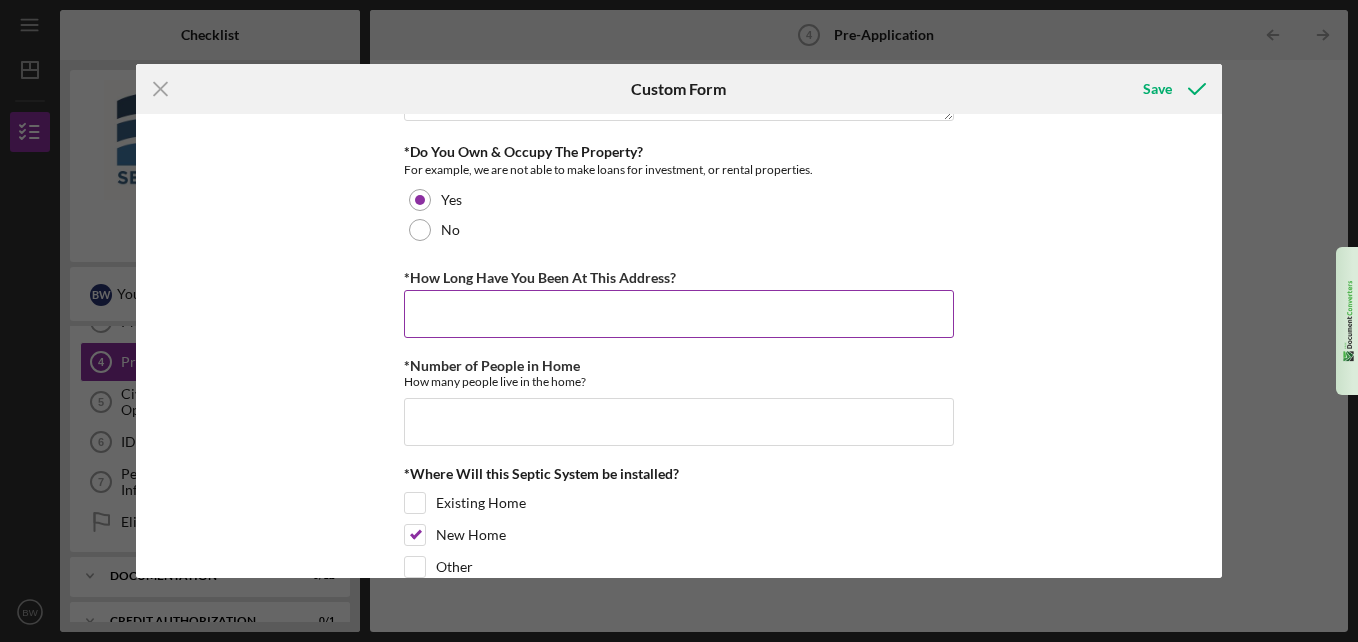 scroll, scrollTop: 253, scrollLeft: 0, axis: vertical 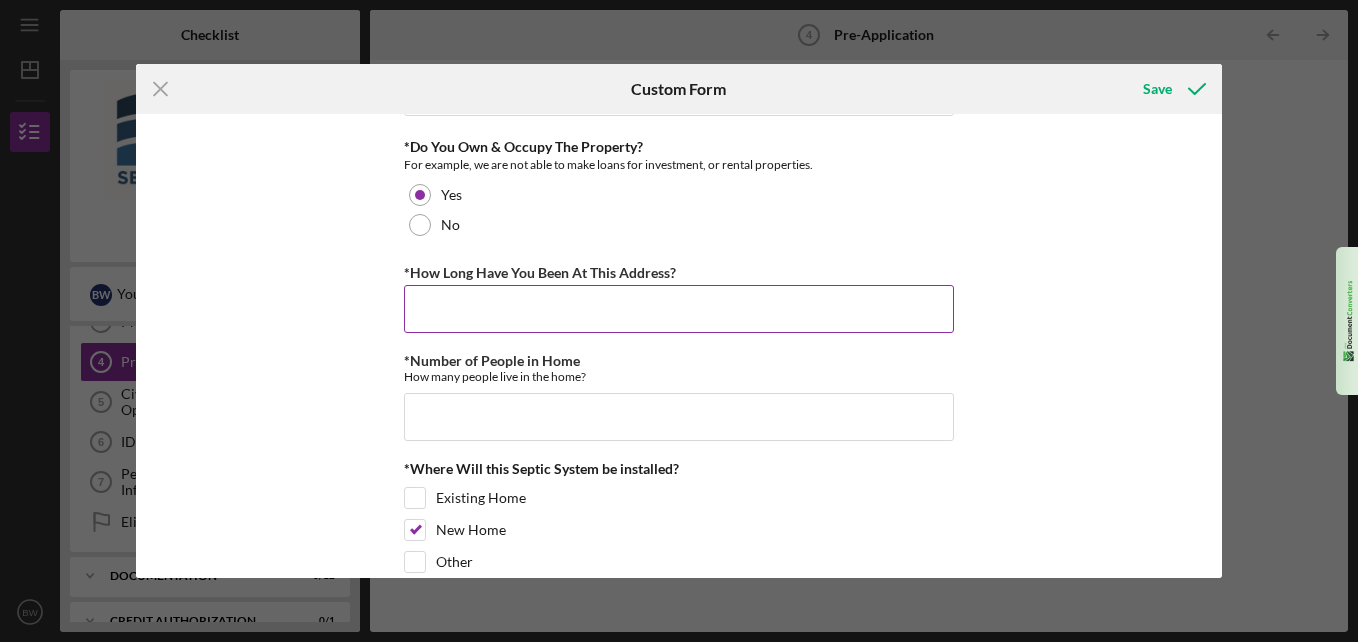 click on "*How Long Have You Been At This Address?" at bounding box center (679, 309) 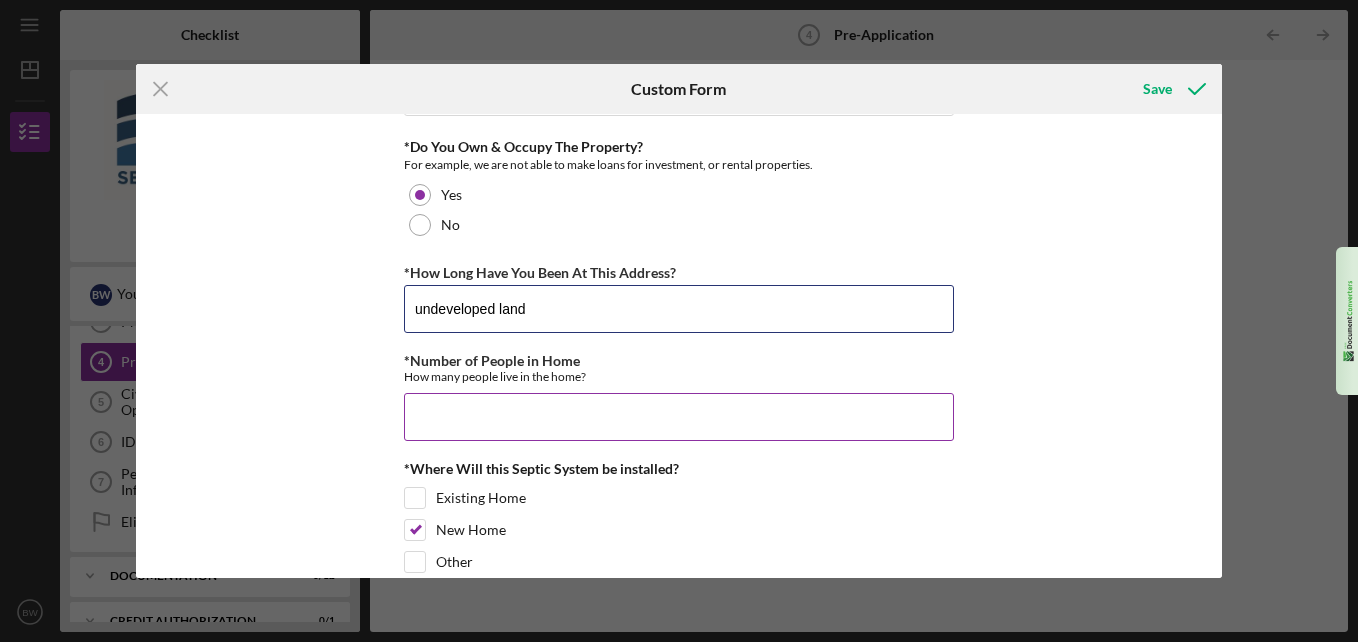 type on "undeveloped land" 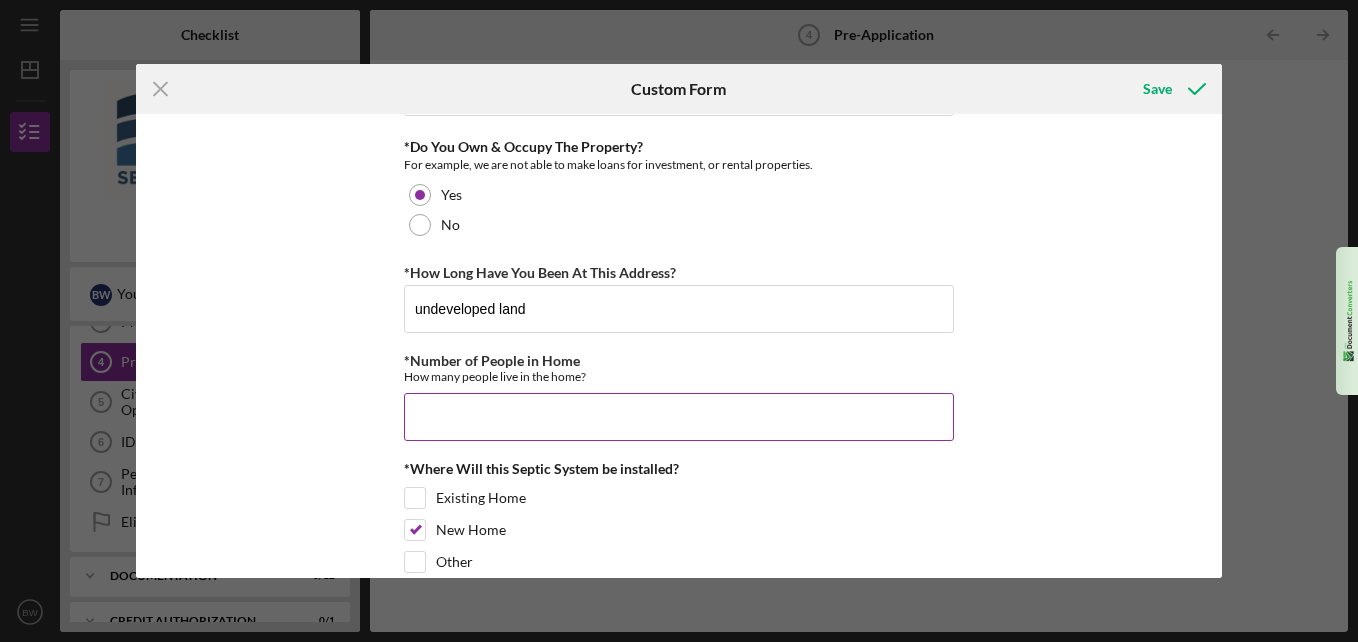 click on "*Number of People in Home" at bounding box center [679, 417] 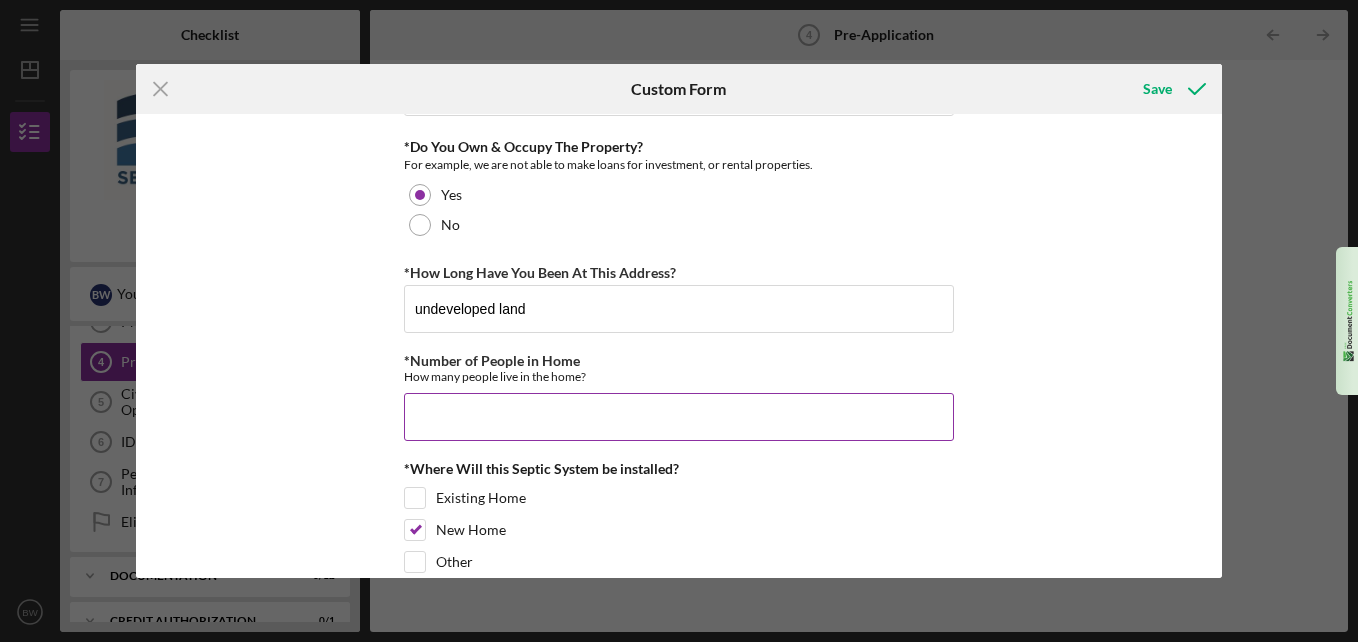 click on "*Number of People in Home" at bounding box center [679, 417] 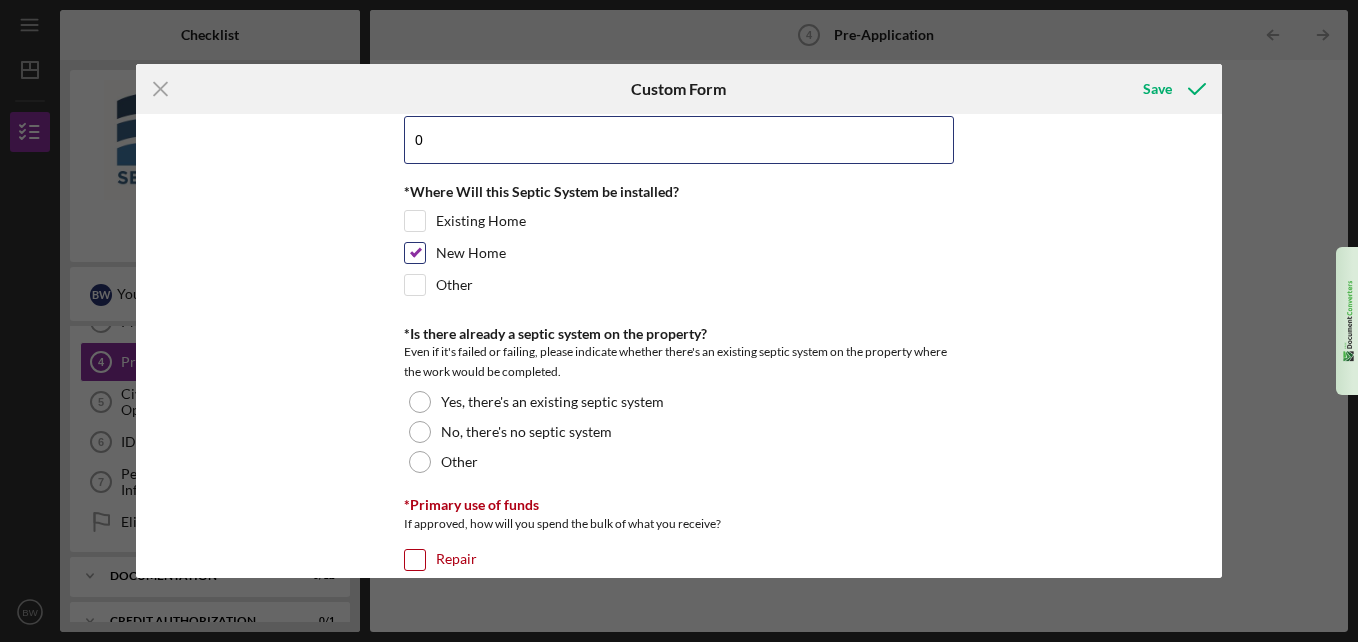 scroll, scrollTop: 533, scrollLeft: 0, axis: vertical 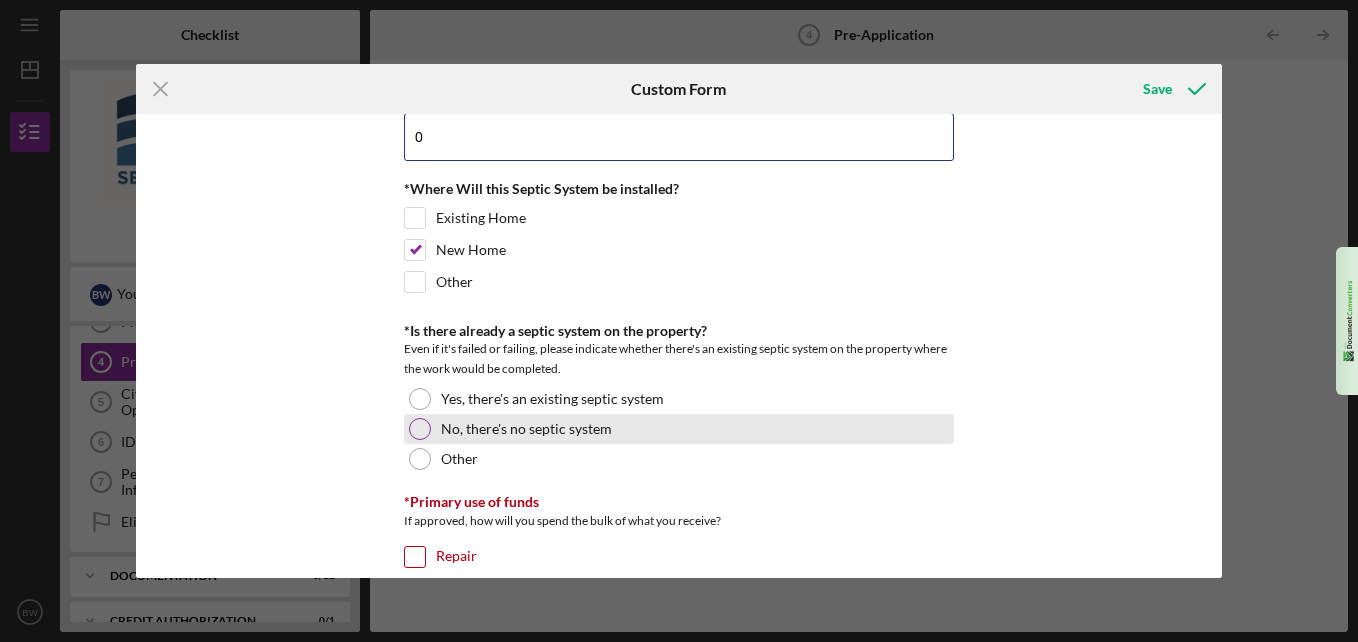type on "0" 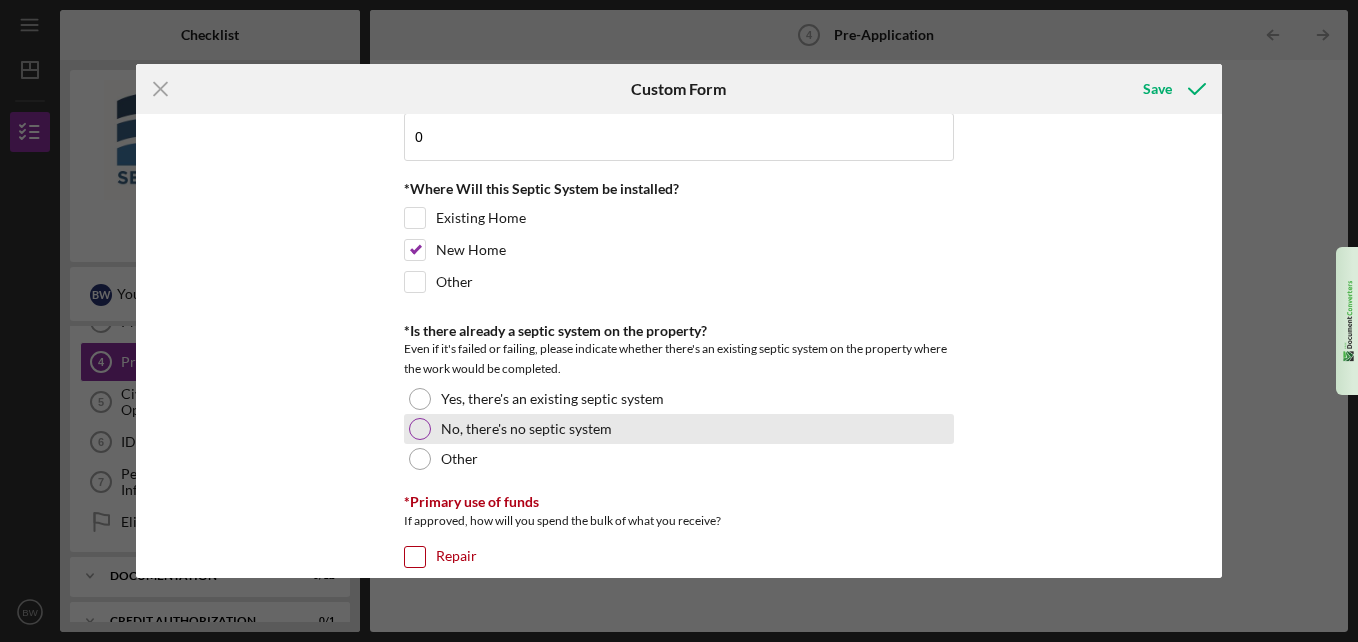 click at bounding box center (420, 429) 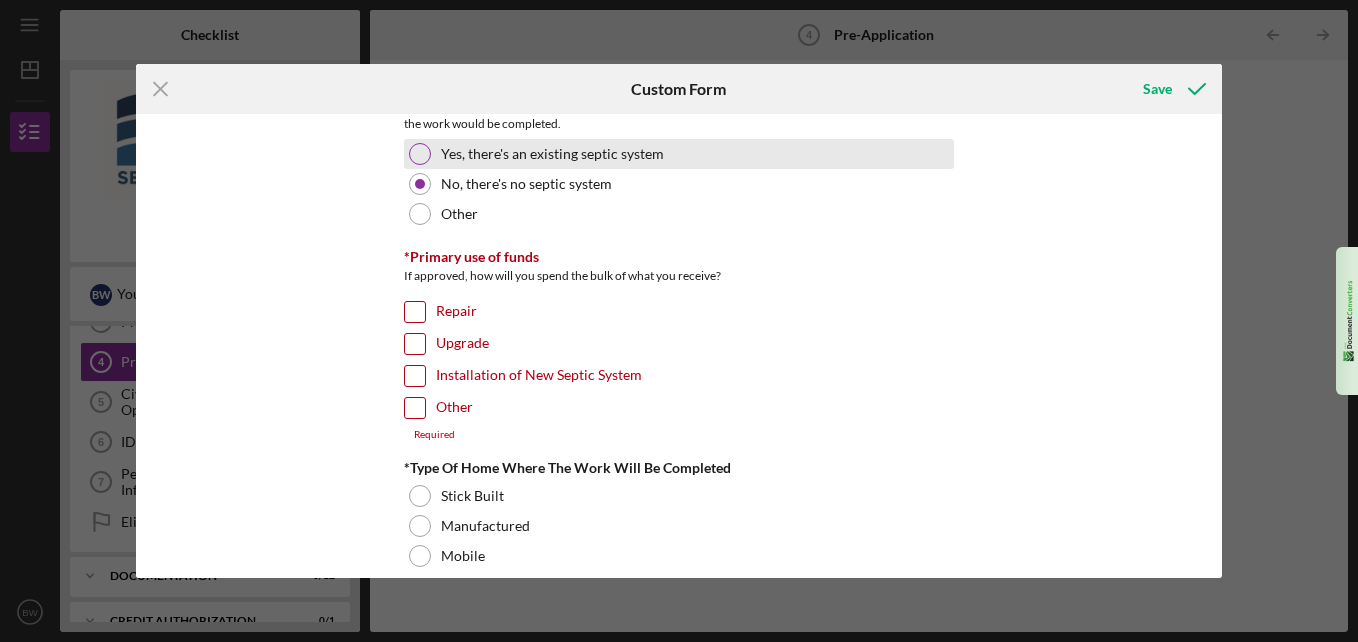 scroll, scrollTop: 780, scrollLeft: 0, axis: vertical 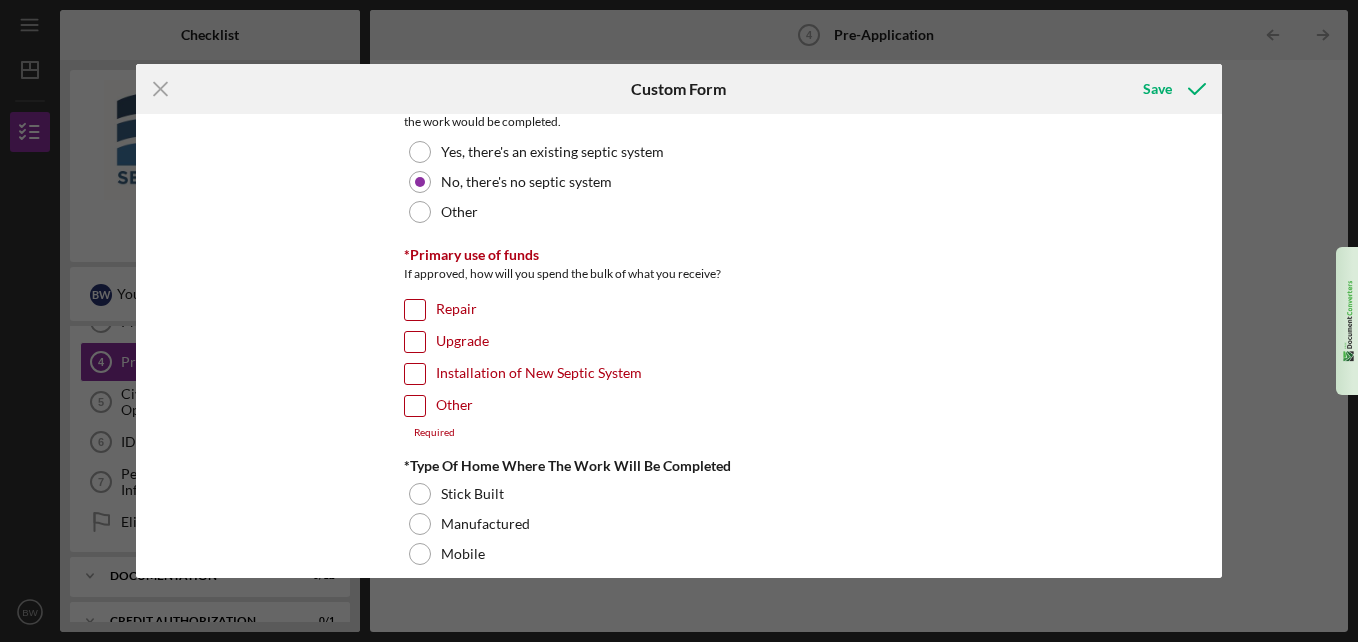click on "Installation of New Septic System" at bounding box center [415, 374] 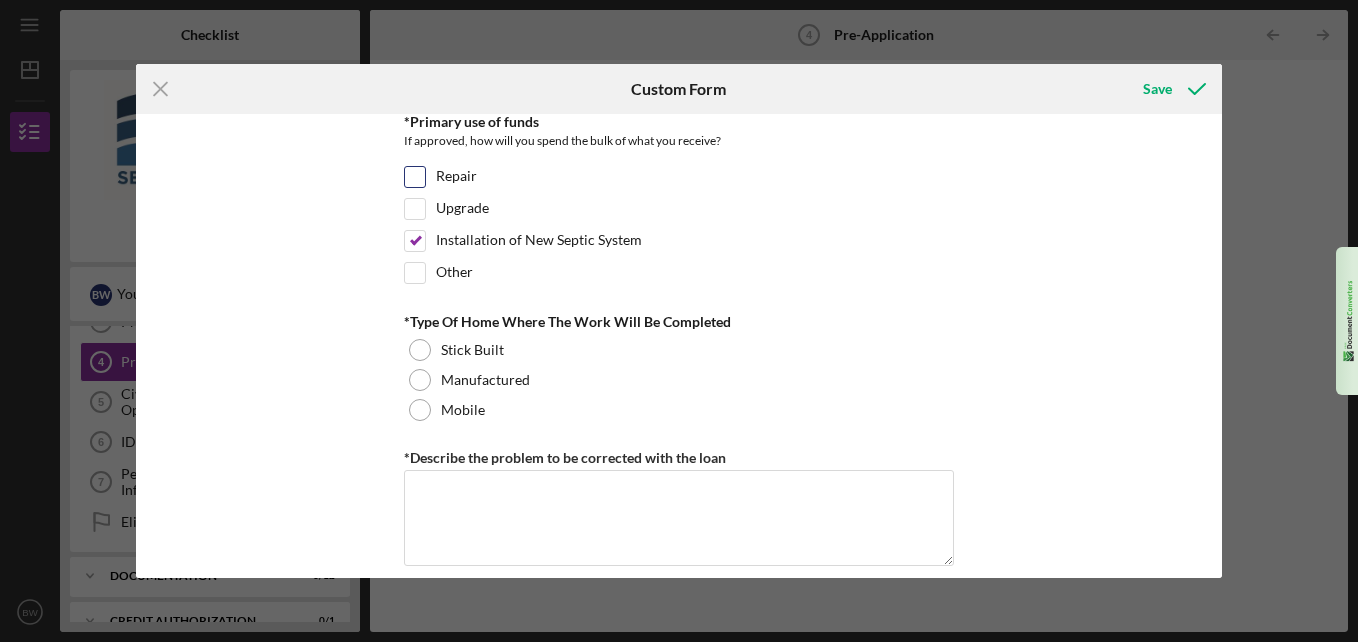 scroll, scrollTop: 922, scrollLeft: 0, axis: vertical 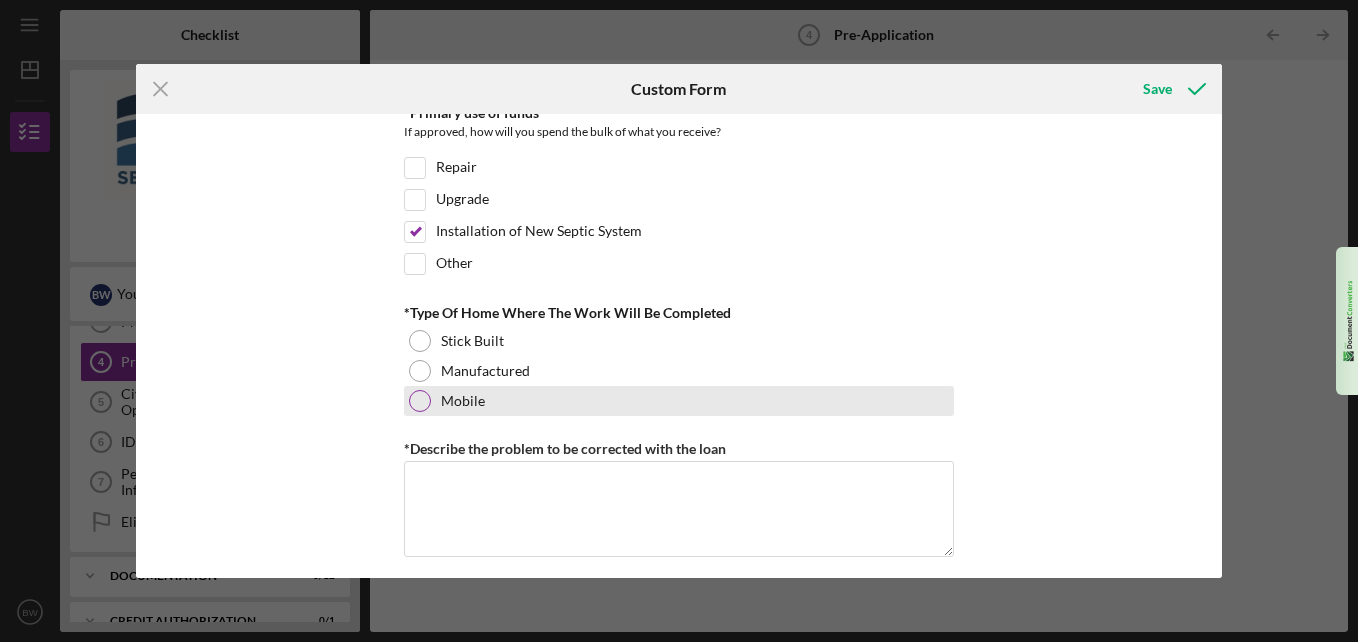 click at bounding box center (420, 401) 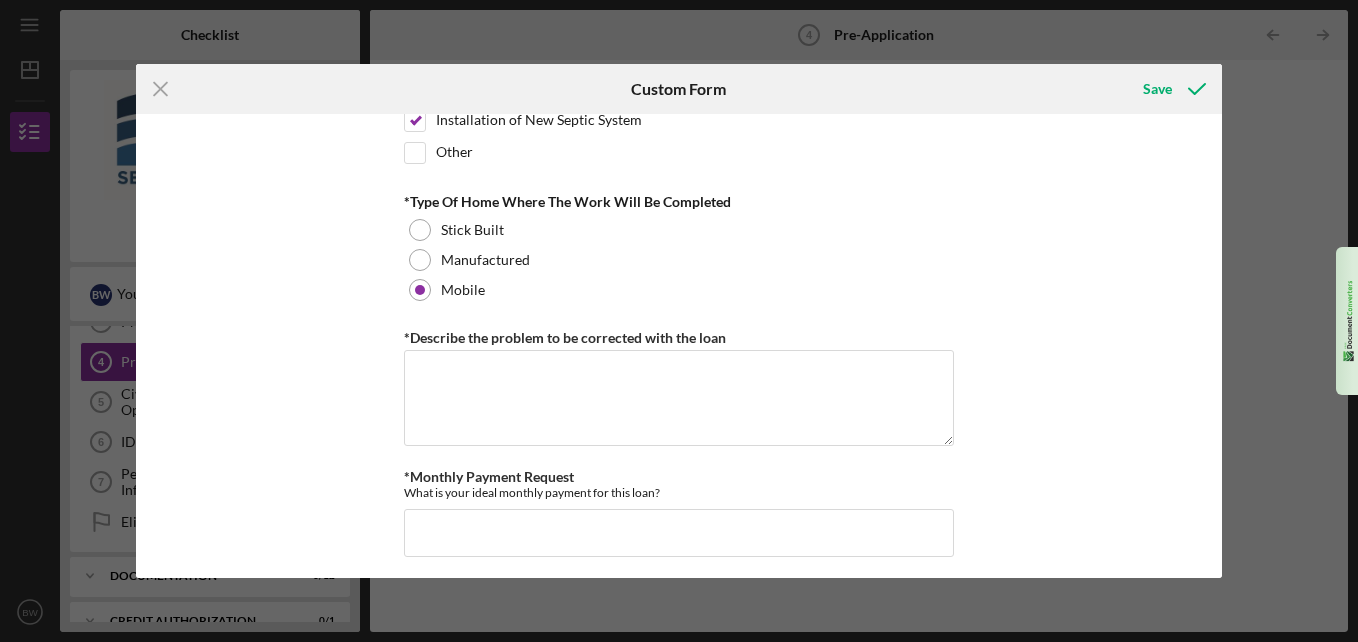 scroll, scrollTop: 1043, scrollLeft: 0, axis: vertical 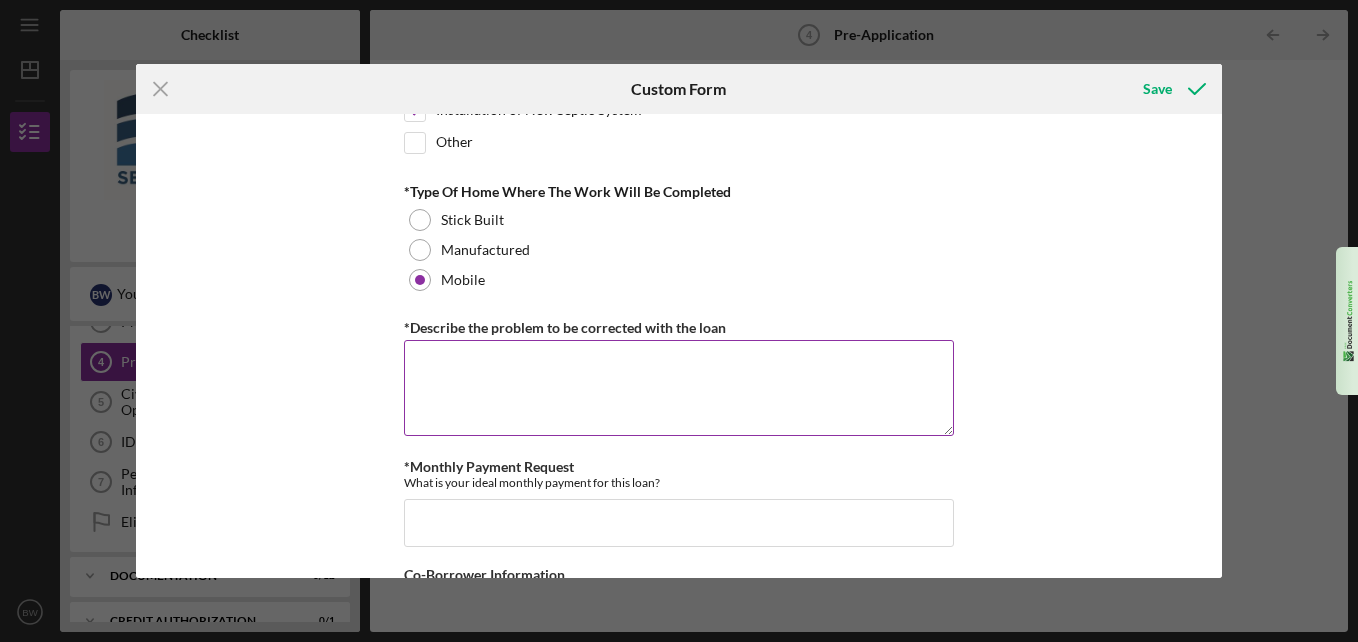 click on "*Describe the problem to be corrected with the loan" at bounding box center (679, 388) 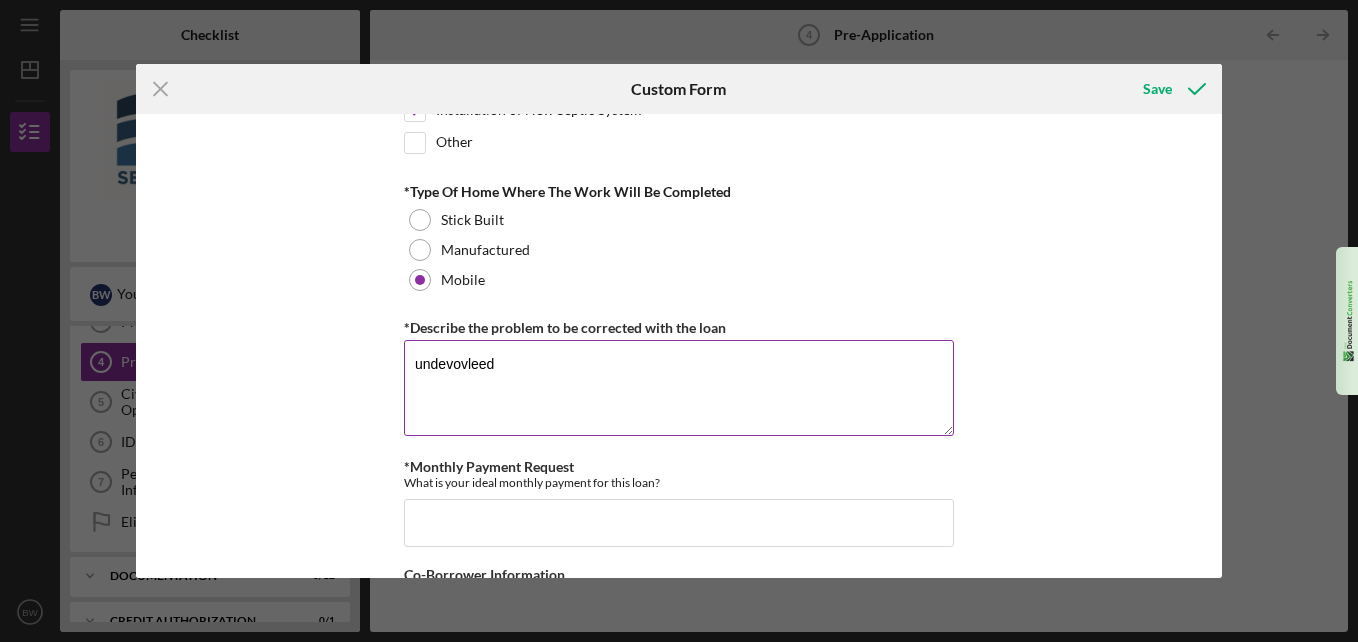 click on "undevovleed" at bounding box center (679, 388) 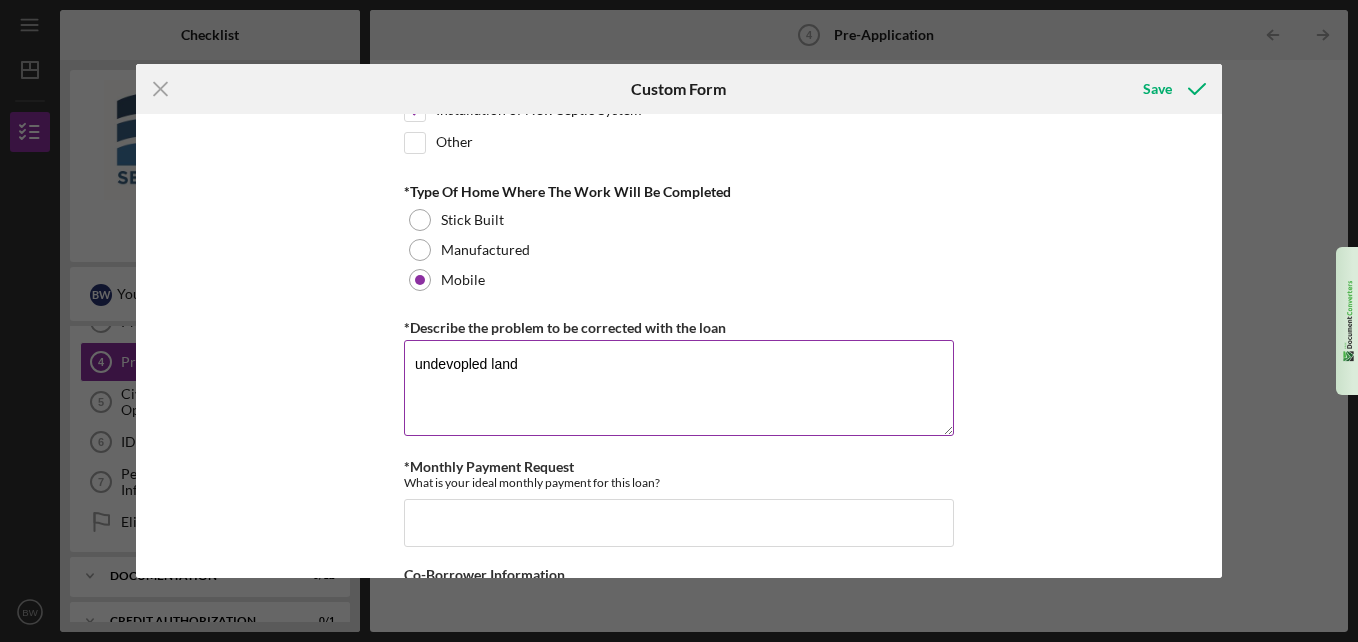 click on "undevopled land" at bounding box center [679, 388] 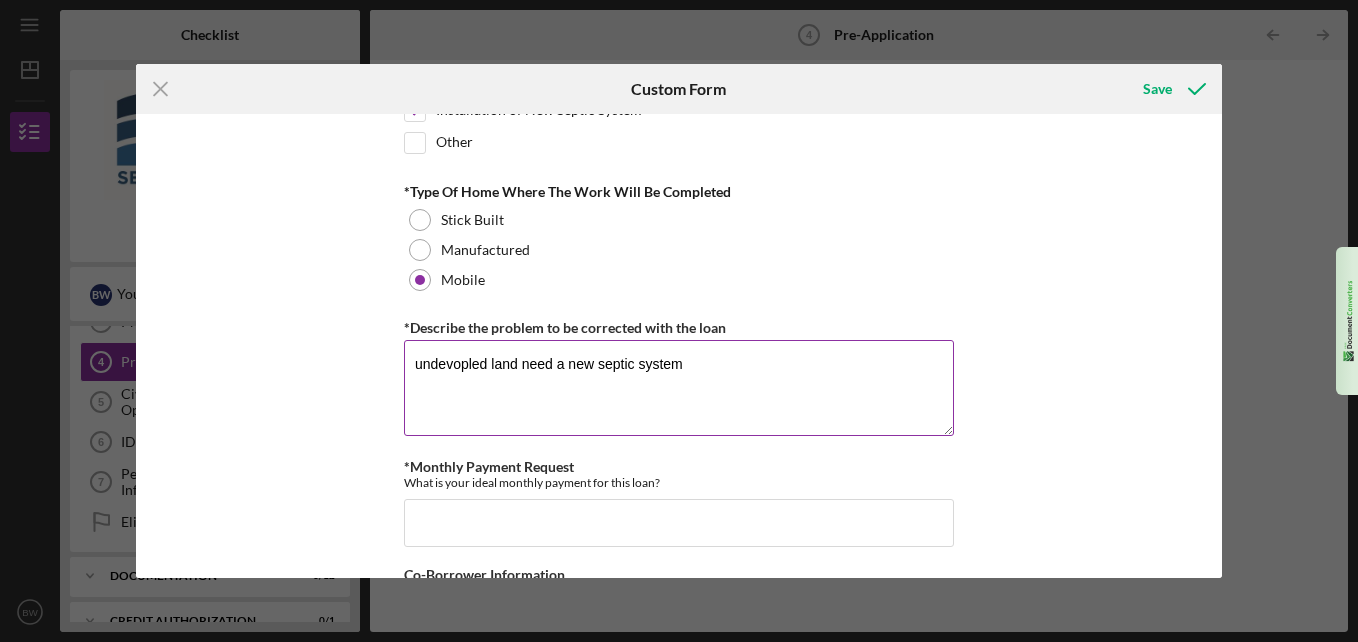 click on "undevopled land need a new septic system" at bounding box center [679, 388] 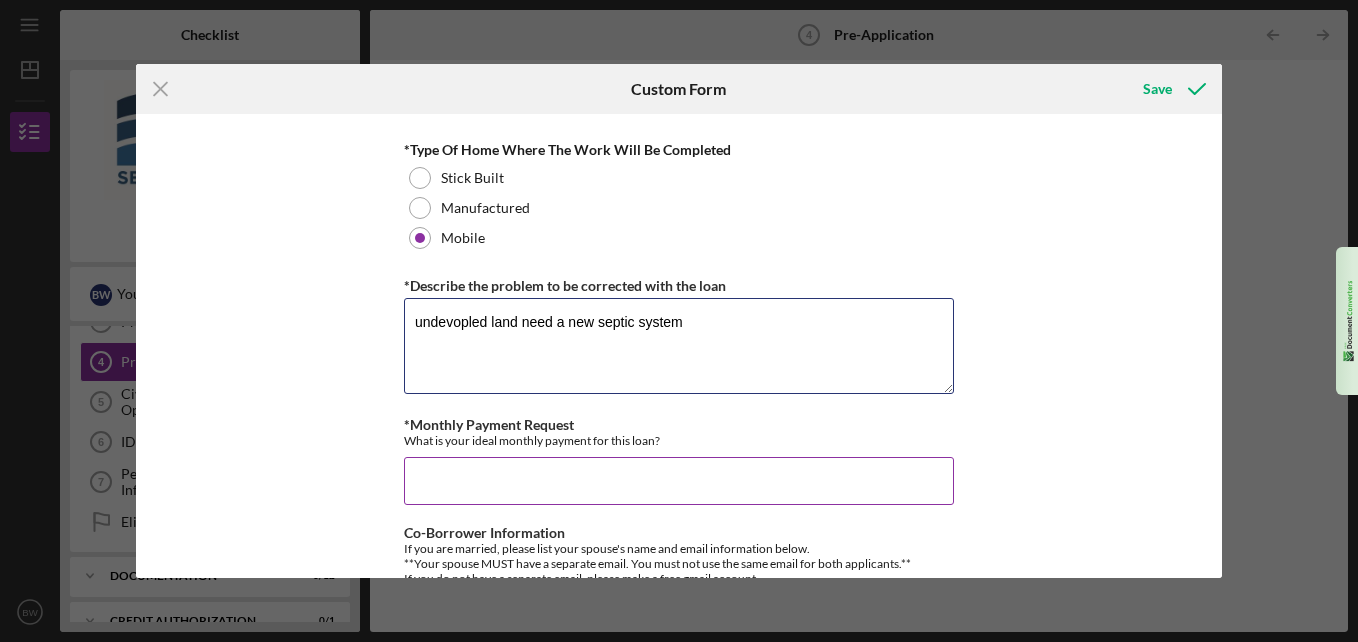 scroll, scrollTop: 1086, scrollLeft: 0, axis: vertical 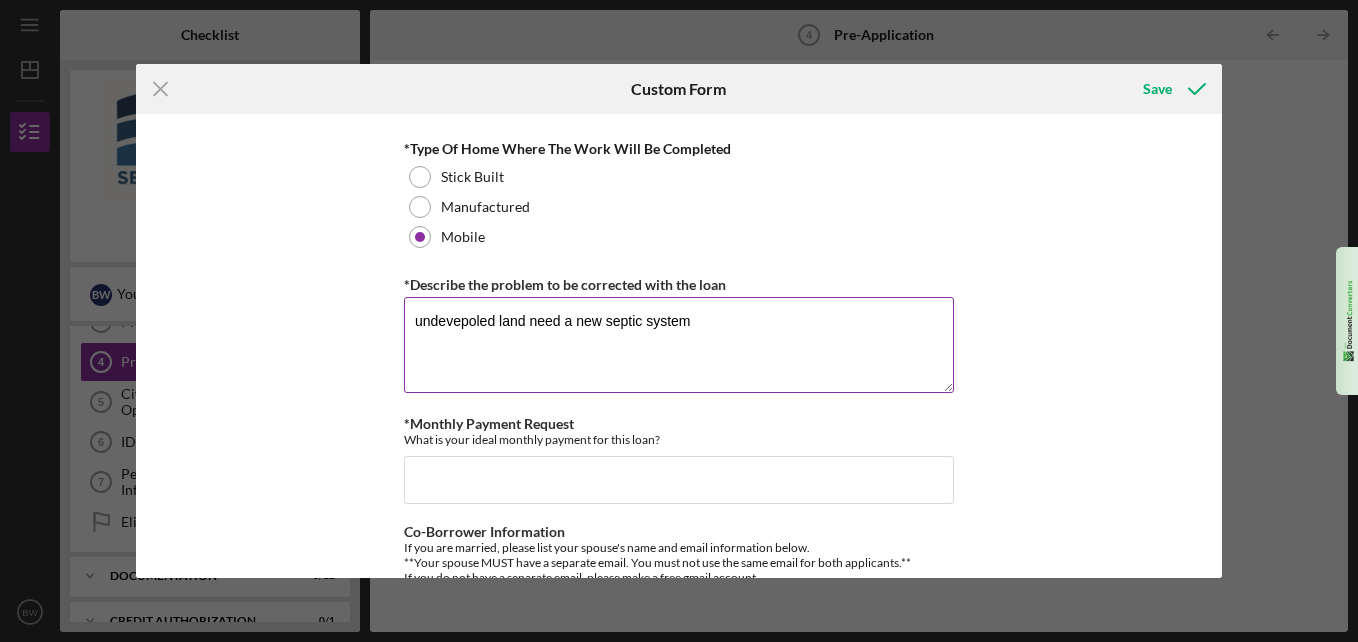 click on "undevepoled land need a new septic system" at bounding box center (679, 345) 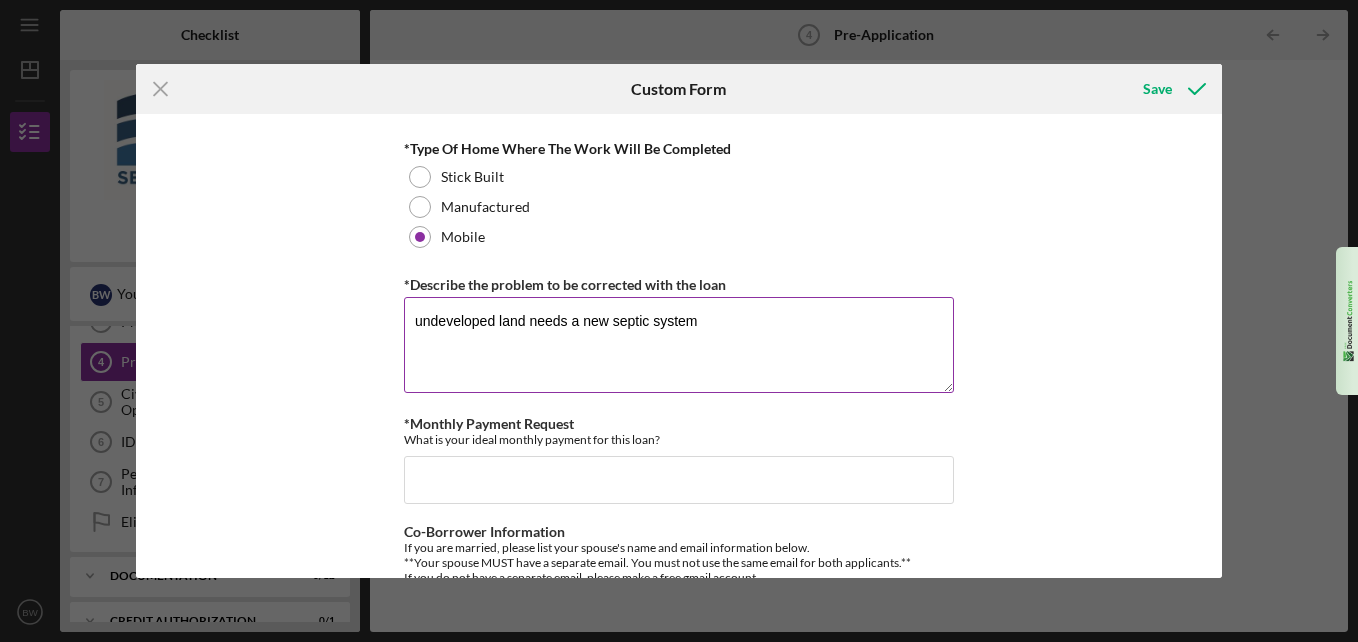 click on "undeveloped land needs a new septic system" at bounding box center (679, 345) 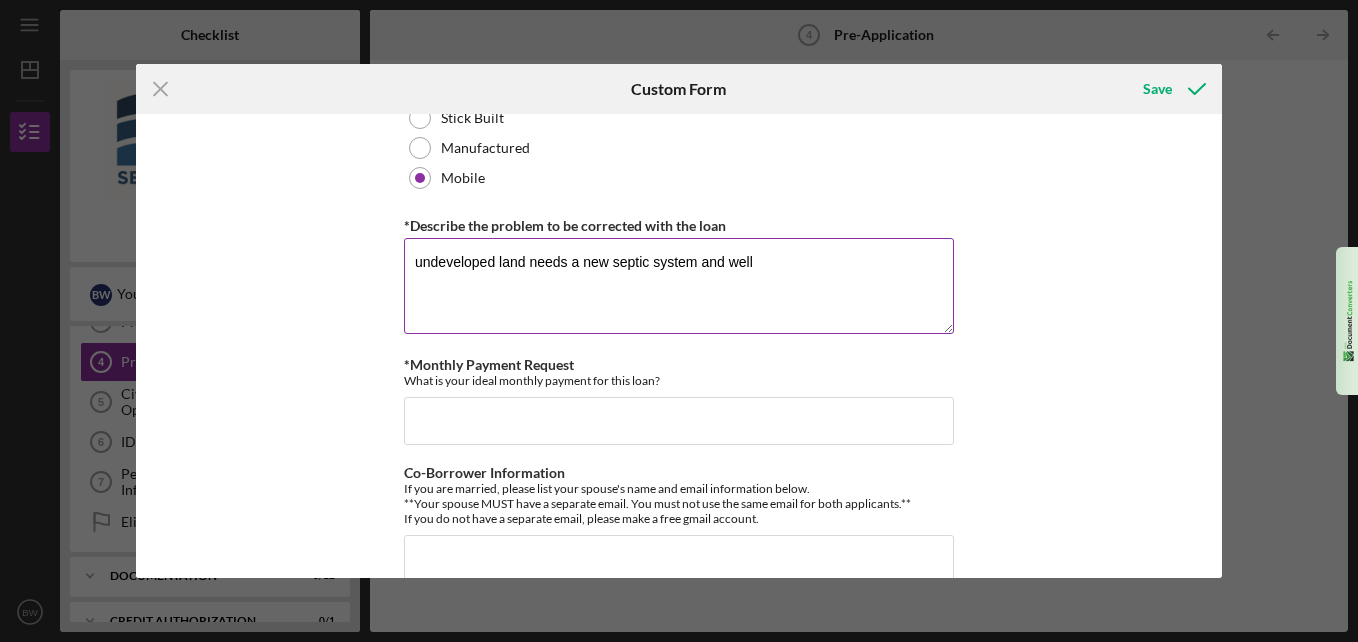 scroll, scrollTop: 1151, scrollLeft: 0, axis: vertical 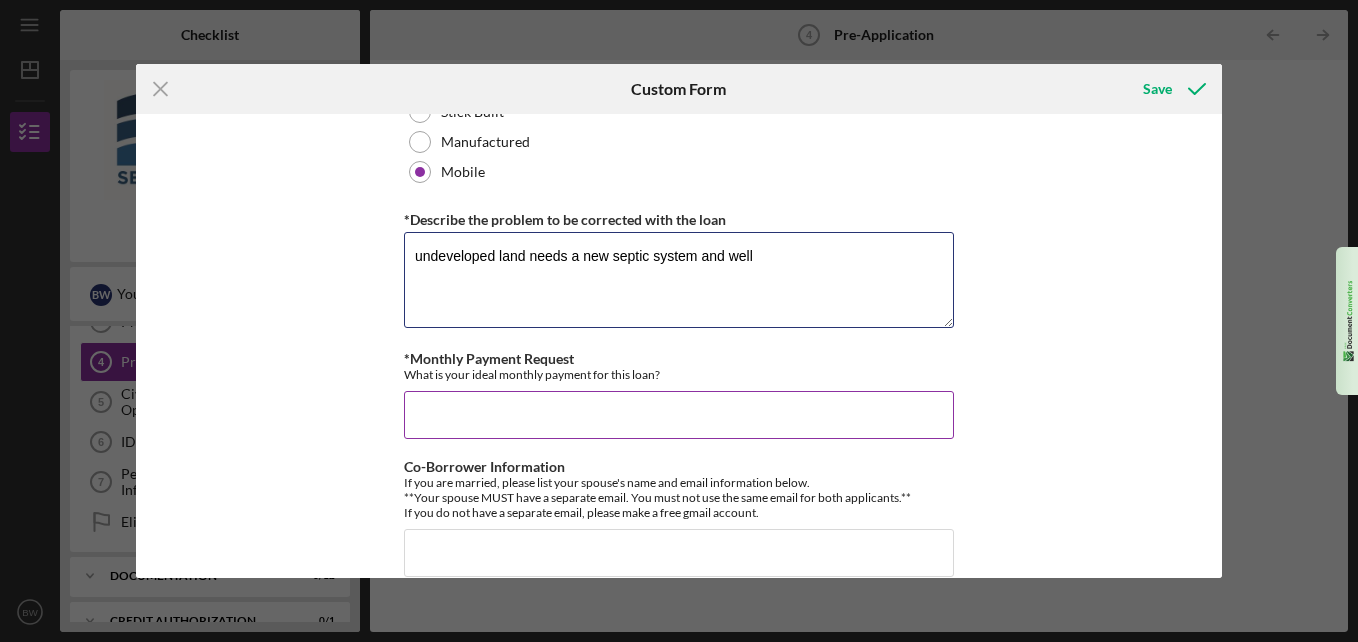 type on "undeveloped land needs a new septic system and well" 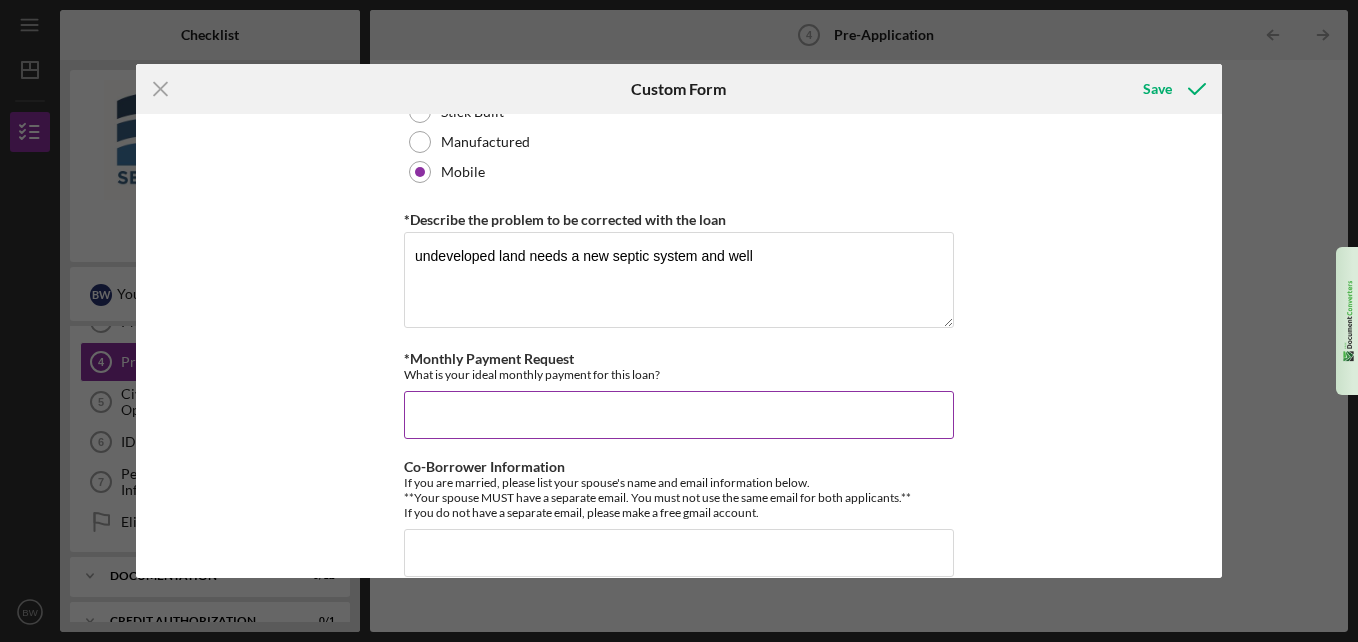 click on "*Monthly Payment Request" at bounding box center [679, 415] 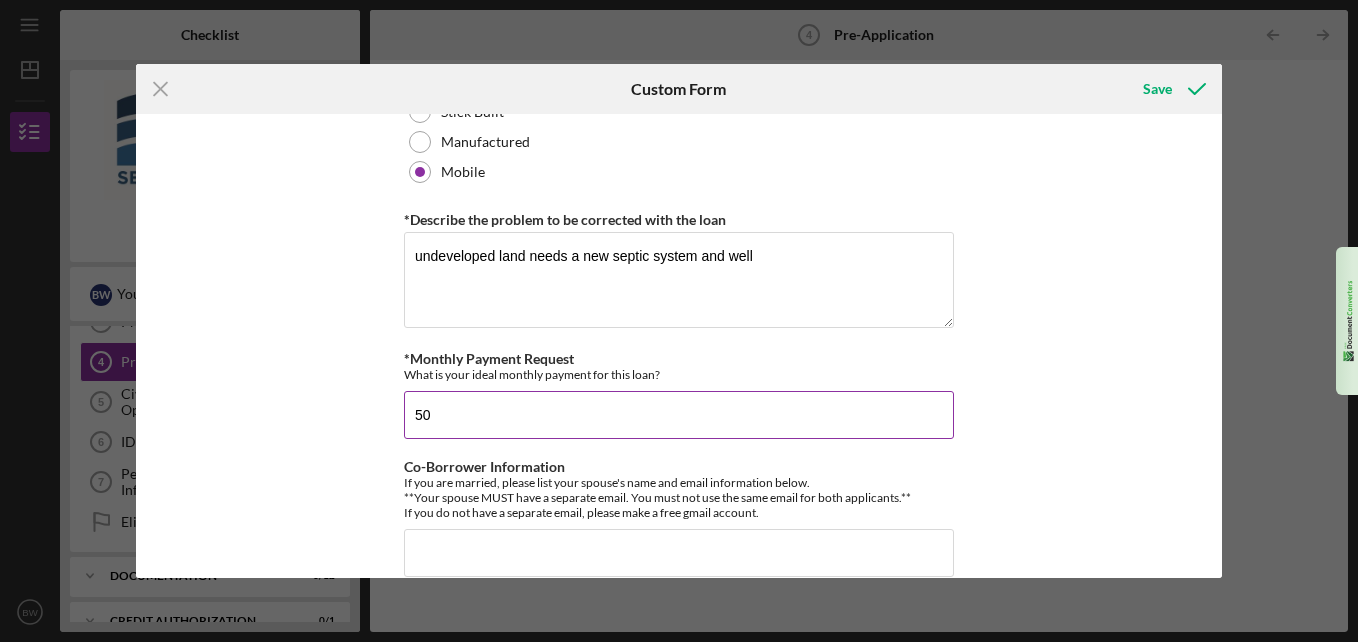 type on "5" 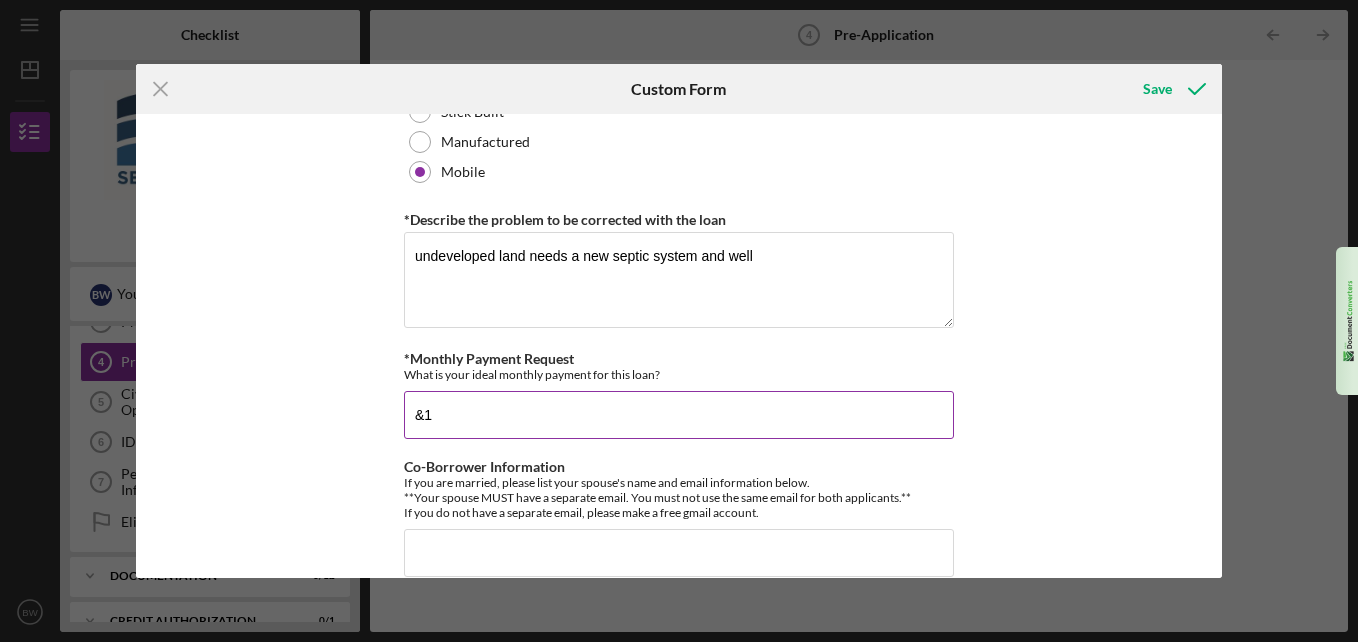 type on "&" 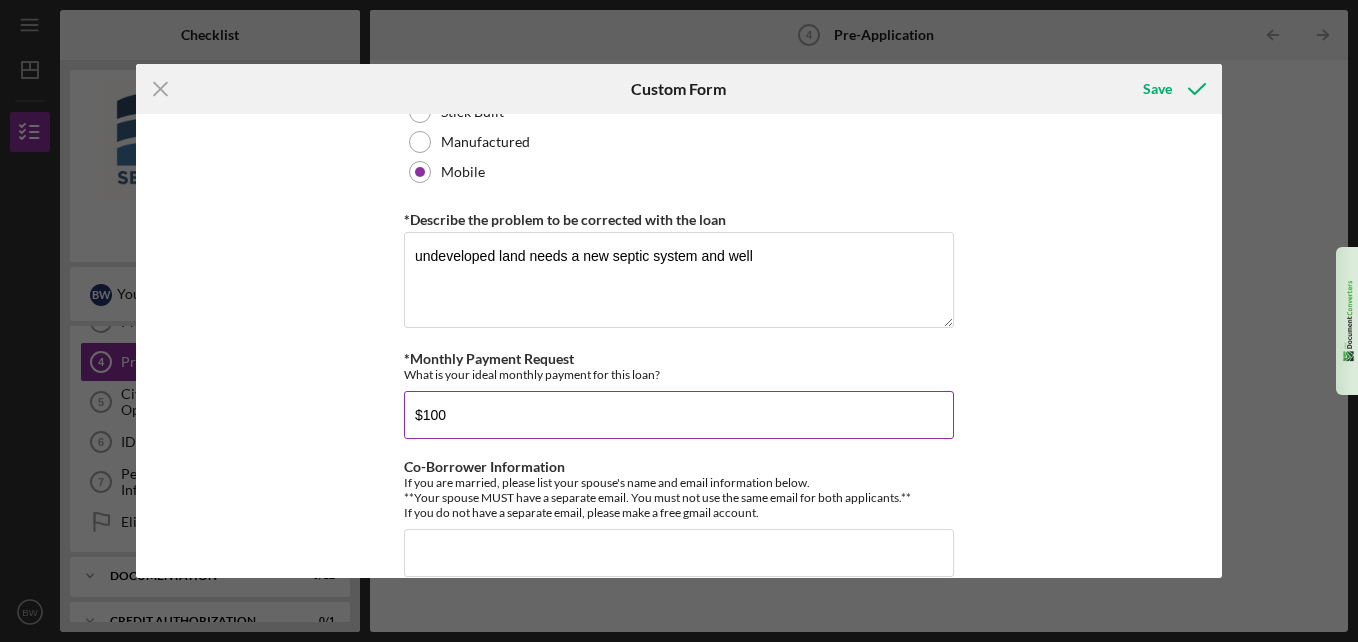 scroll, scrollTop: 1180, scrollLeft: 0, axis: vertical 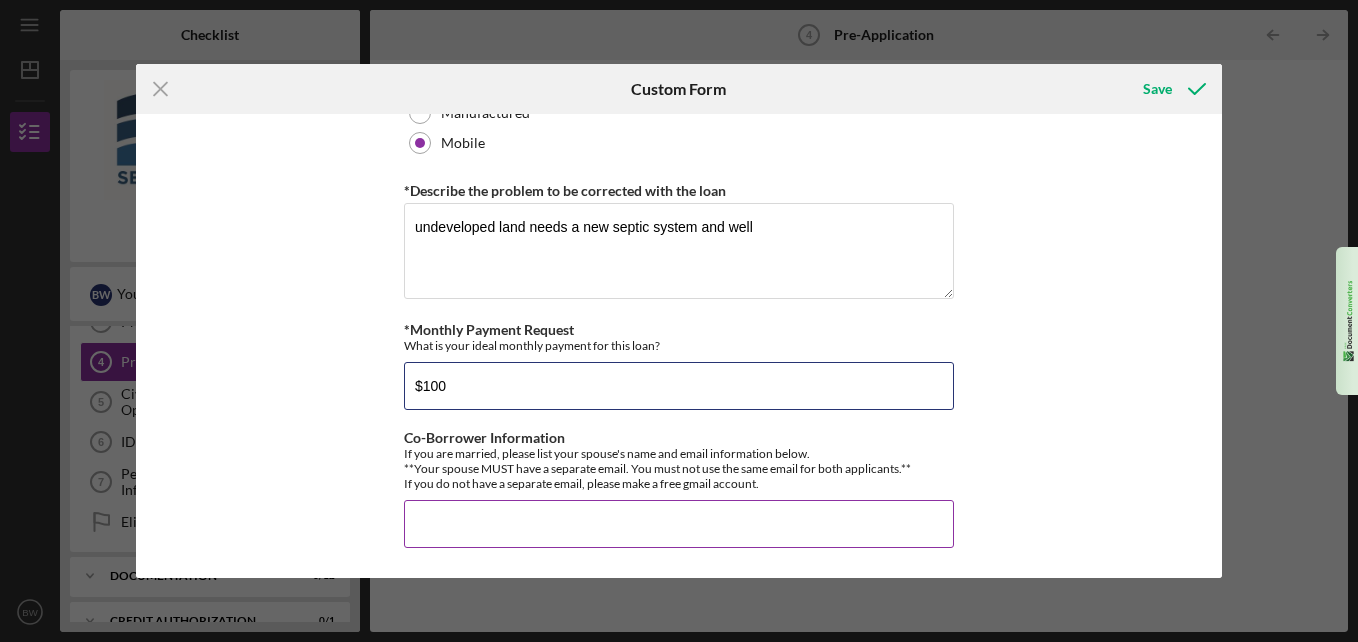 type on "$100" 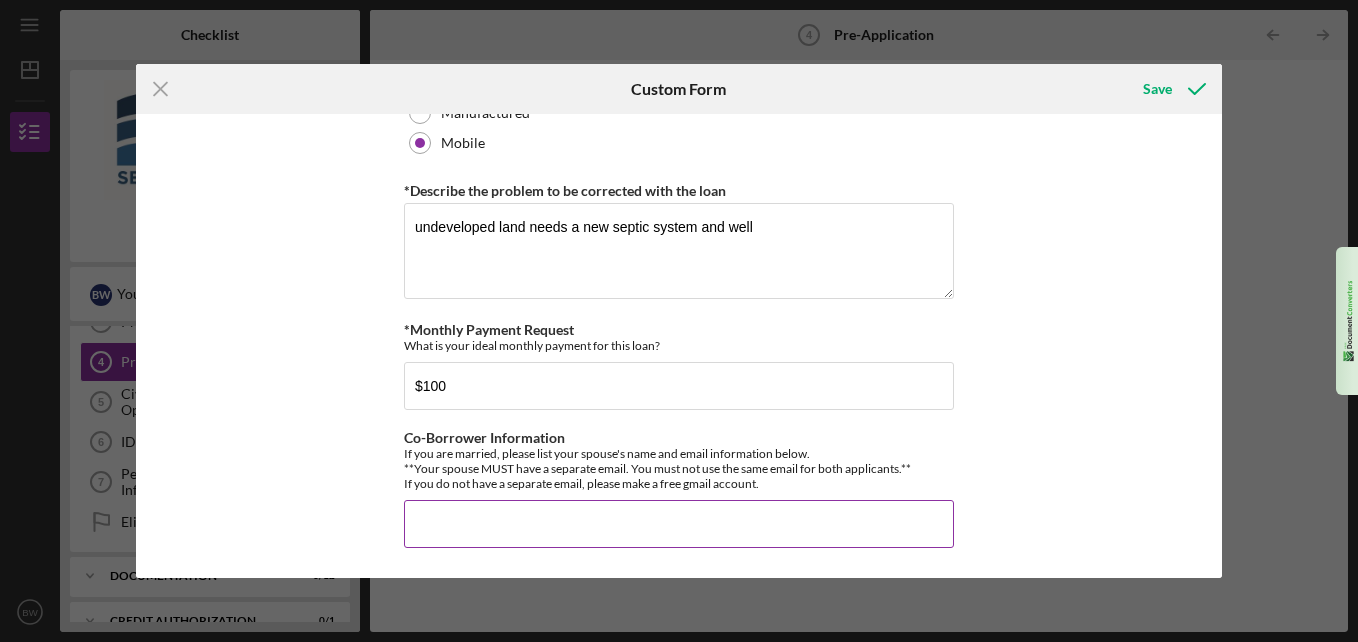 click on "Co-Borrower Information" at bounding box center (679, 524) 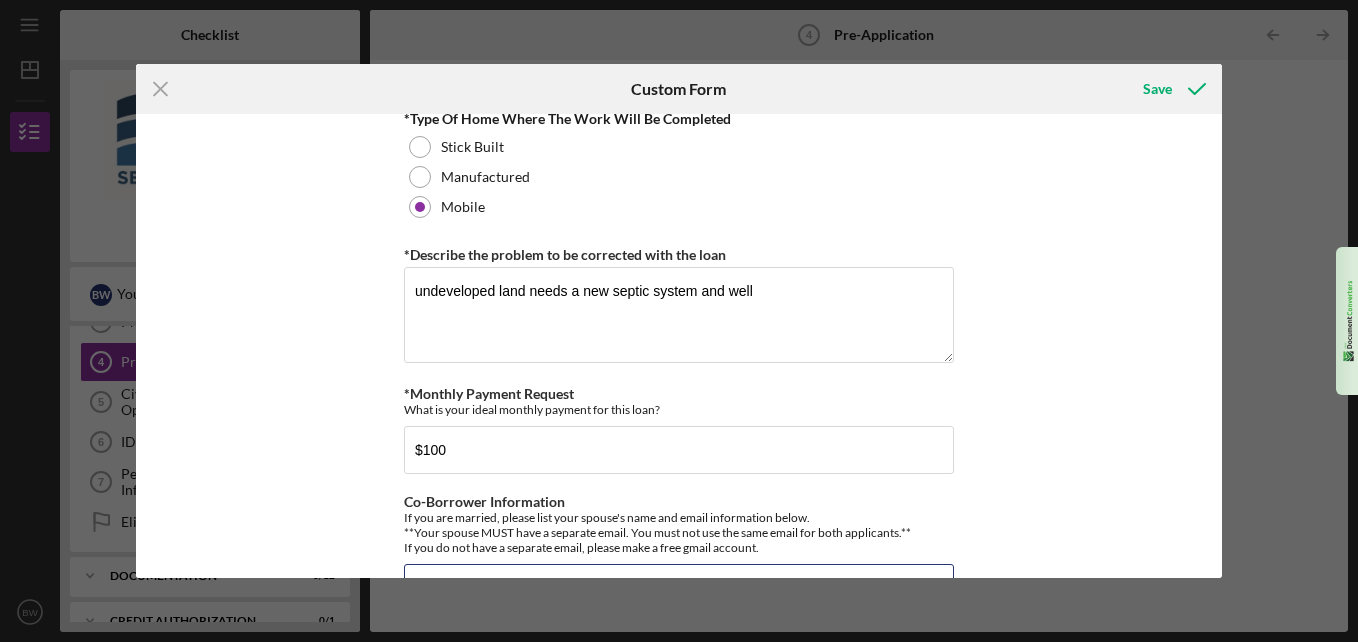 scroll, scrollTop: 1180, scrollLeft: 0, axis: vertical 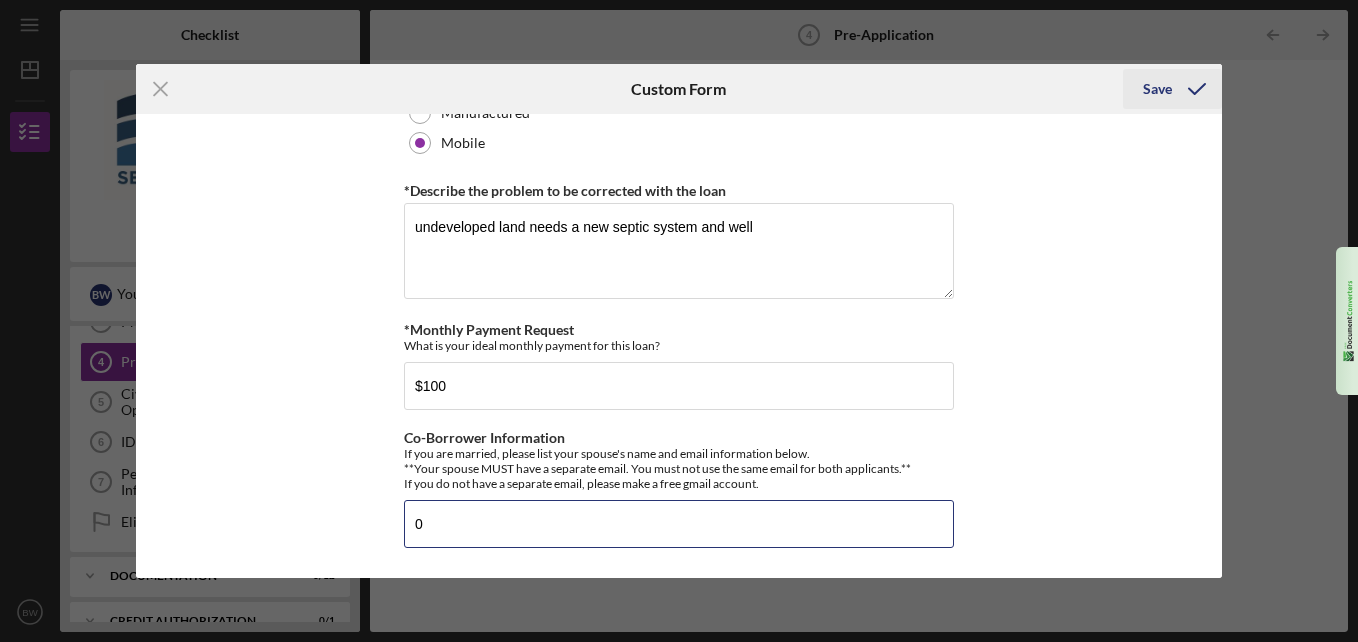 type on "0" 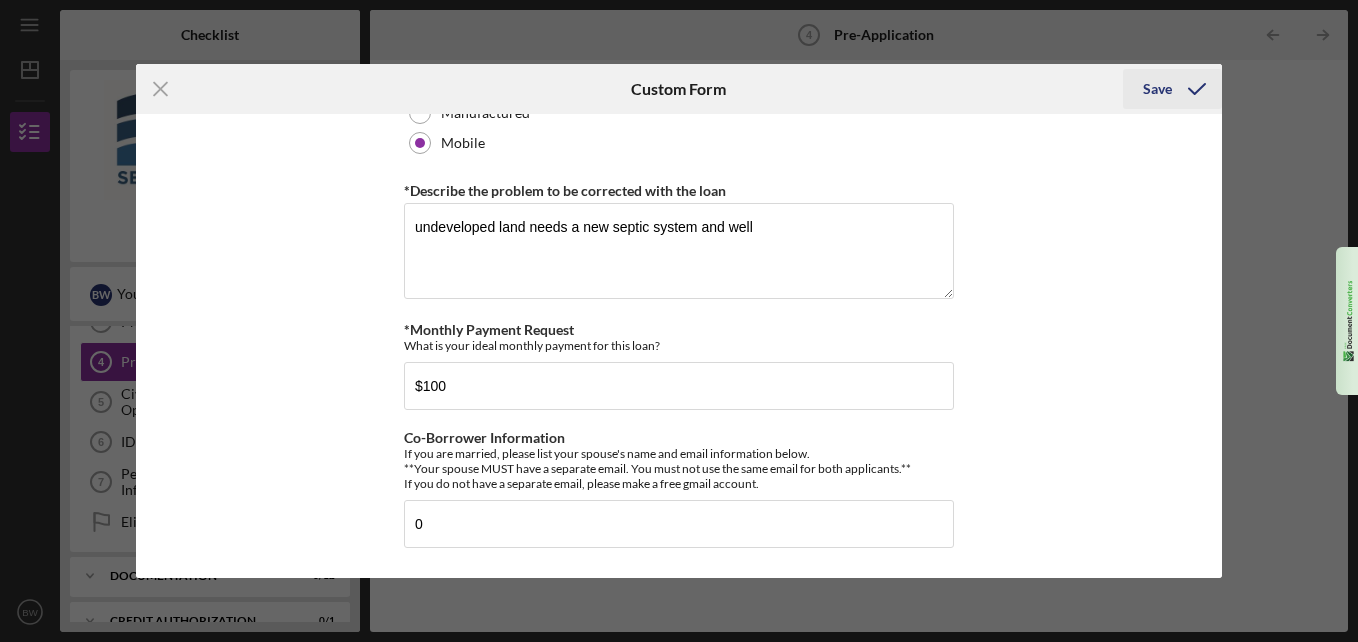 click 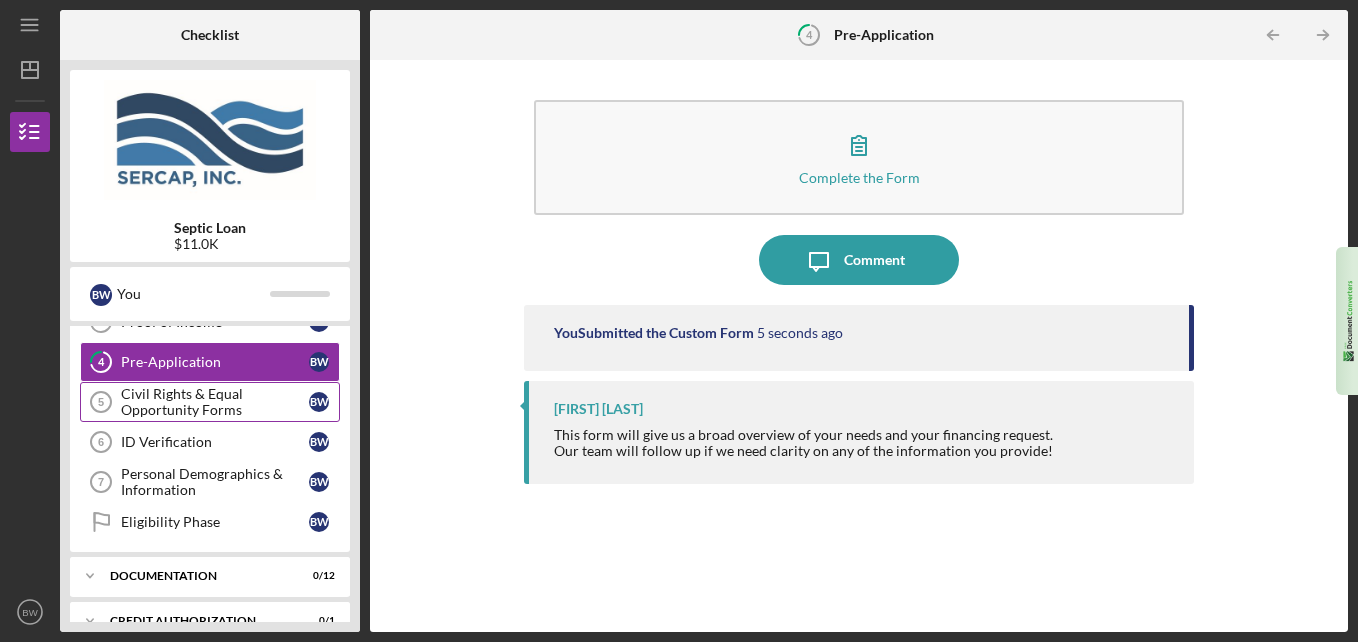 click on "Civil Rights & Equal Opportunity Forms" at bounding box center (215, 402) 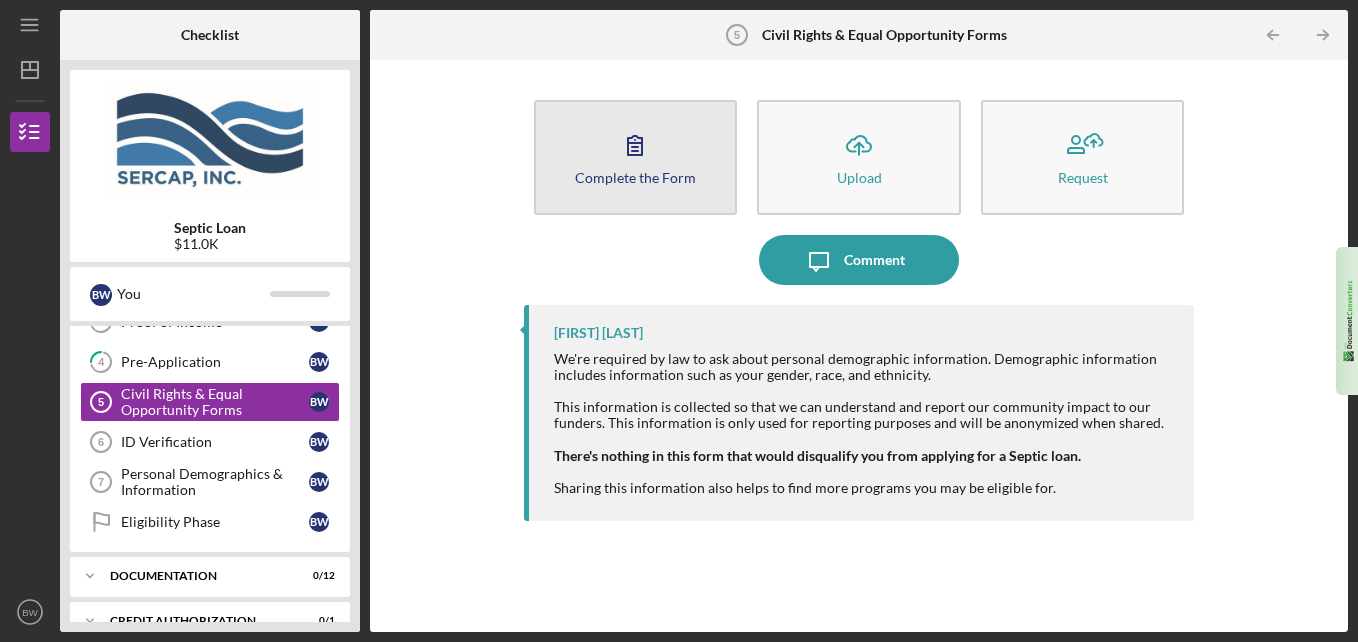 click 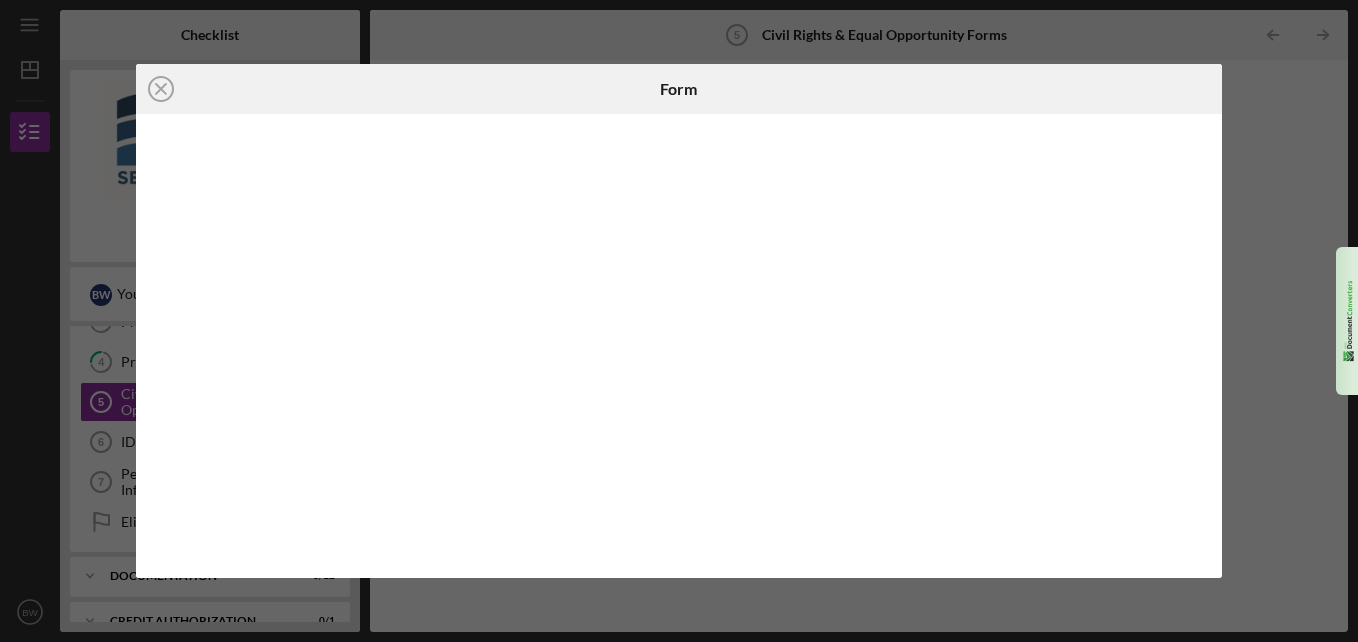 click on "Icon/Close Form" at bounding box center (679, 321) 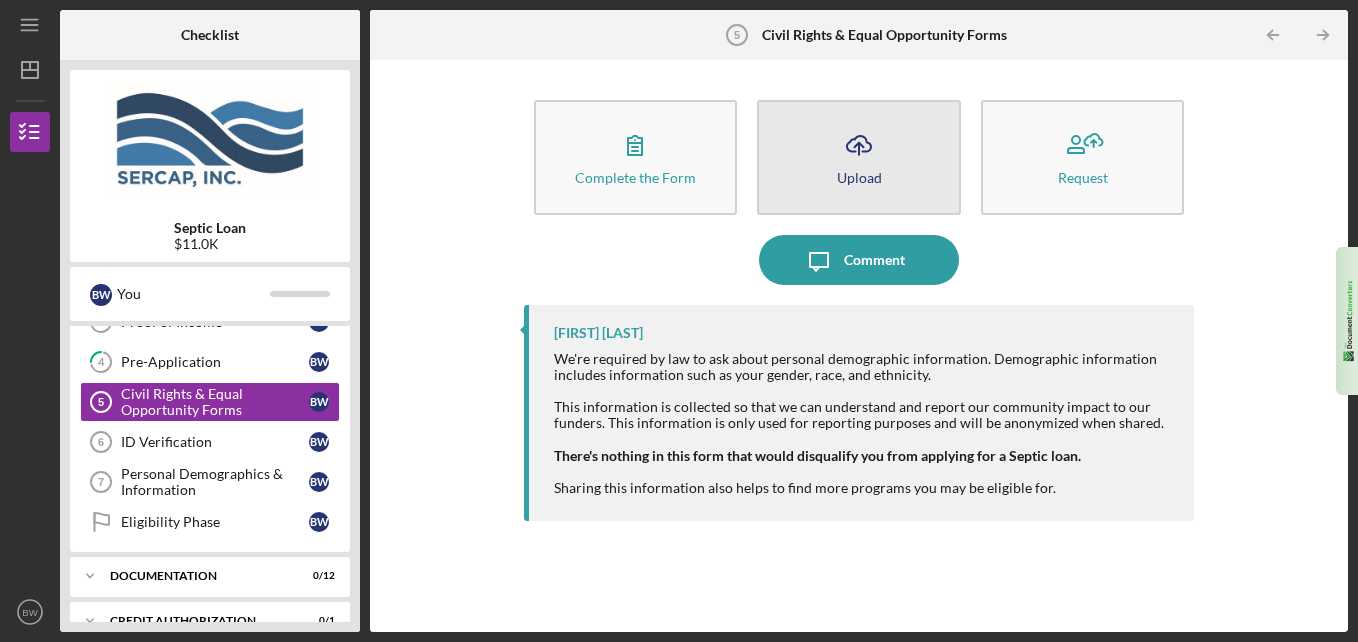 click on "Icon/Upload" 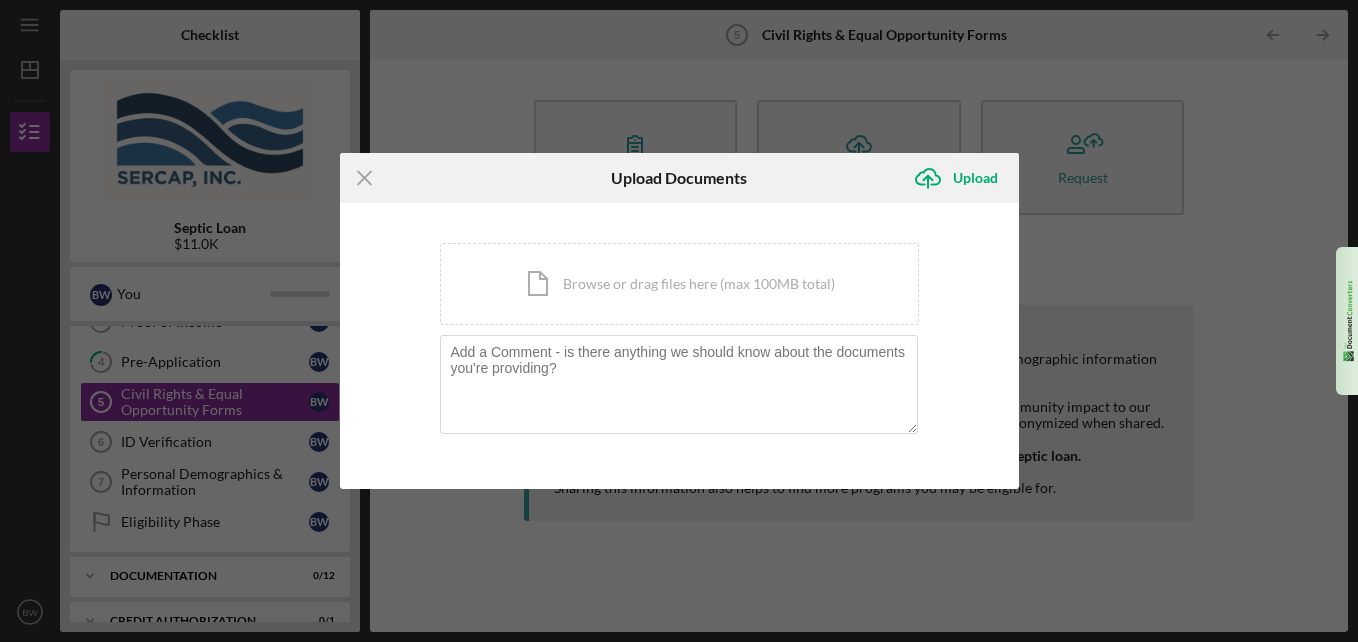 click on "Icon/Menu Close Upload Documents Icon/Upload Upload You're uploading documents related to  Civil Rights & Equal Opportunity Forms . Icon/Document Browse or drag files here (max 100MB total) Tap to choose files or take a photo Cancel Icon/Upload Upload" at bounding box center [679, 321] 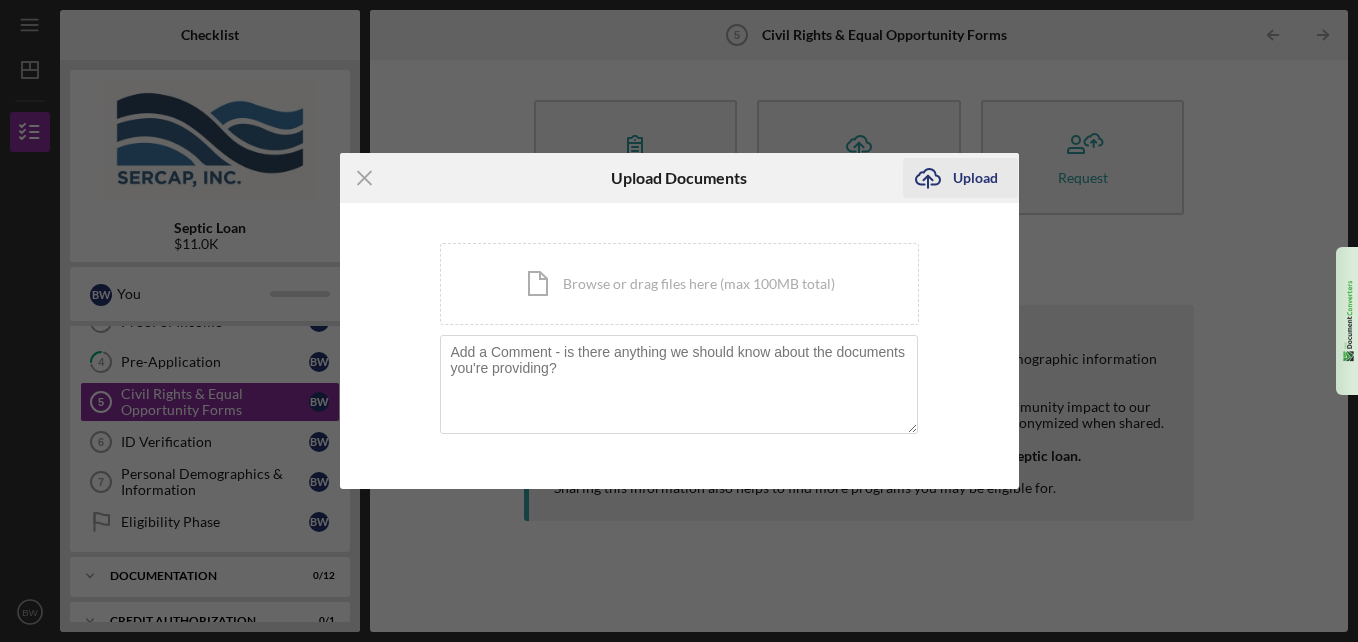 click on "Upload" at bounding box center (975, 178) 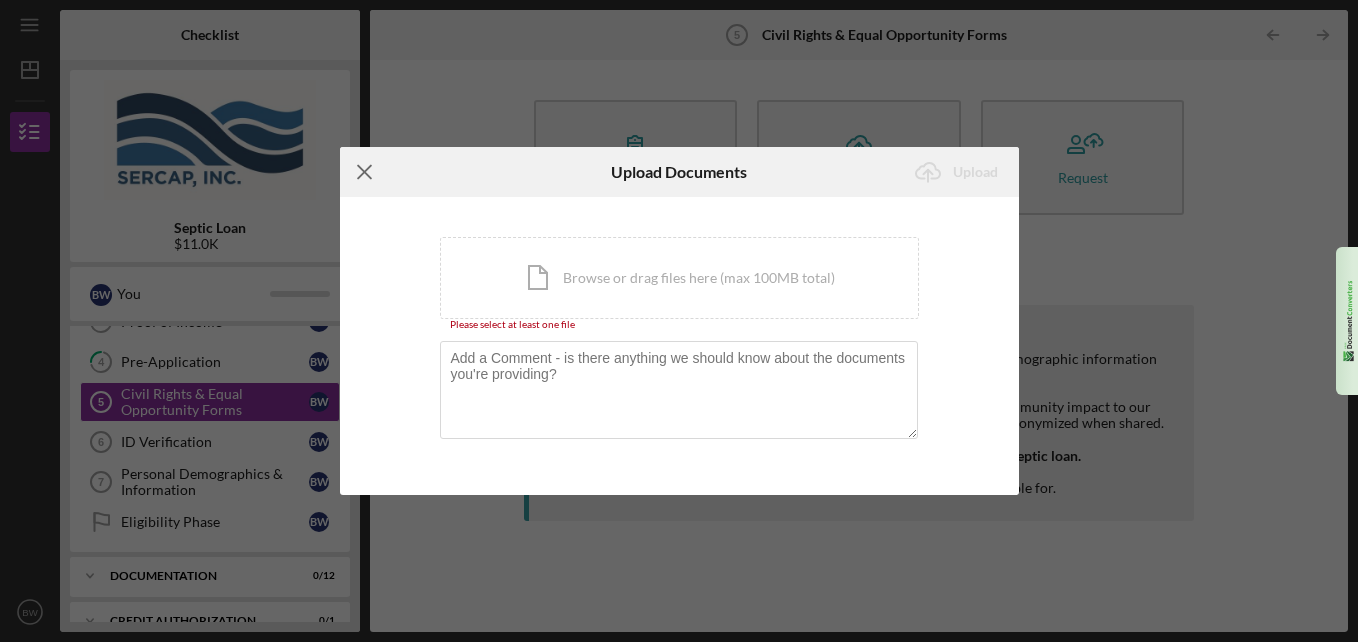 click on "Icon/Menu Close" 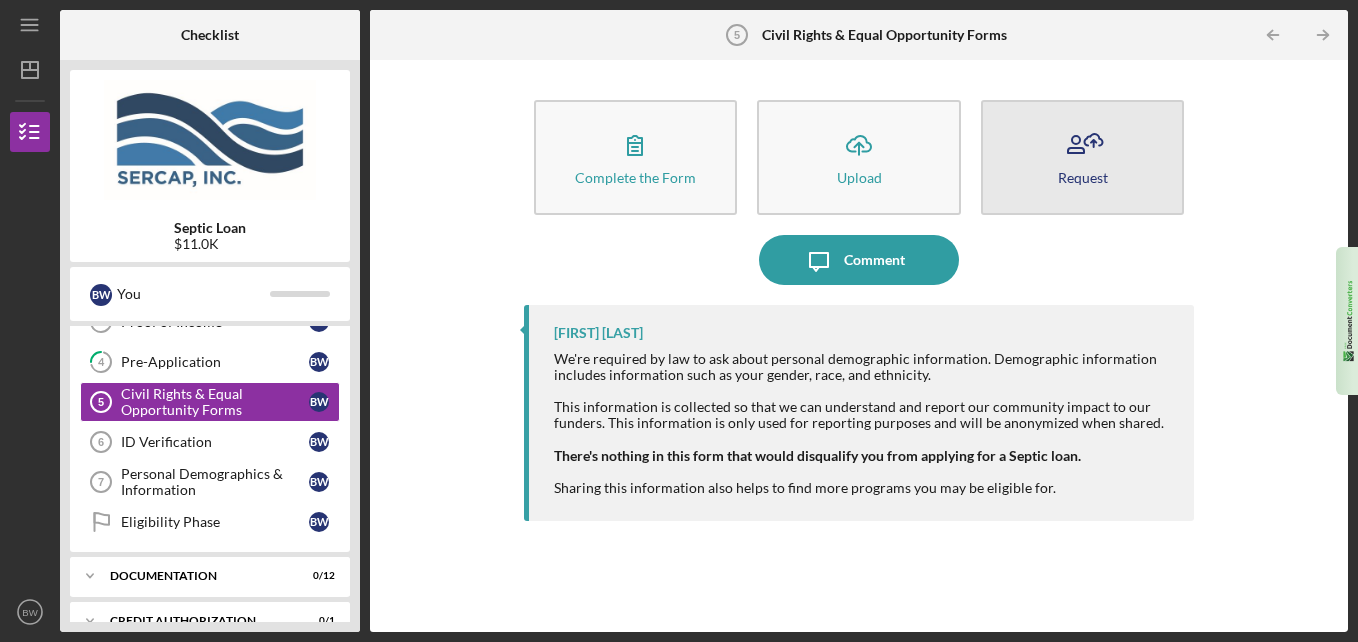 click on "Request" at bounding box center (1083, 177) 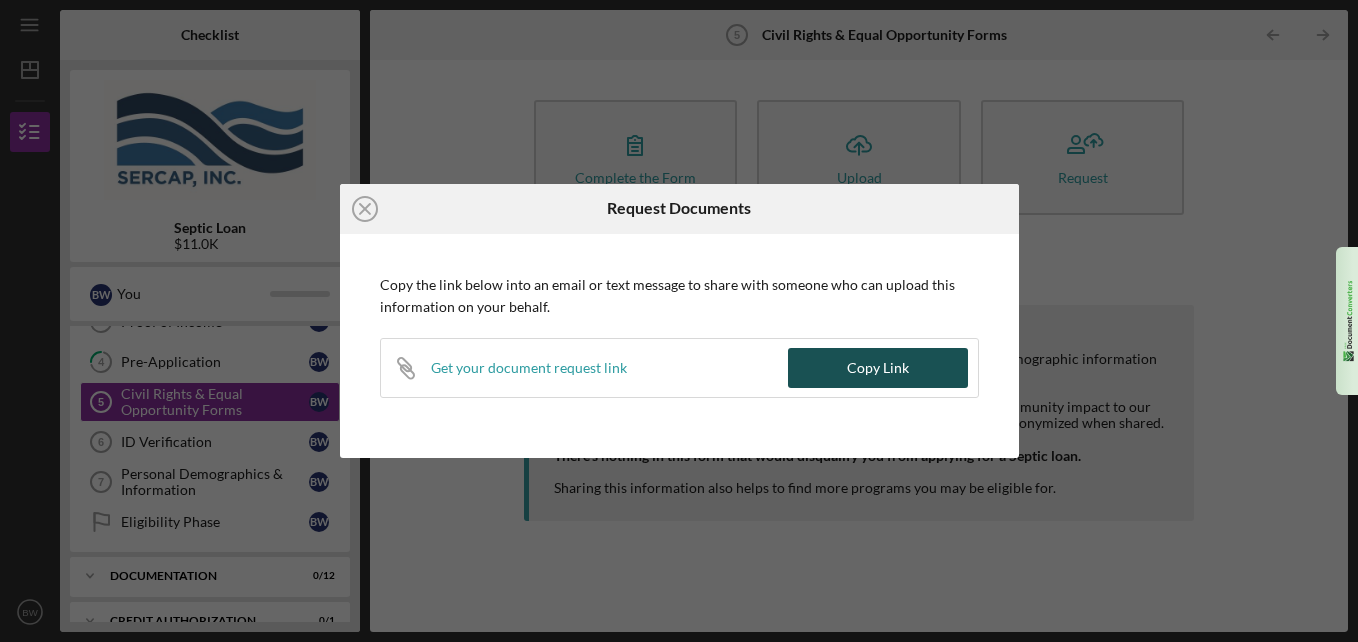 click on "Copy Link" at bounding box center [878, 368] 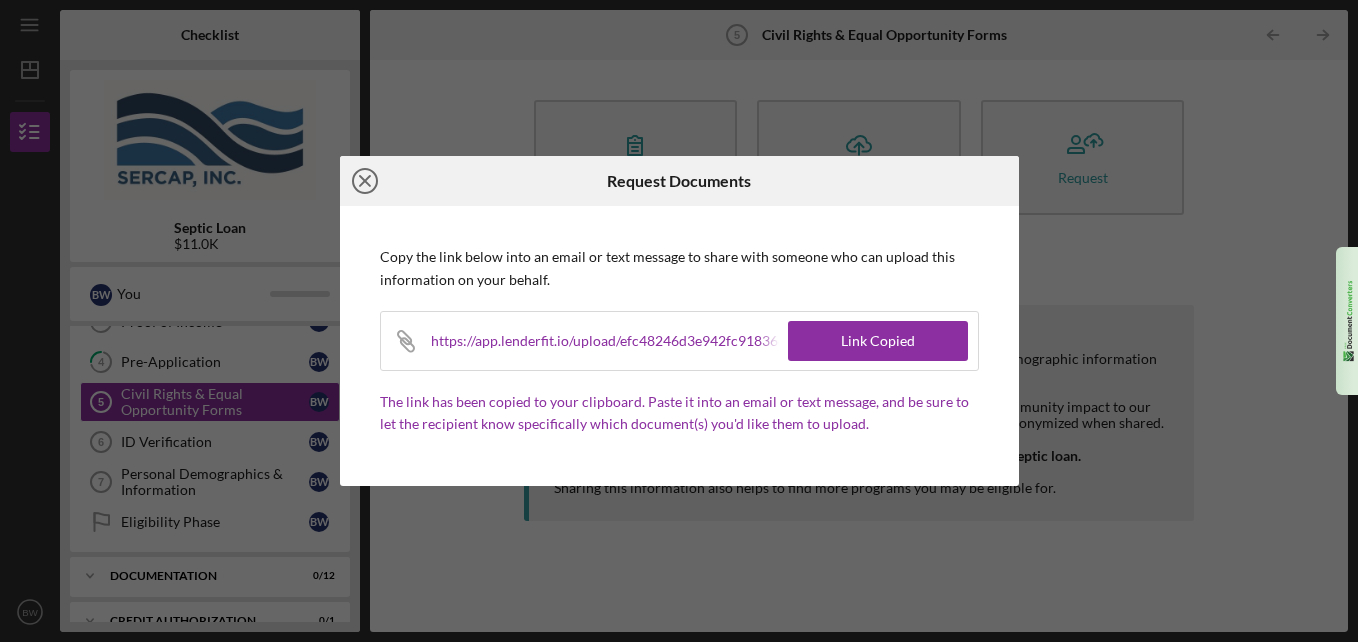 click on "Icon/Close" 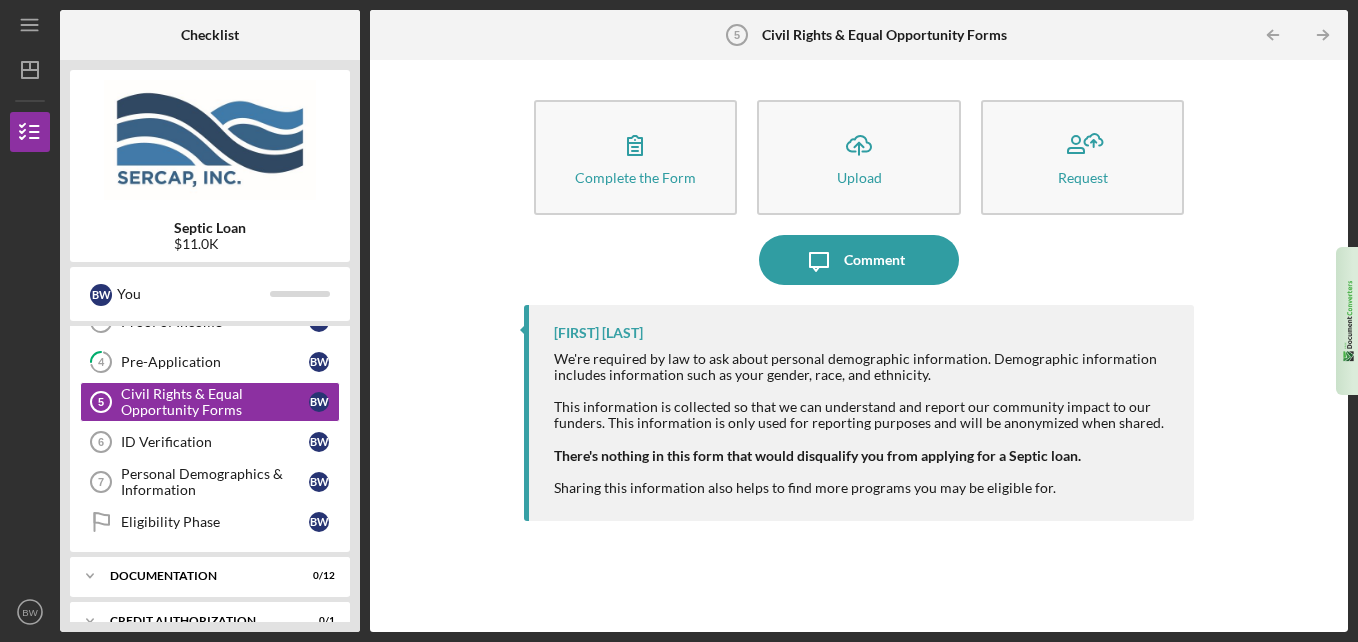 click on "[FIRST] [LAST]
We're required by law to ask about personal demographic information. Demographic information includes information such as your gender, race, and ethnicity.
This information is collected so that we can understand and report our community impact to our funders. This information is only used for reporting purposes and will be anonymized when shared.
There's nothing in this form that would disqualify you from applying for a Septic loan.
Sharing this information also helps to find more programs you may be eligible for." at bounding box center [859, 453] 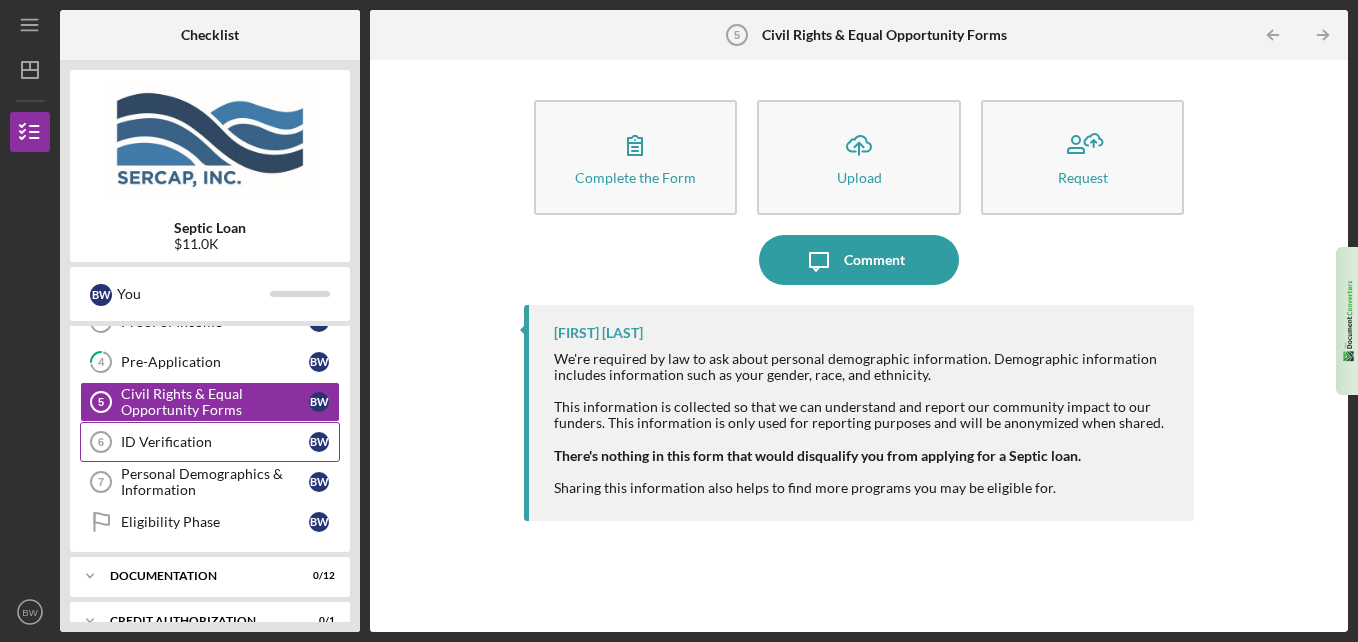 click on "ID Verification" at bounding box center (215, 442) 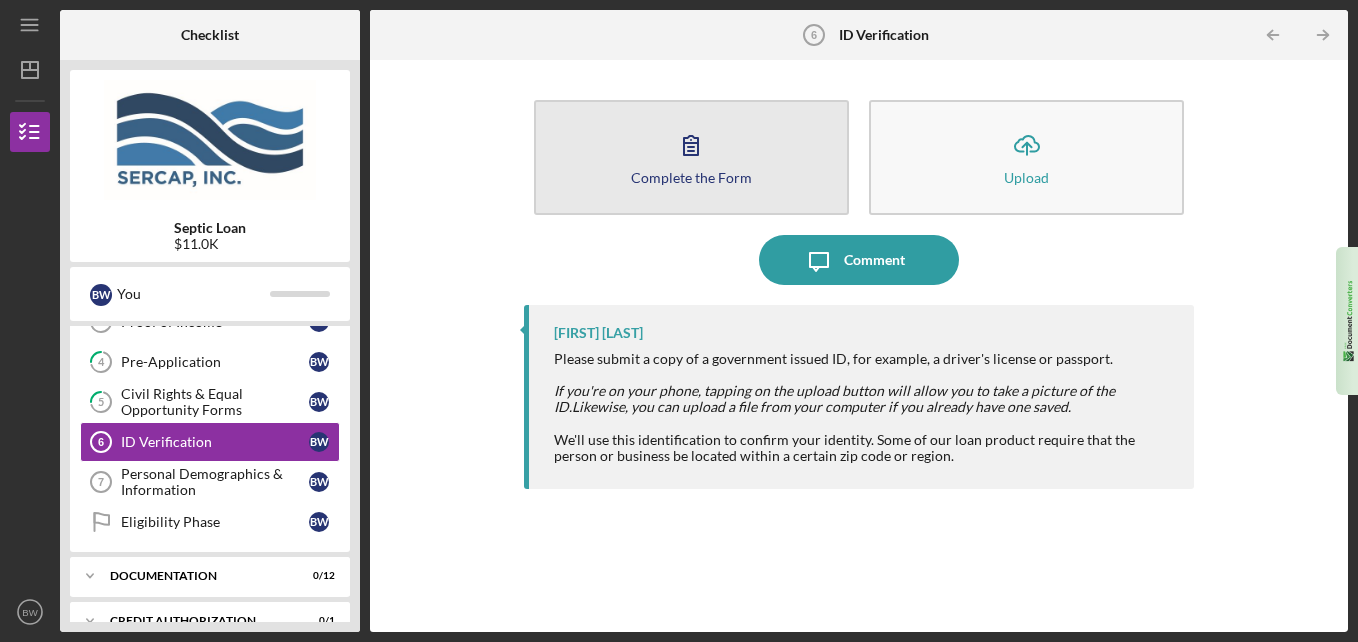 click on "Complete the Form" at bounding box center (691, 177) 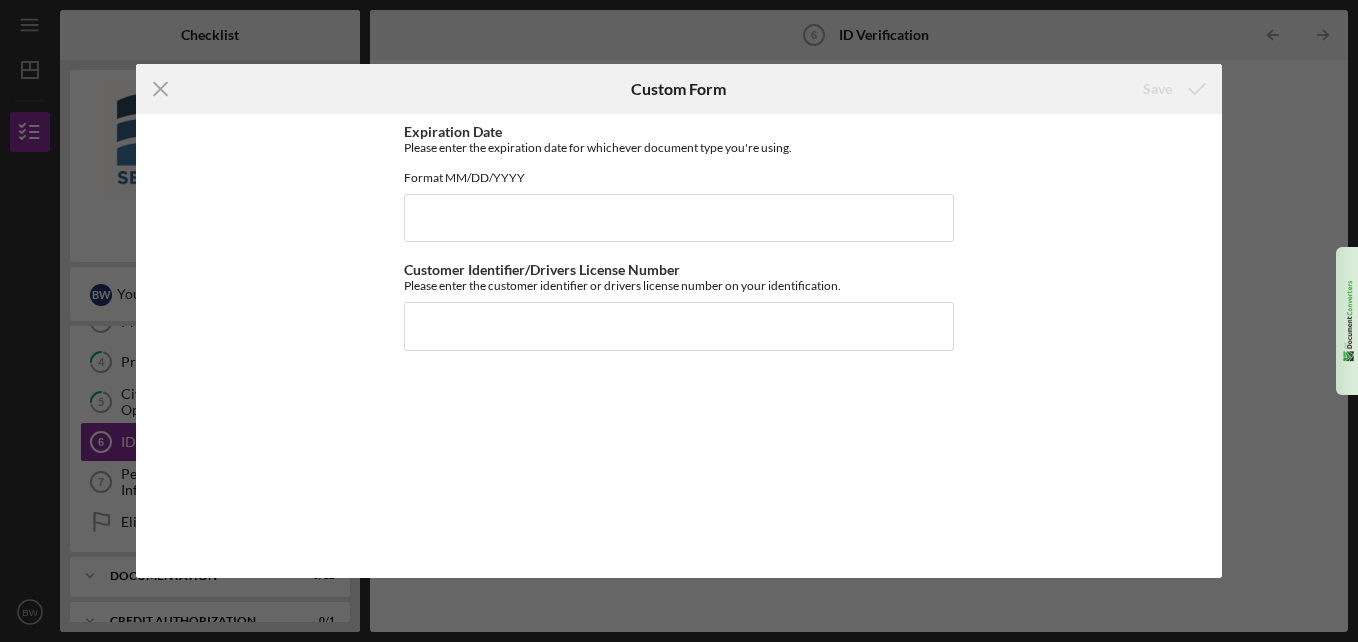 drag, startPoint x: 521, startPoint y: 230, endPoint x: 348, endPoint y: 251, distance: 174.26991 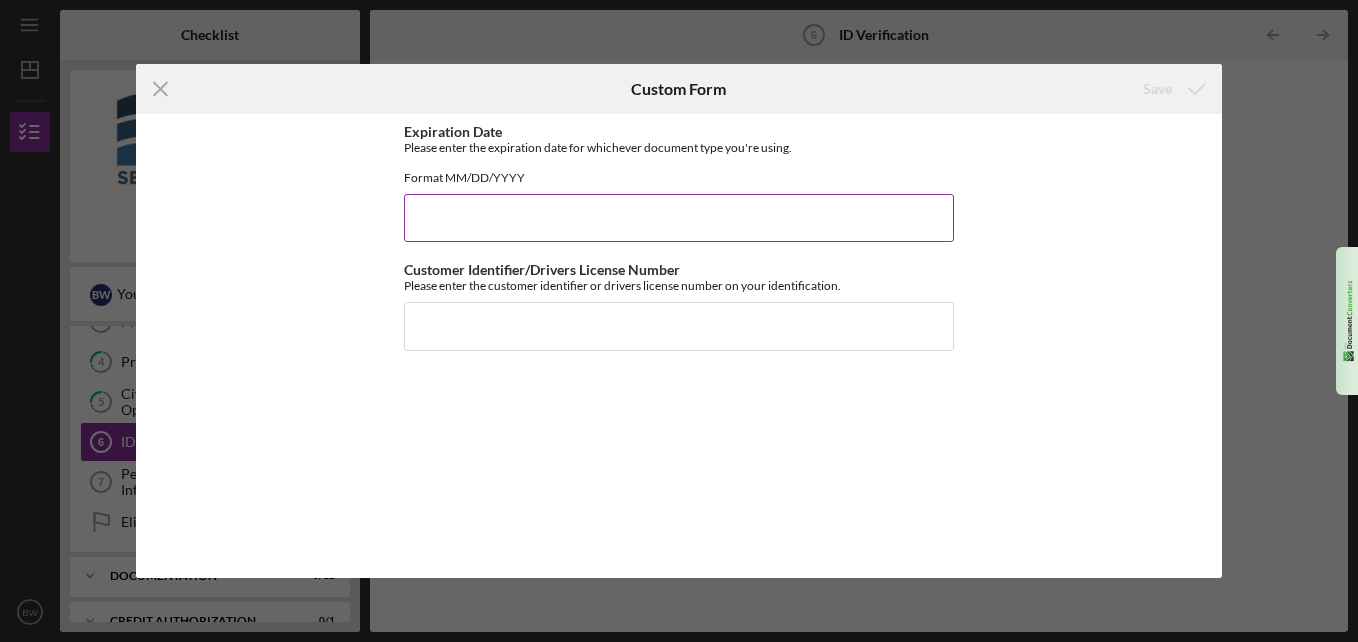 click on "Expiration Date" at bounding box center (679, 218) 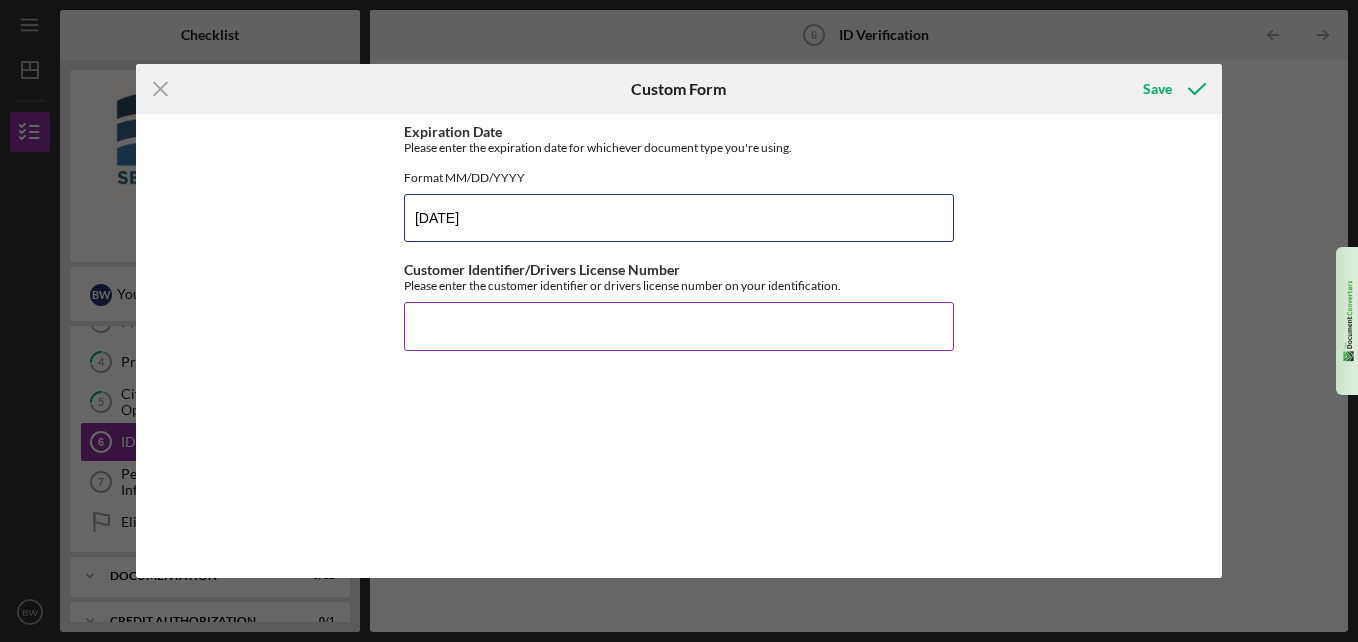 type on "[DATE]" 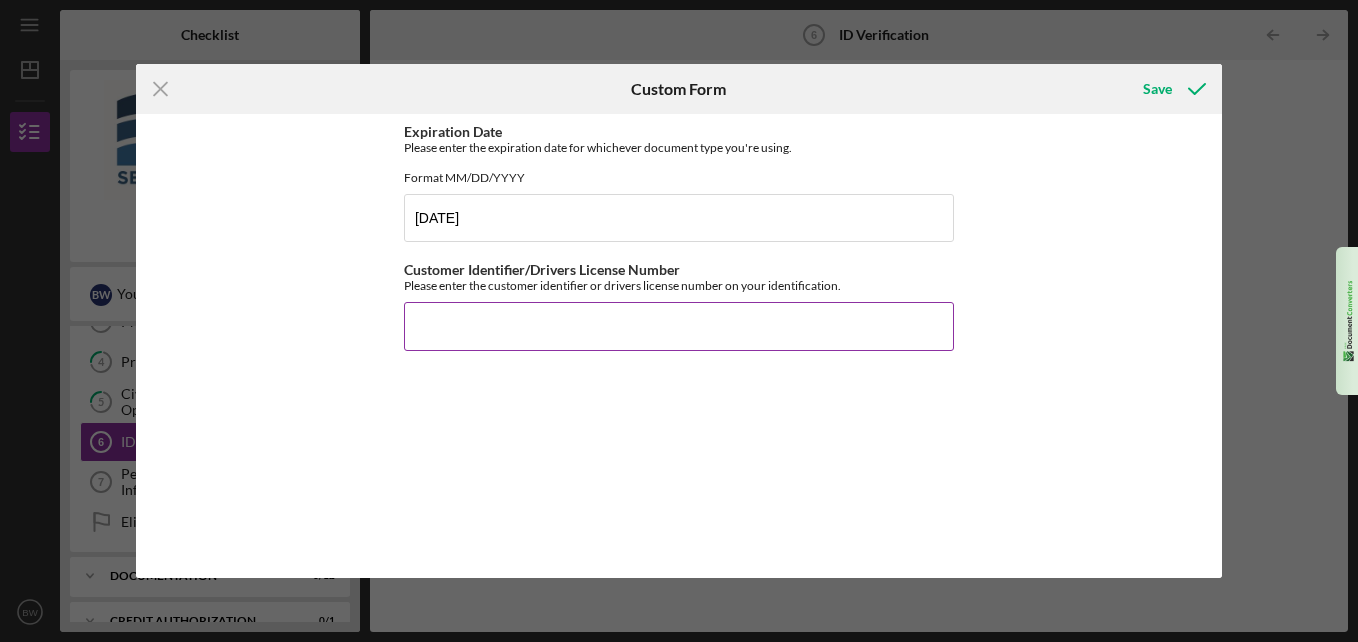 click on "Customer Identifier/Drivers License Number" at bounding box center [679, 326] 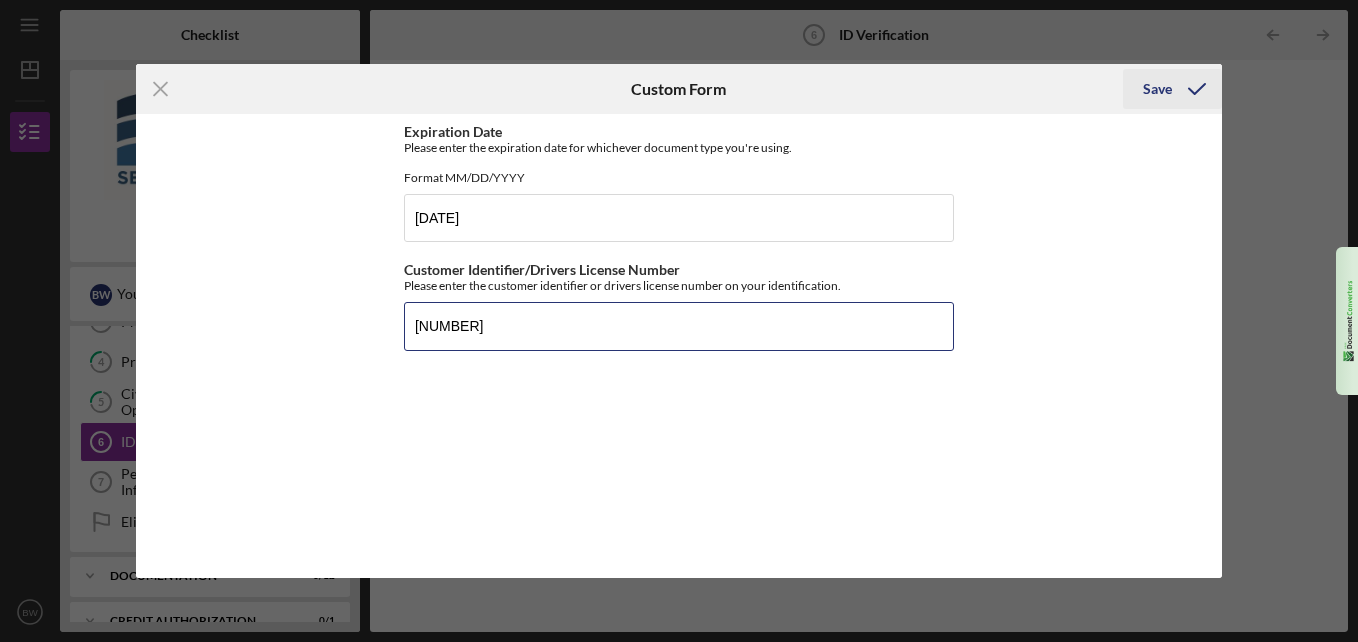 type on "[NUMBER]" 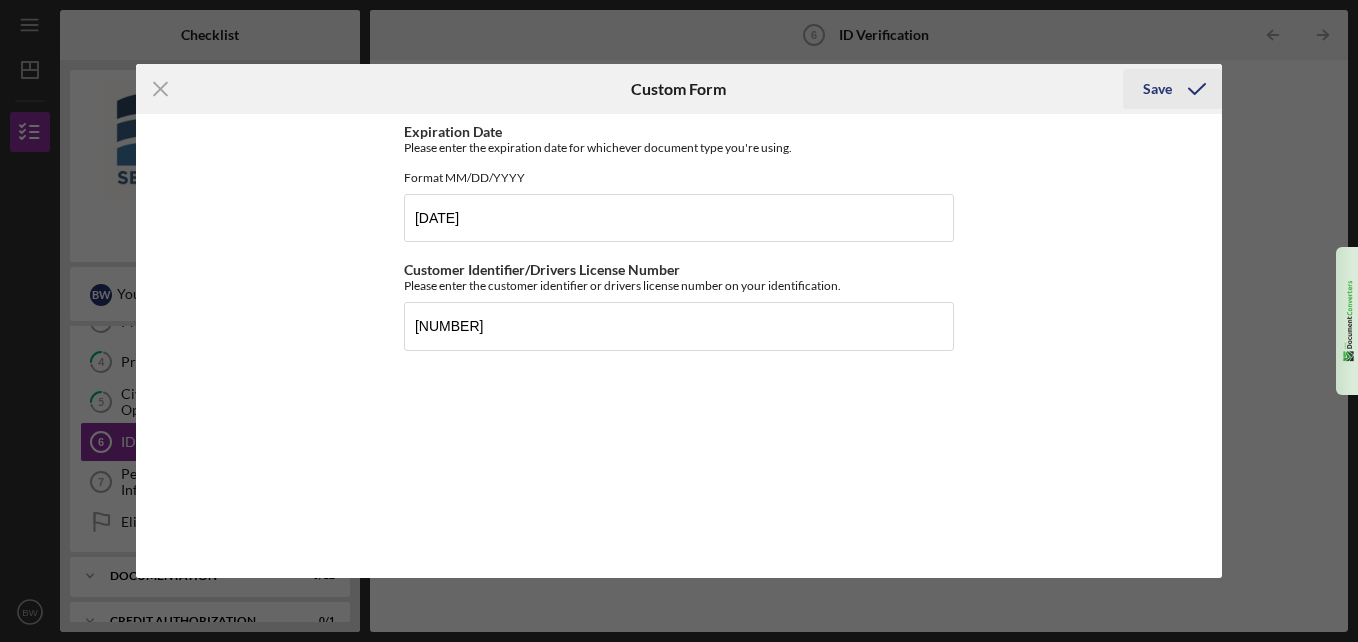 click 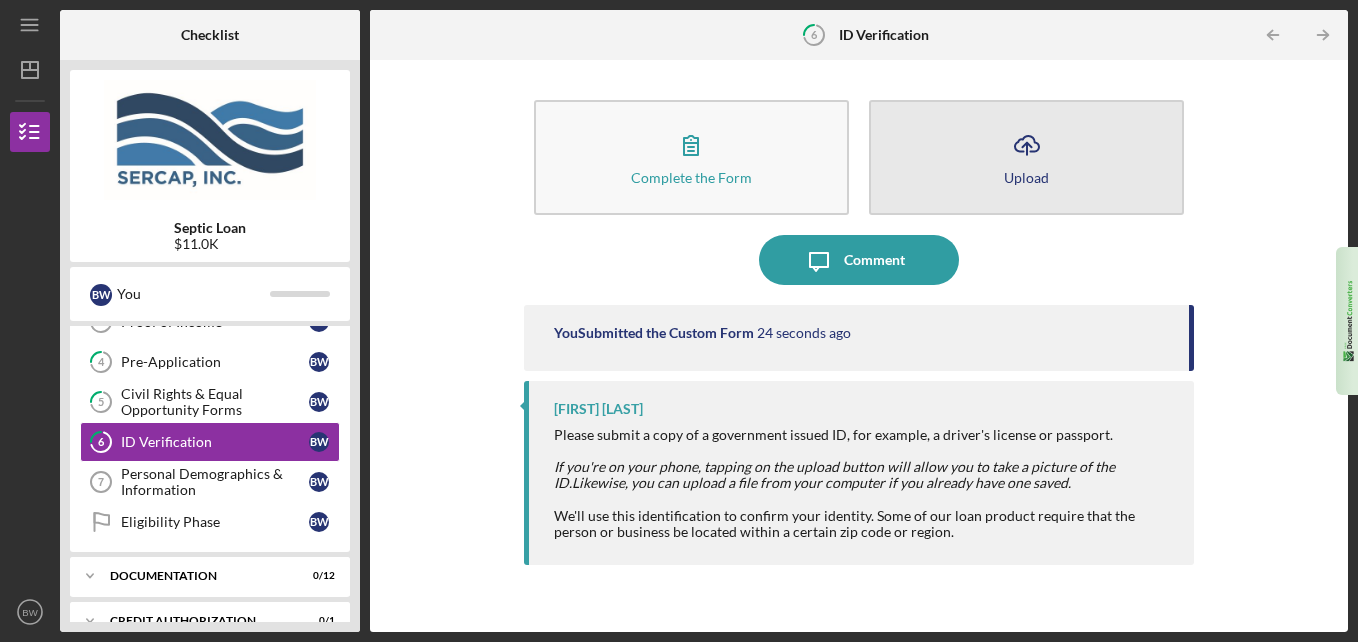 click on "Icon/Upload Upload" at bounding box center [1026, 157] 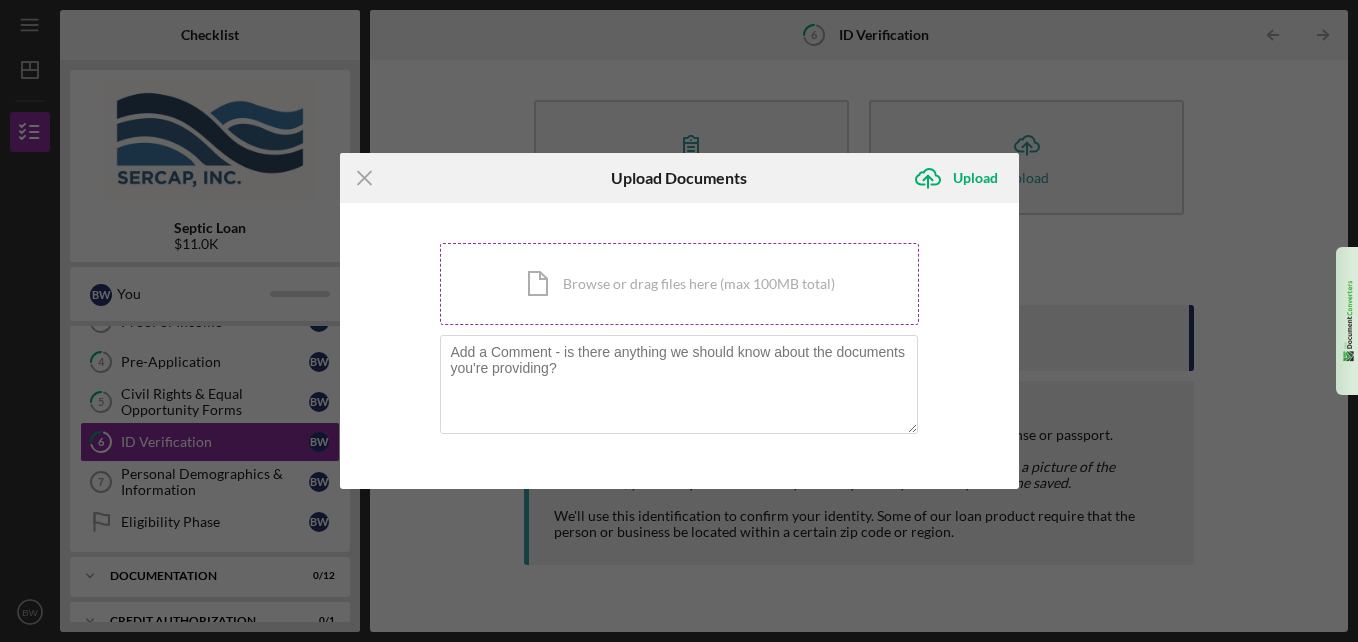 click on "Icon/Document Browse or drag files here (max 100MB total) Tap to choose files or take a photo" at bounding box center (679, 284) 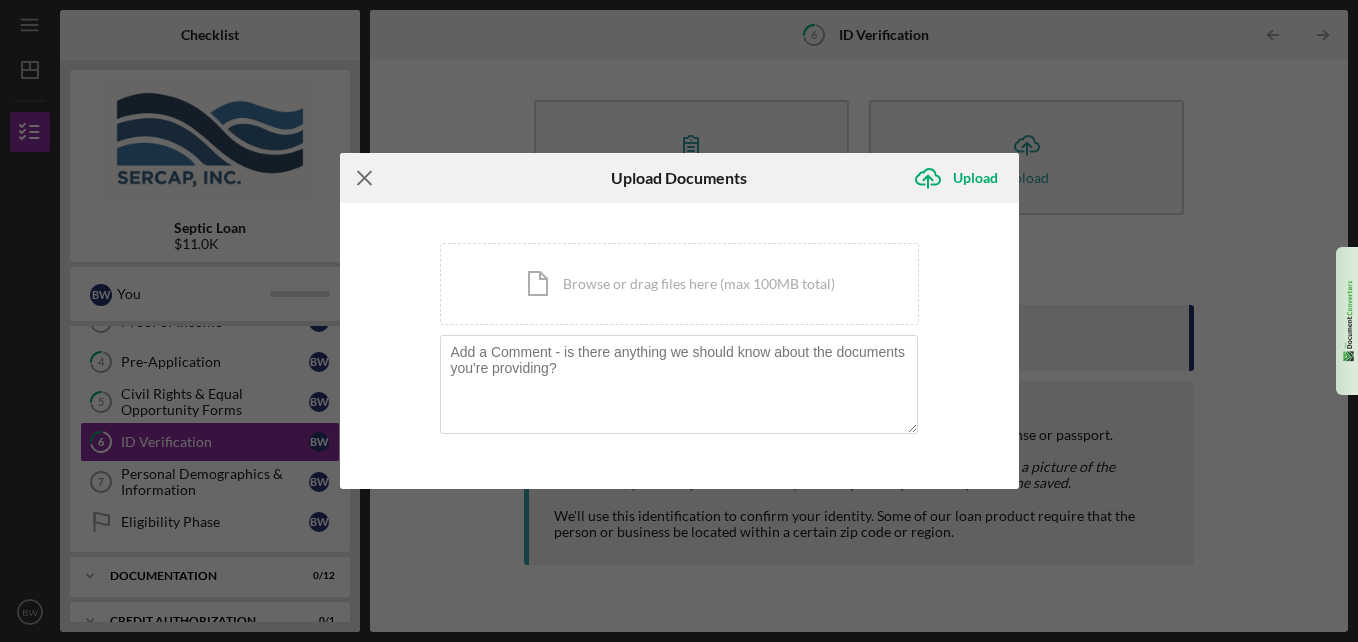 click on "Icon/Menu Close" 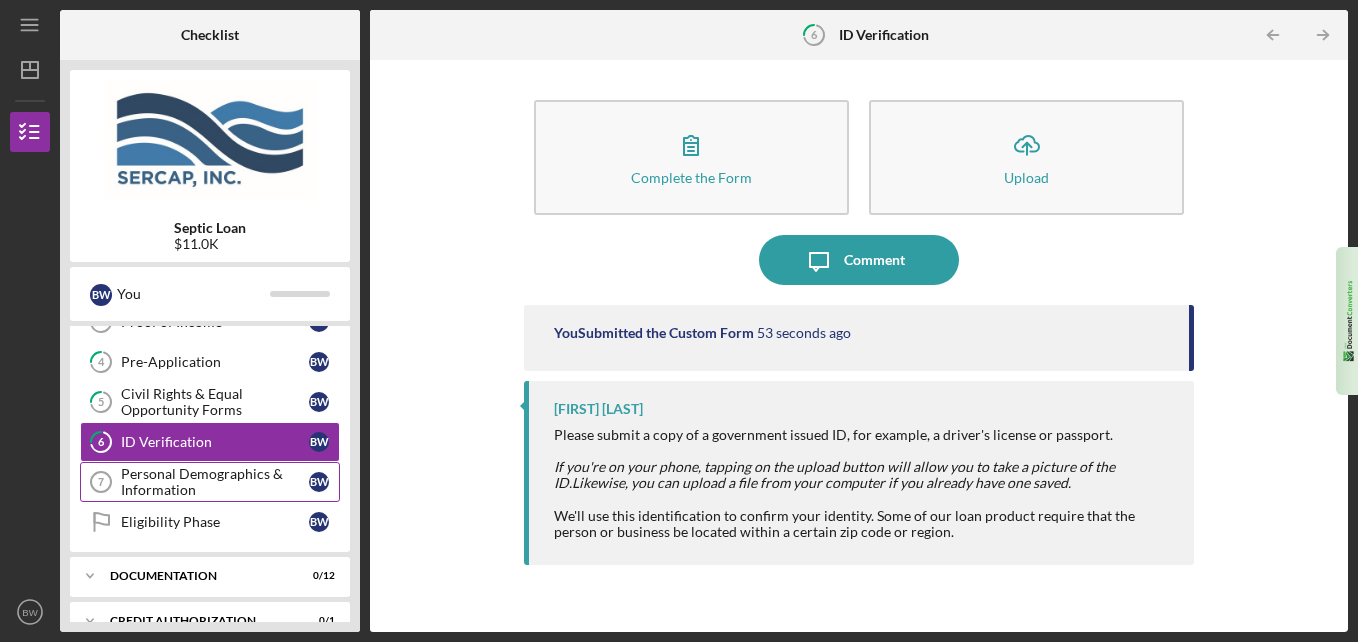 click on "Personal Demographics & Information" at bounding box center [215, 482] 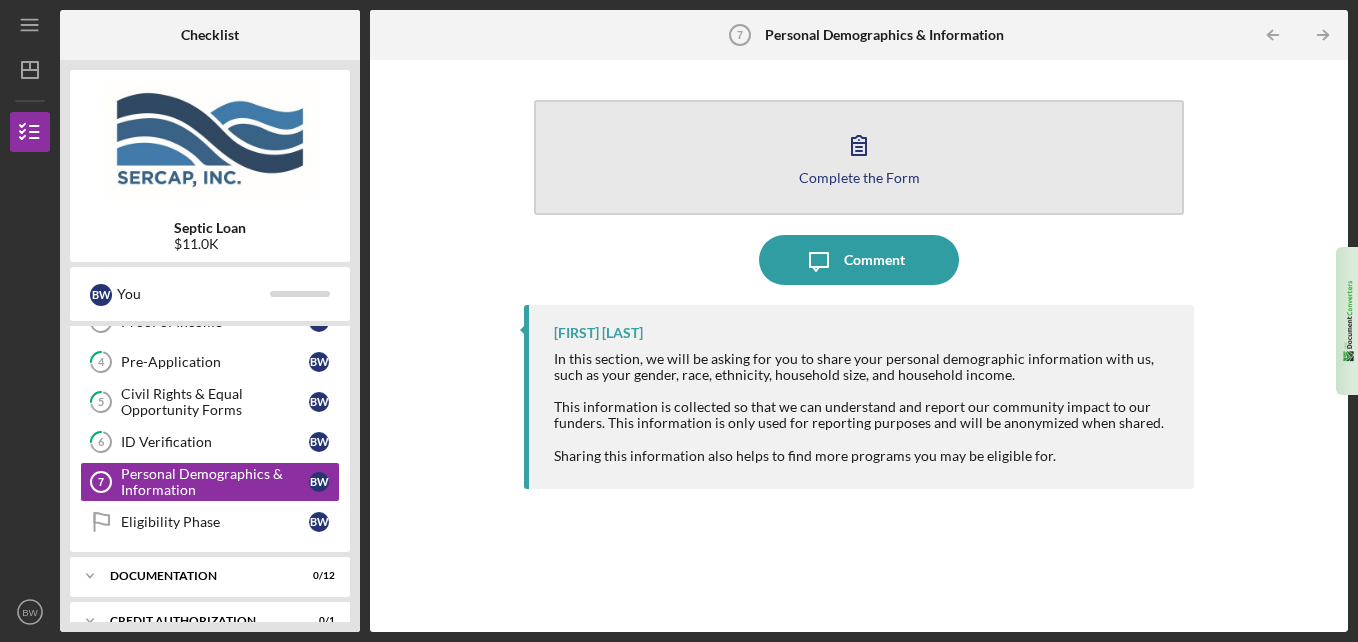 click on "Complete the Form Form" at bounding box center [859, 157] 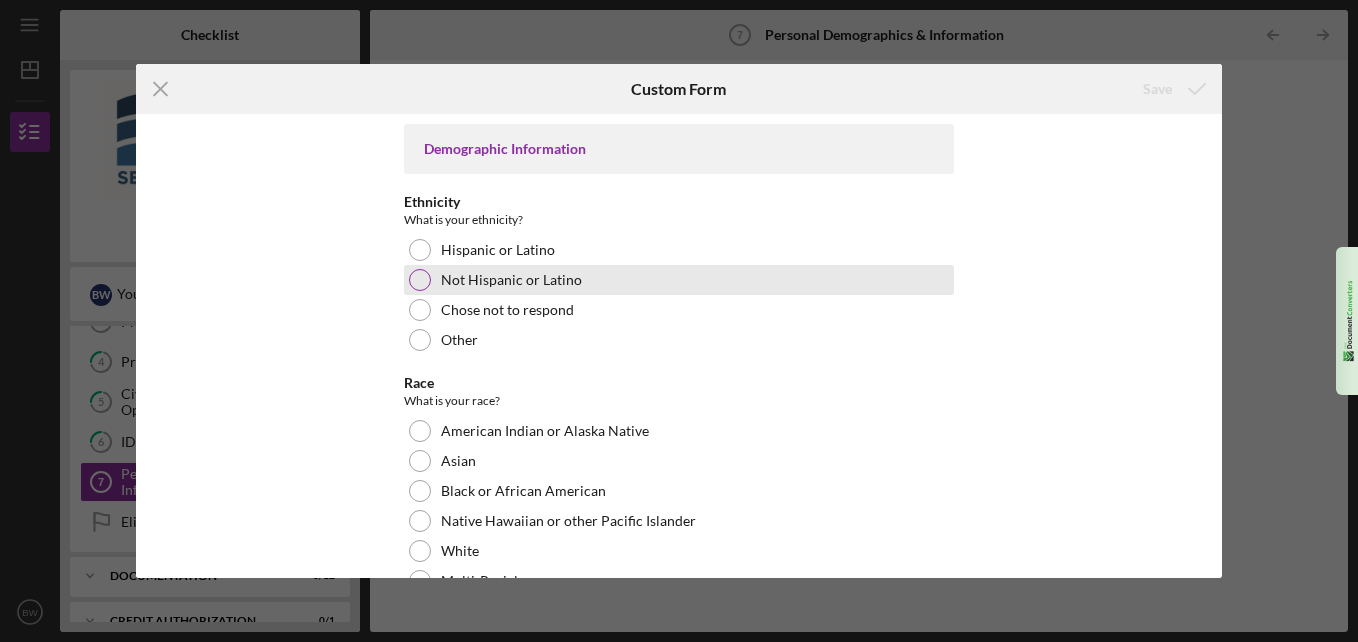 click at bounding box center (420, 280) 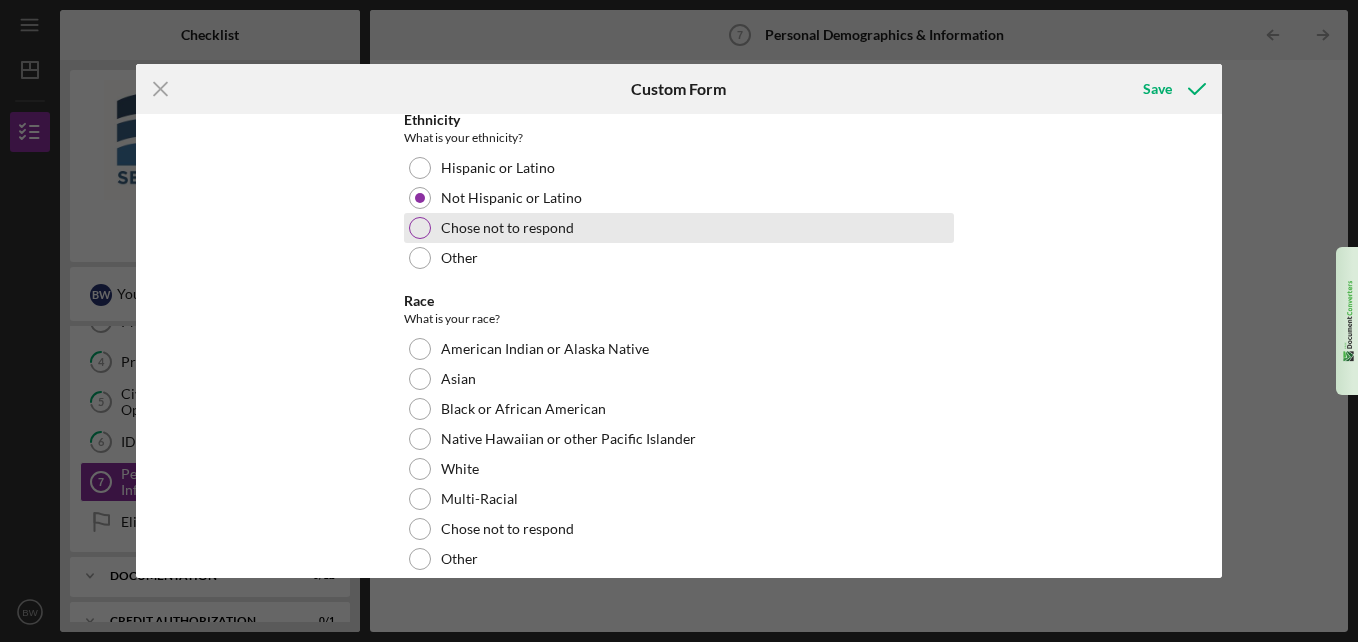 scroll, scrollTop: 99, scrollLeft: 0, axis: vertical 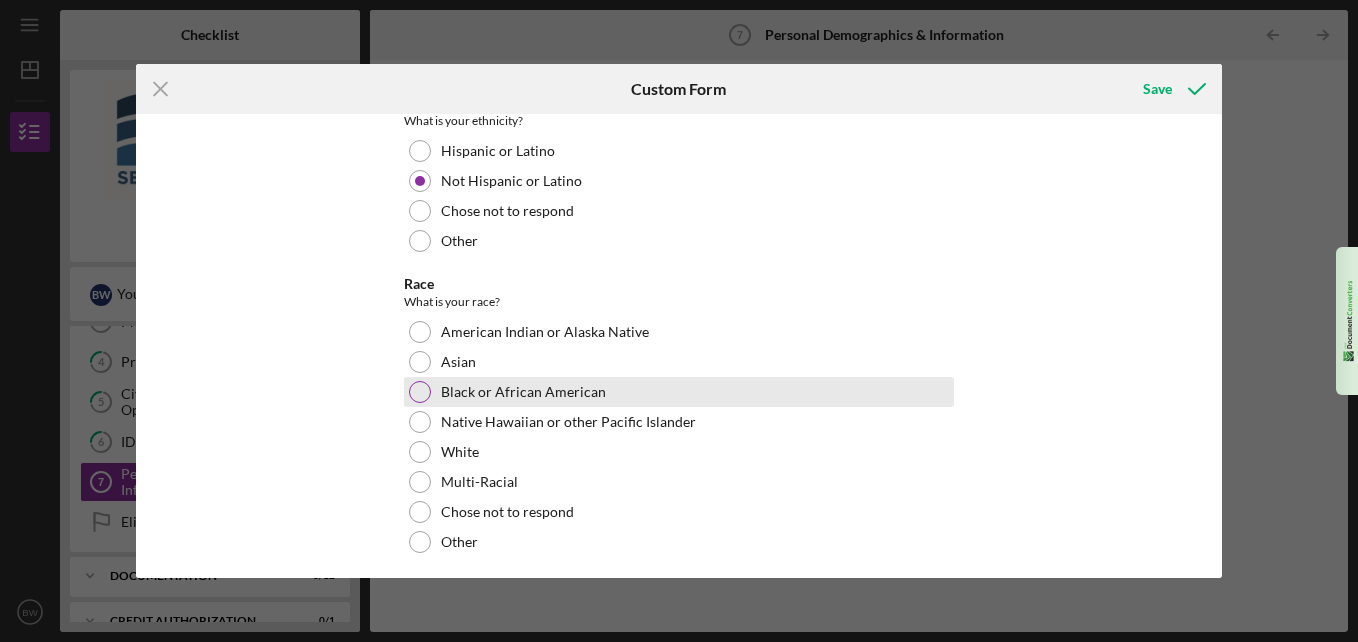 click at bounding box center [420, 392] 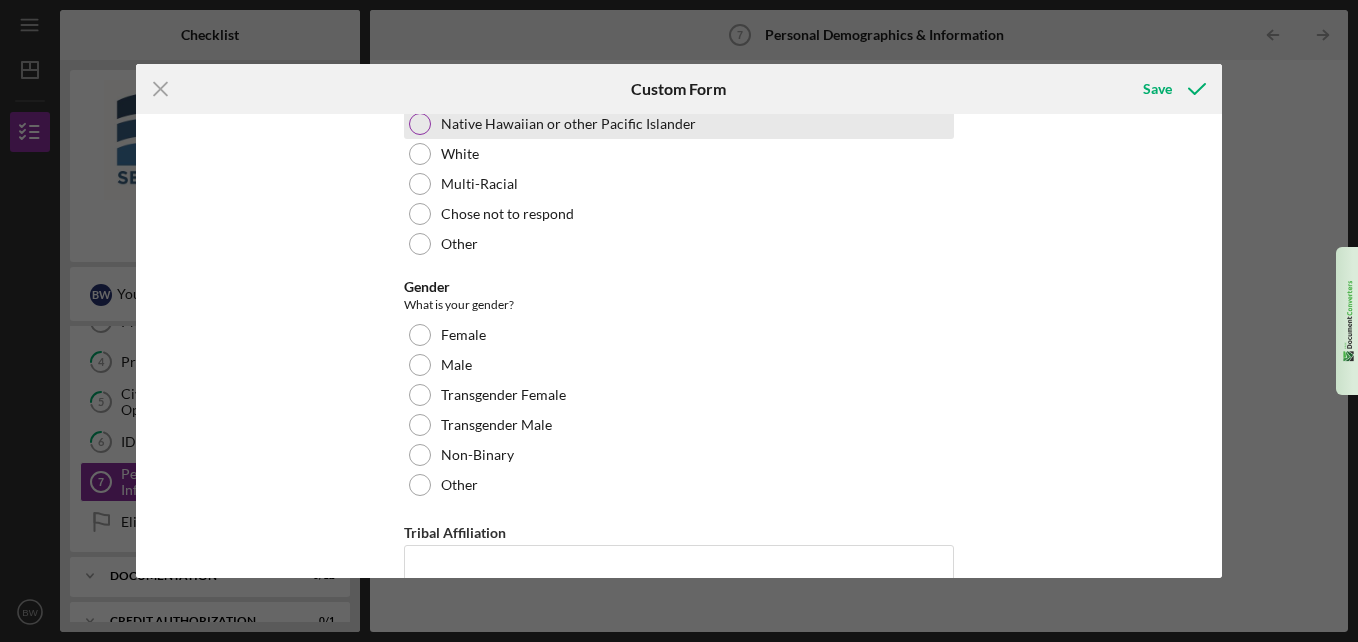 scroll, scrollTop: 402, scrollLeft: 0, axis: vertical 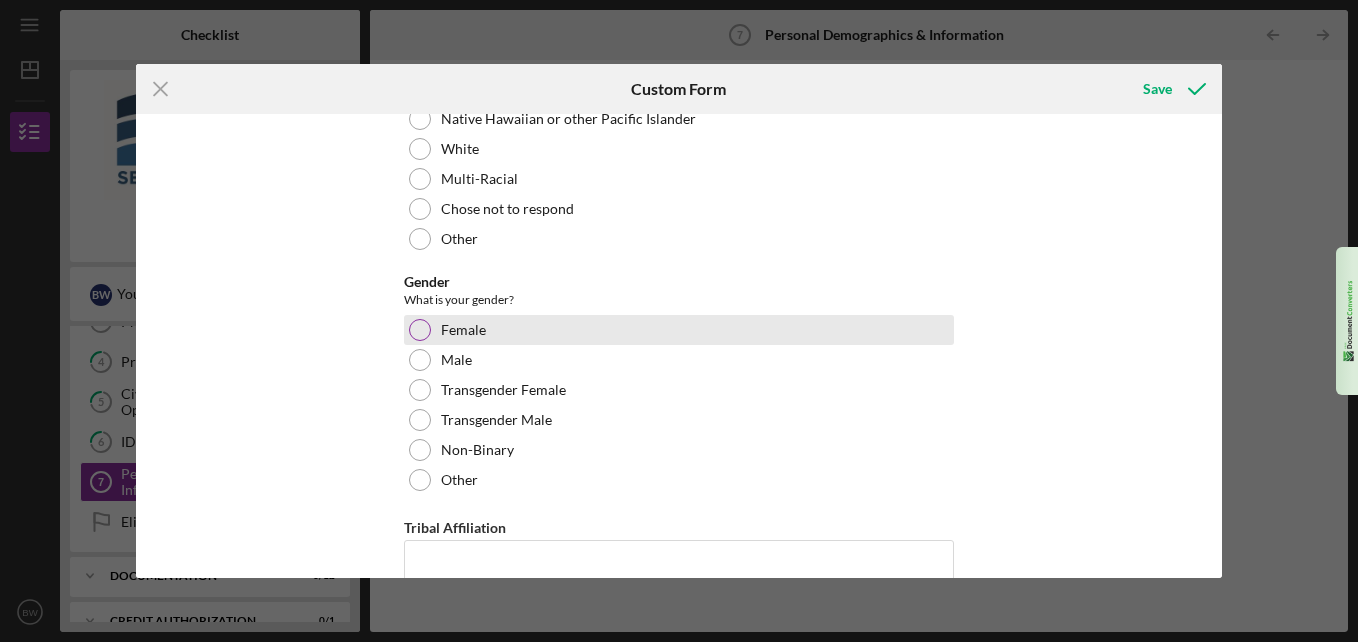 click at bounding box center (420, 330) 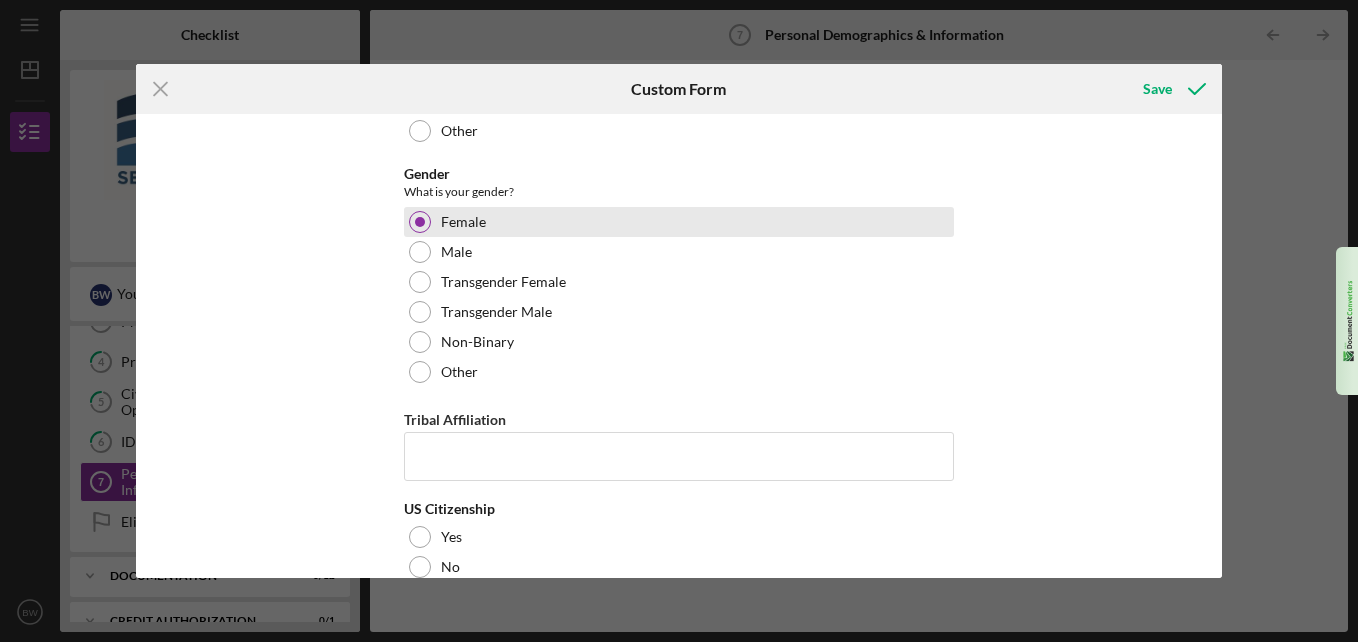 scroll, scrollTop: 543, scrollLeft: 0, axis: vertical 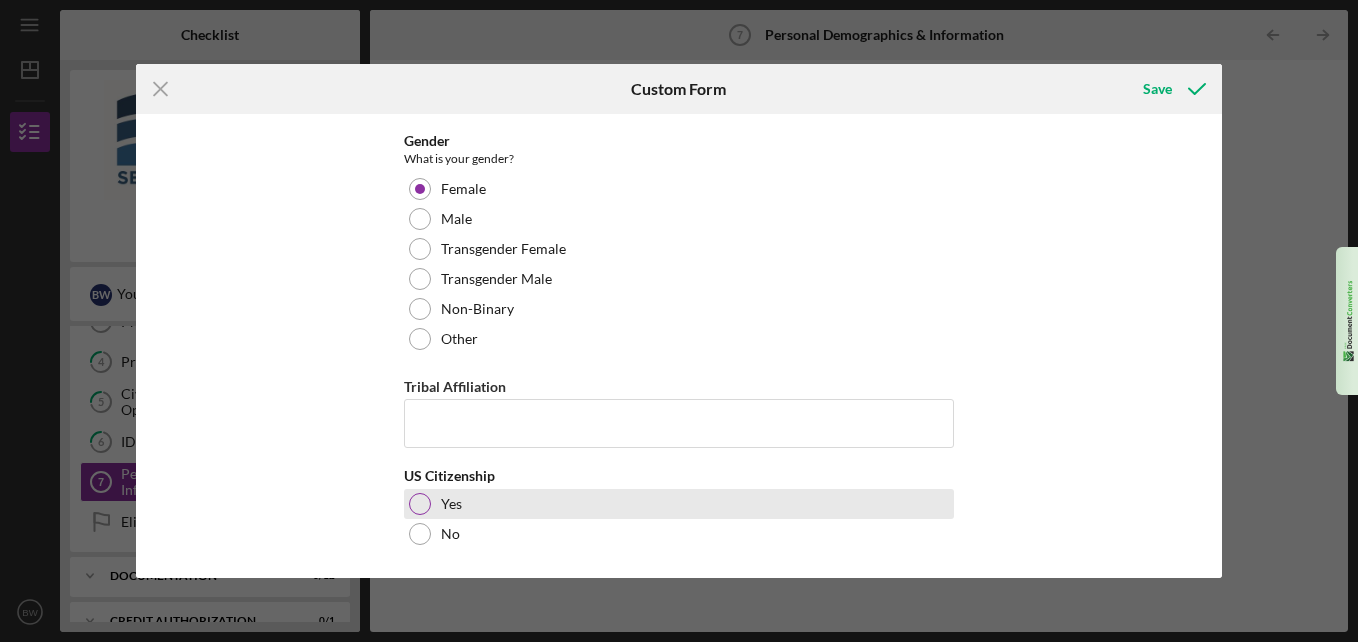 click at bounding box center (420, 504) 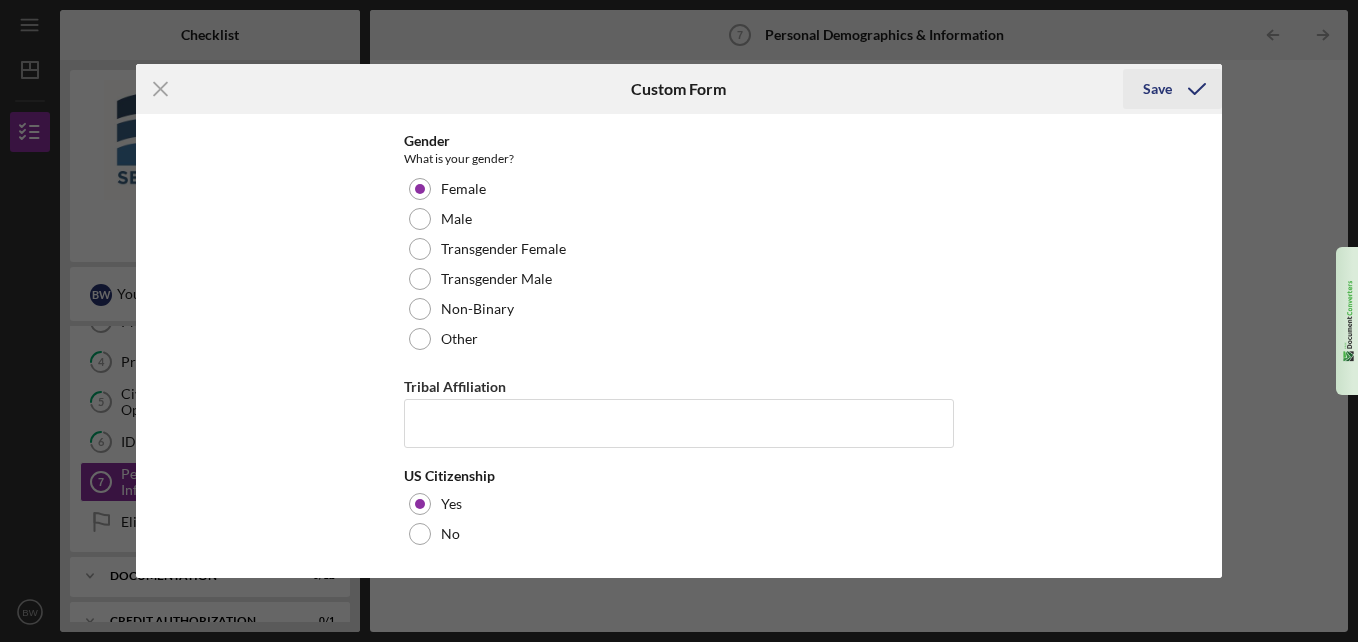 click on "Save" at bounding box center (1157, 89) 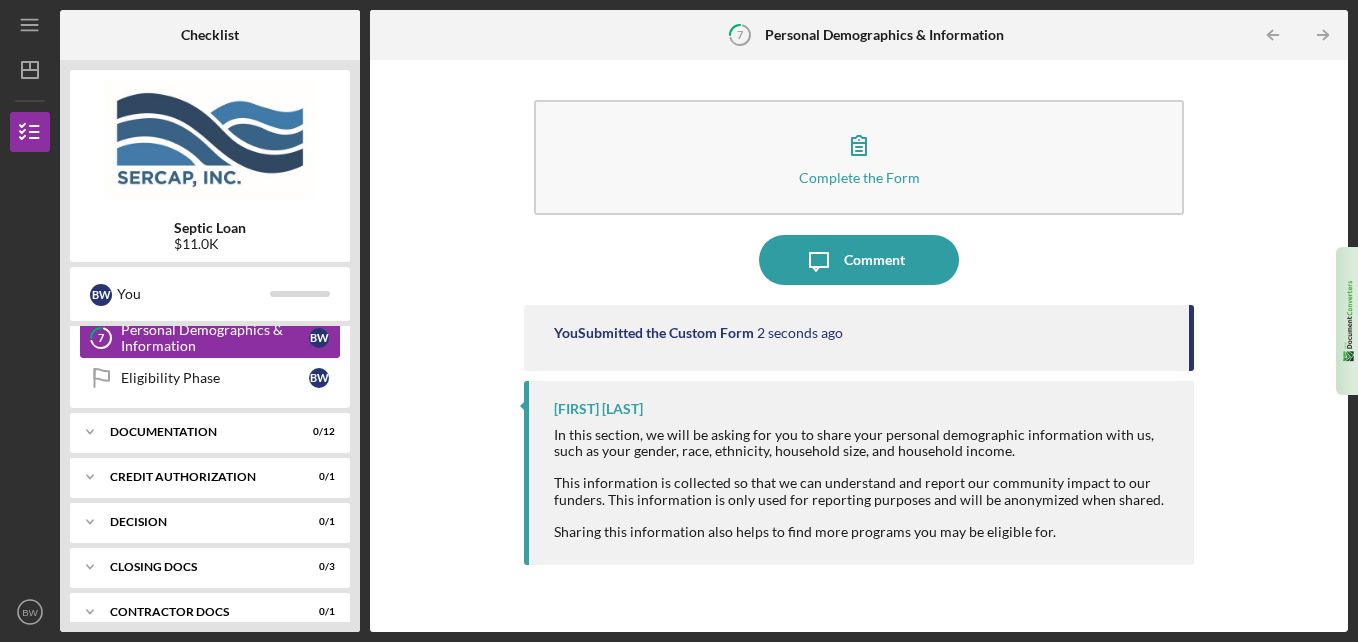 scroll, scrollTop: 291, scrollLeft: 0, axis: vertical 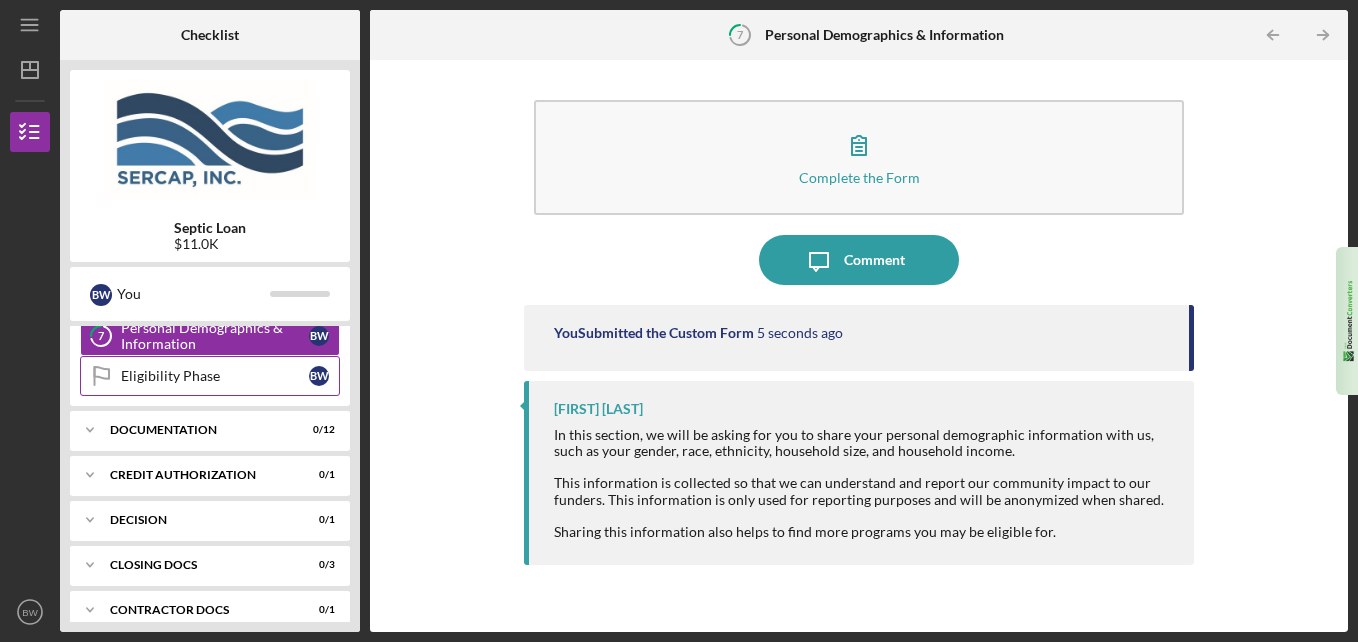 click on "Eligibility Phase" at bounding box center (215, 376) 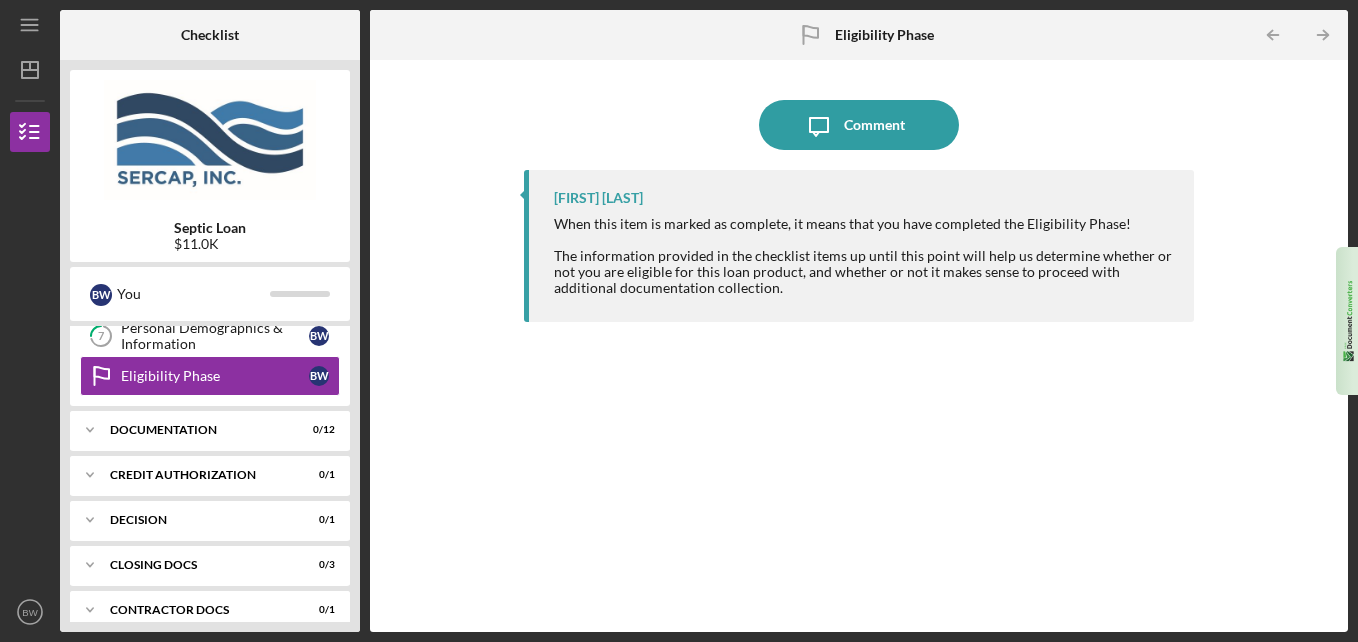 click on "When this item is marked as complete, it means that you have completed the Eligibility Phase!  The information provided in the checklist items up until this point will help us determine whether or not you are eligible for this loan product, and whether or not it makes sense to proceed with additional documentation collection." at bounding box center [864, 256] 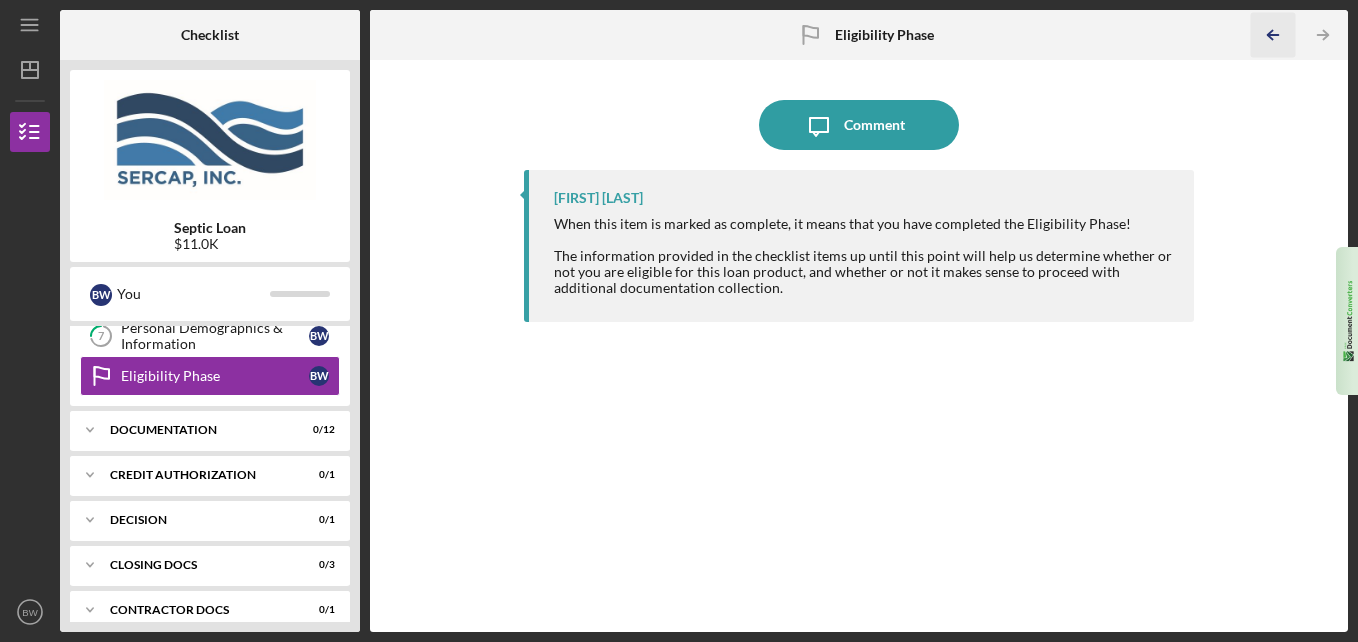 click 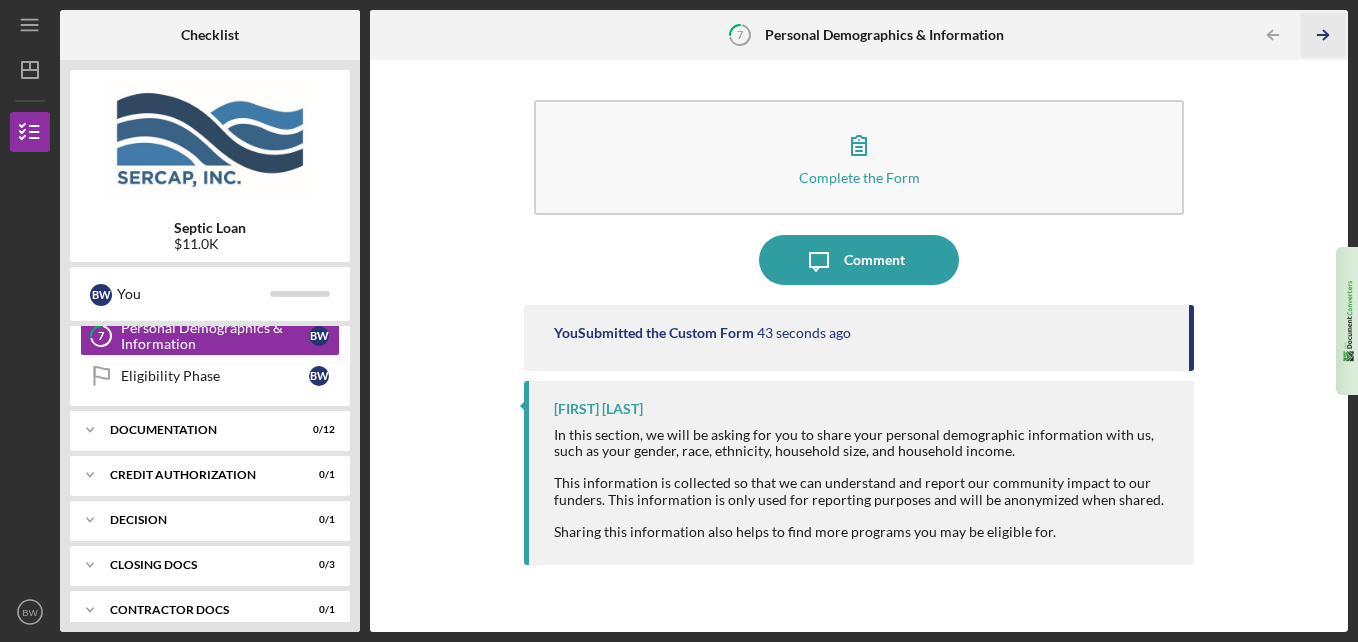 click on "Icon/Table Pagination Arrow" 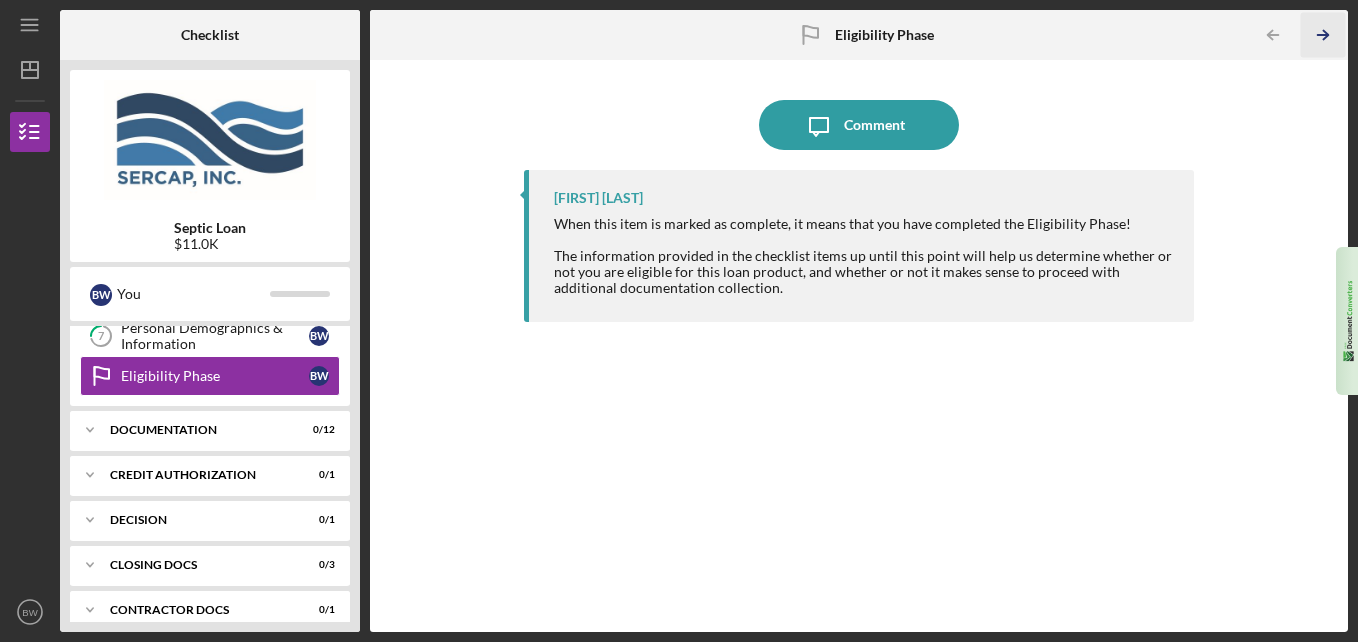 click on "Icon/Table Pagination Arrow" 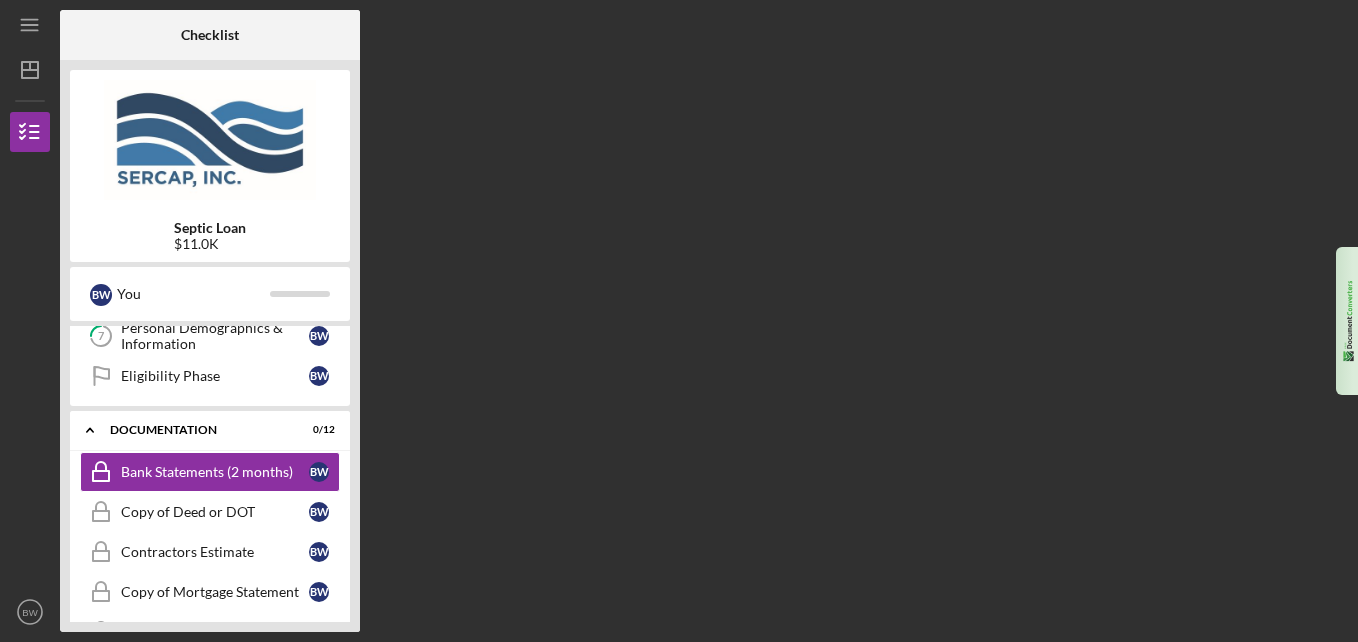 scroll, scrollTop: 289, scrollLeft: 0, axis: vertical 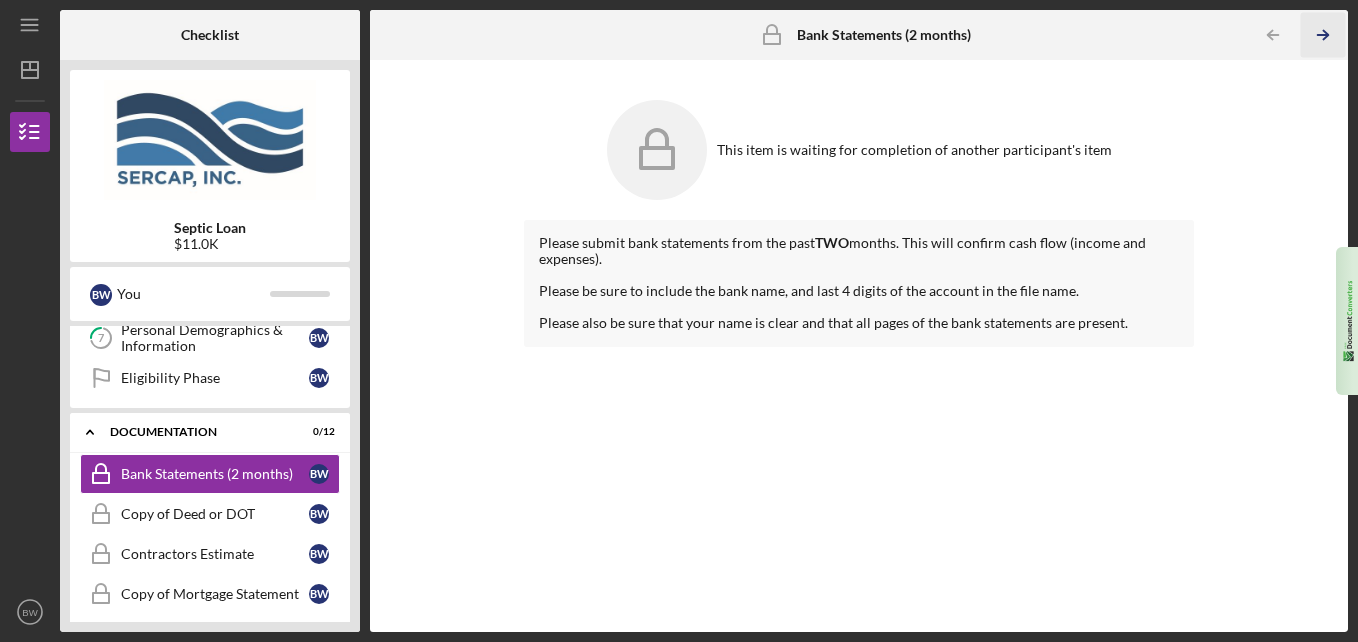 click 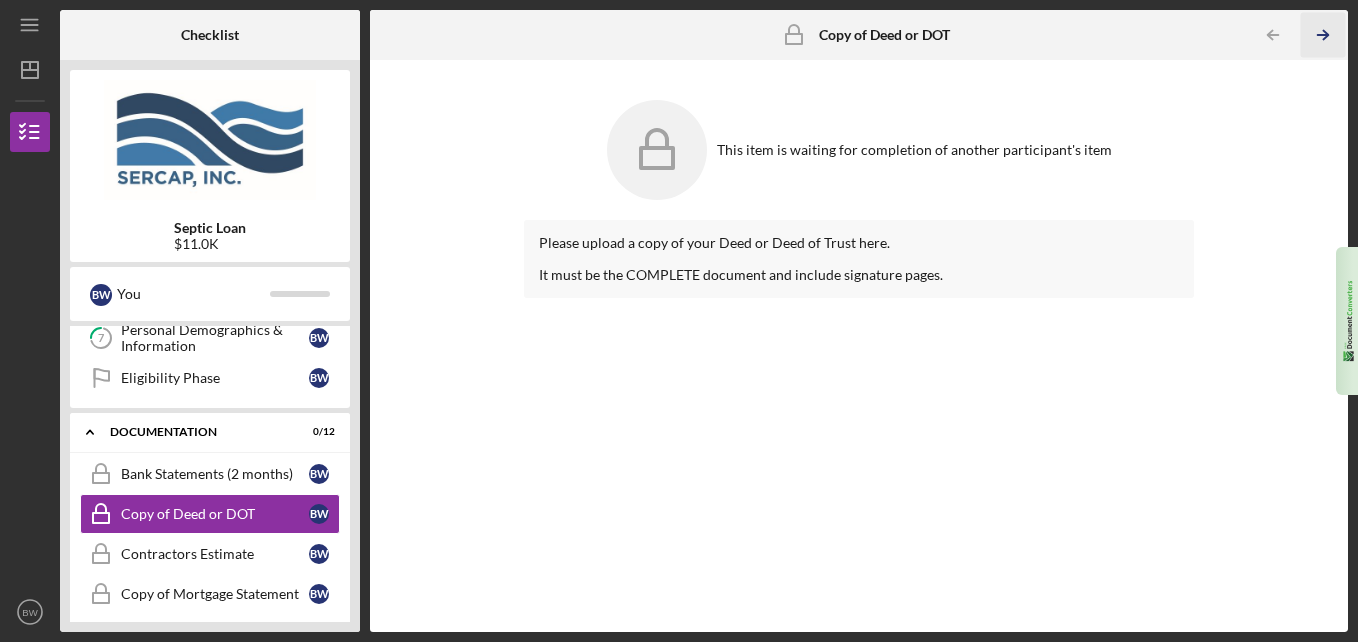 click on "Icon/Table Pagination Arrow" 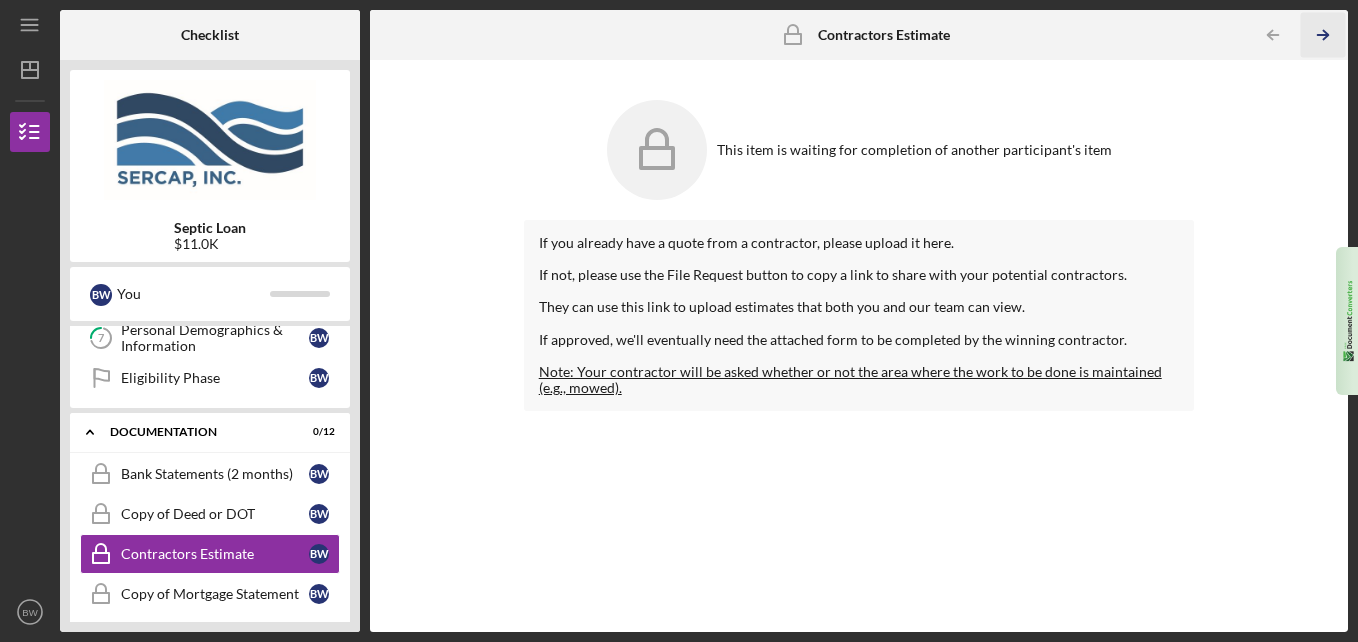 click on "Icon/Table Pagination Arrow" 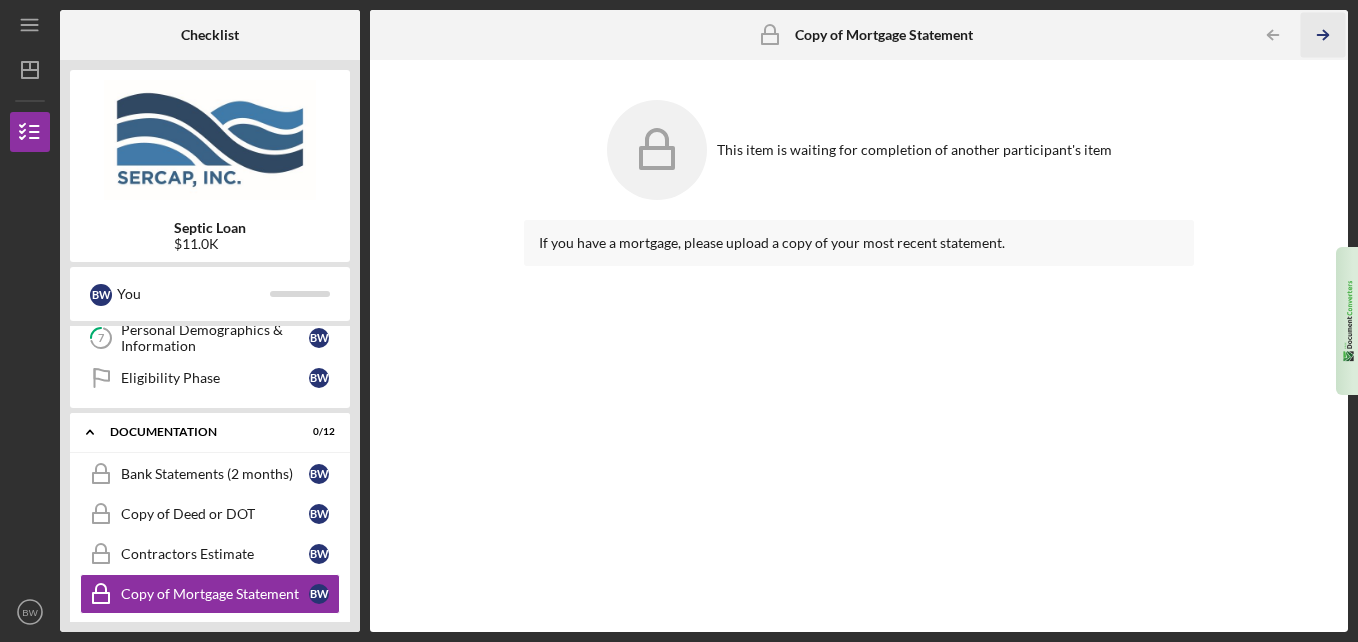 click on "Icon/Table Pagination Arrow" 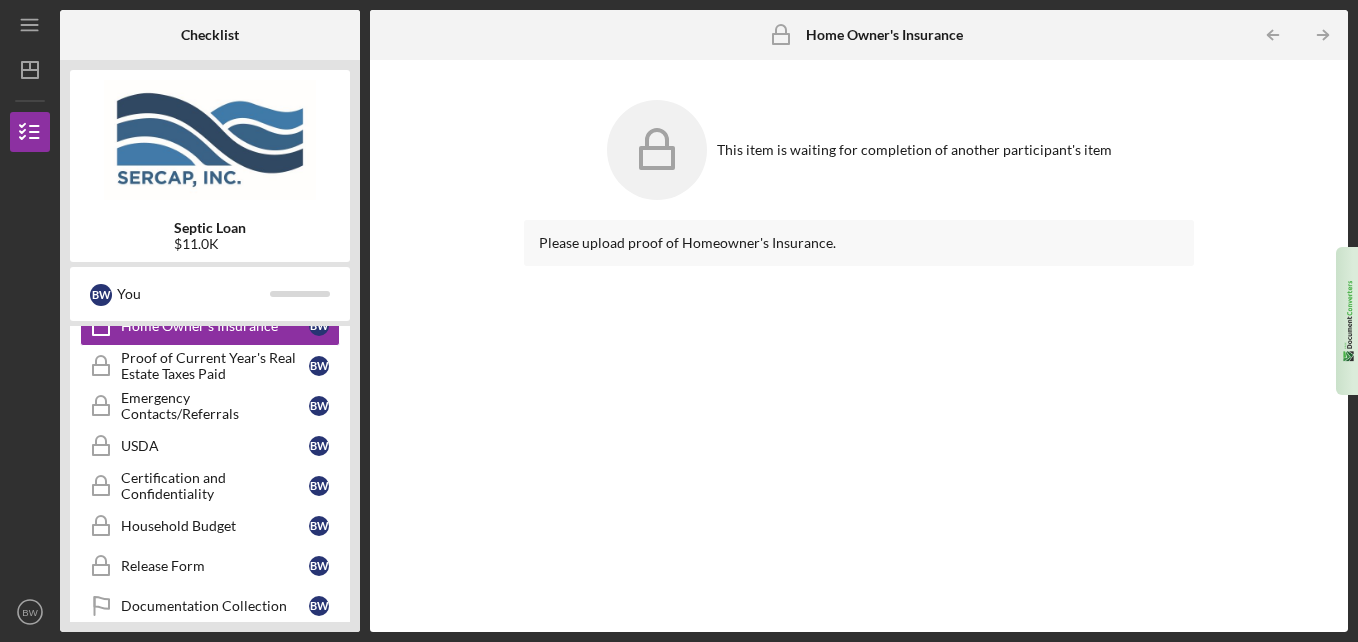 scroll, scrollTop: 598, scrollLeft: 0, axis: vertical 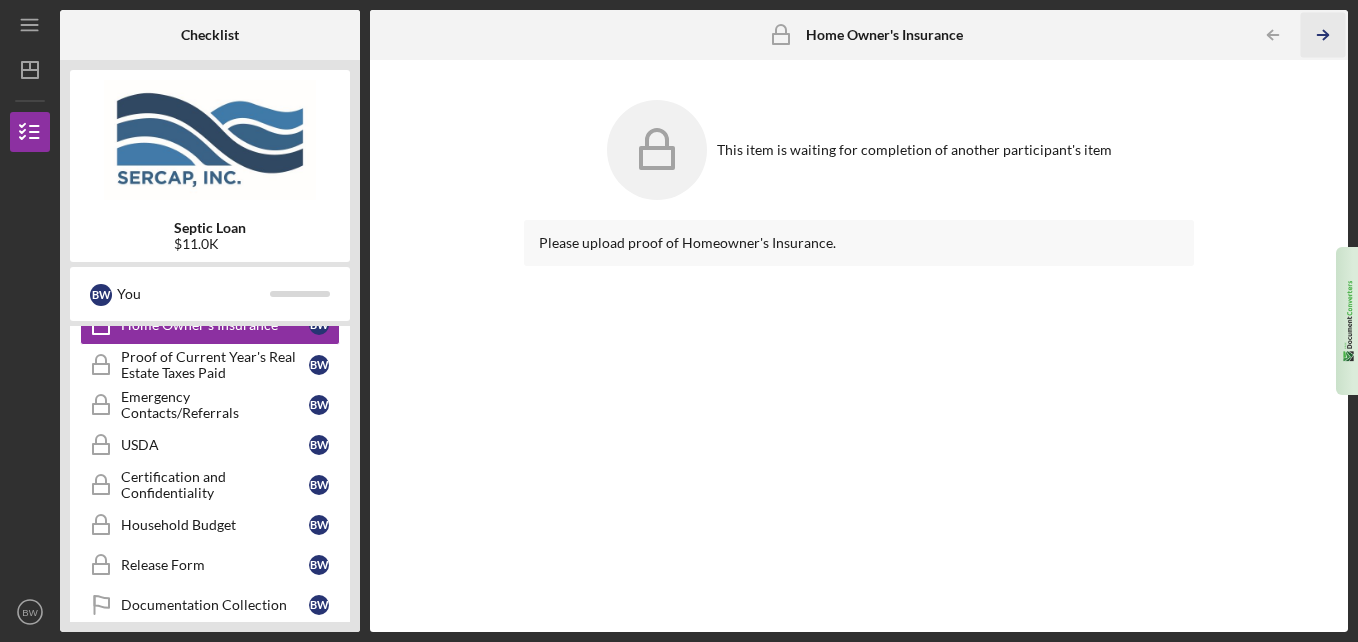 click on "Icon/Table Pagination Arrow" 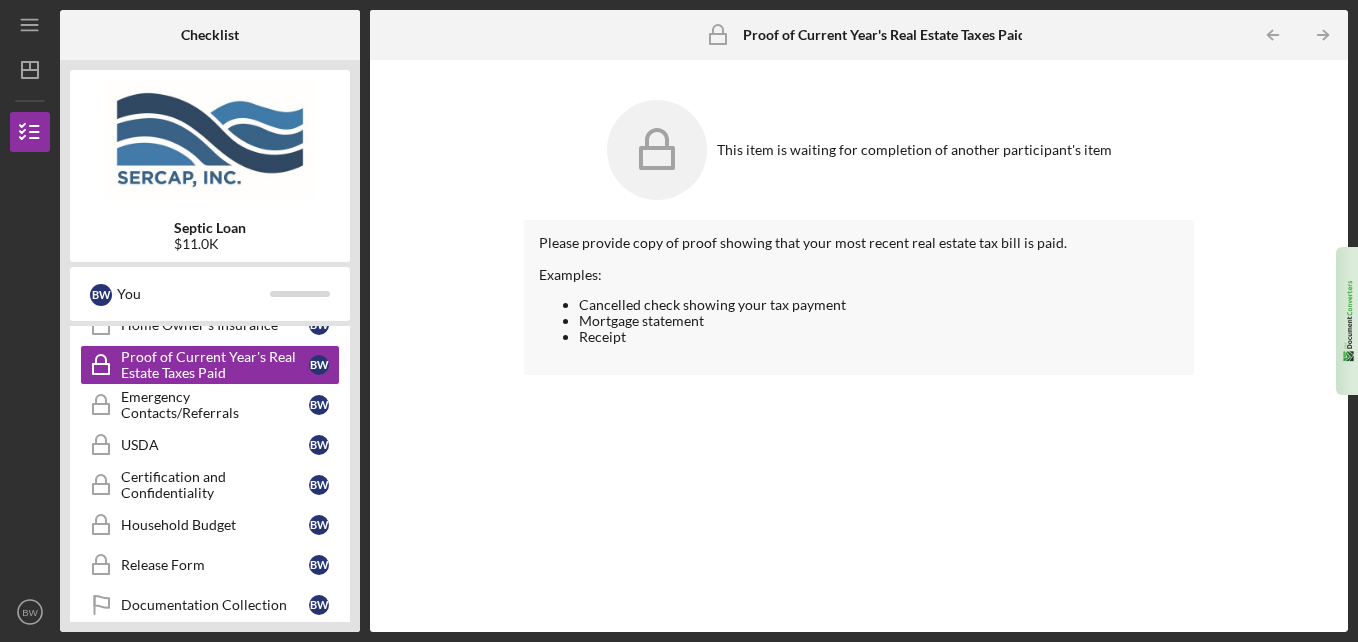 click on "Icon/Table Pagination Arrow" 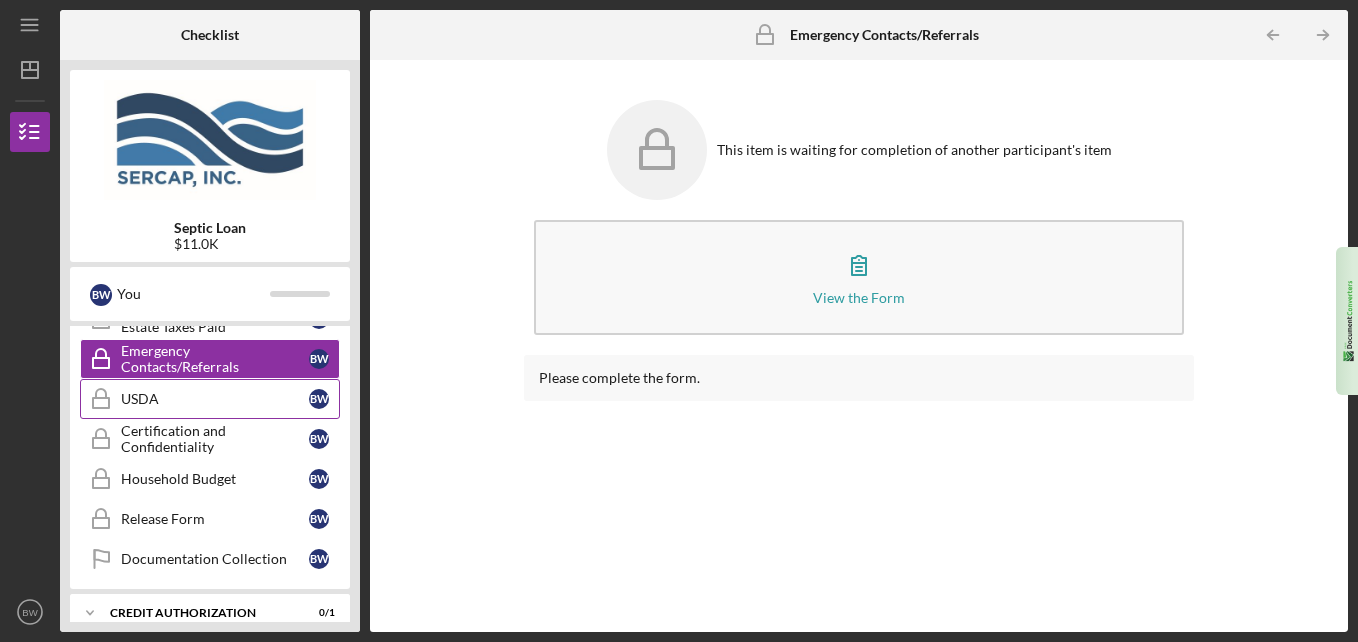 scroll, scrollTop: 639, scrollLeft: 0, axis: vertical 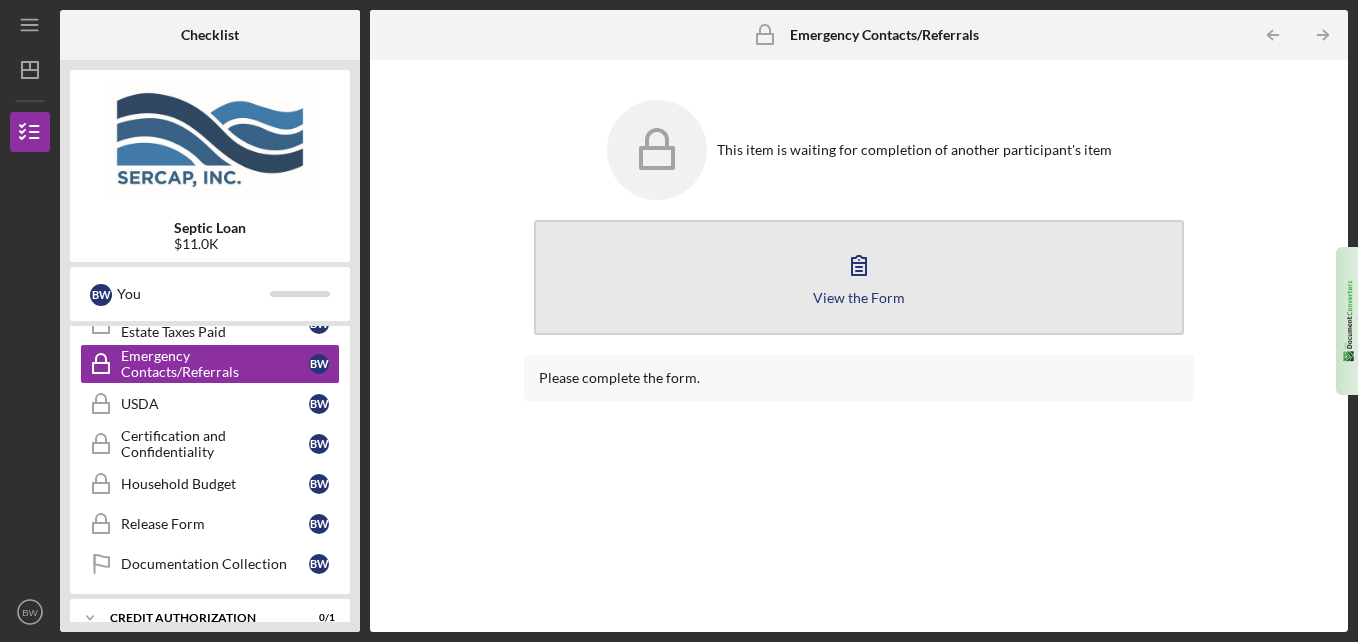 click 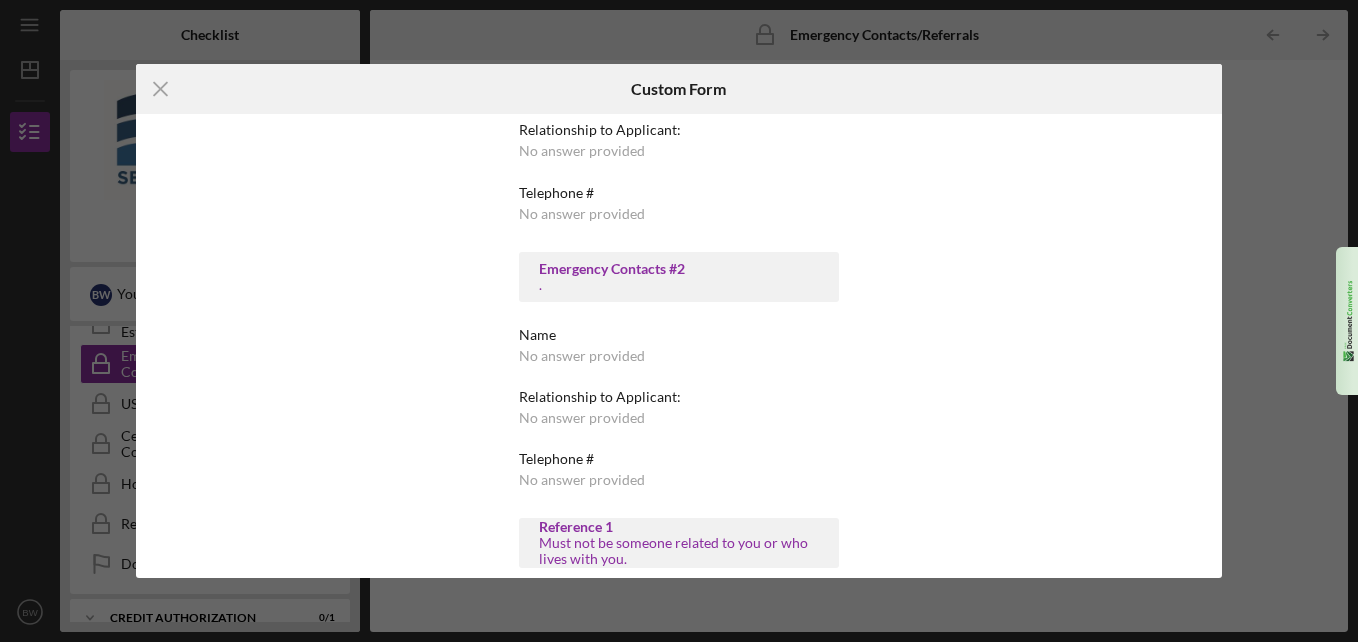 scroll, scrollTop: 0, scrollLeft: 0, axis: both 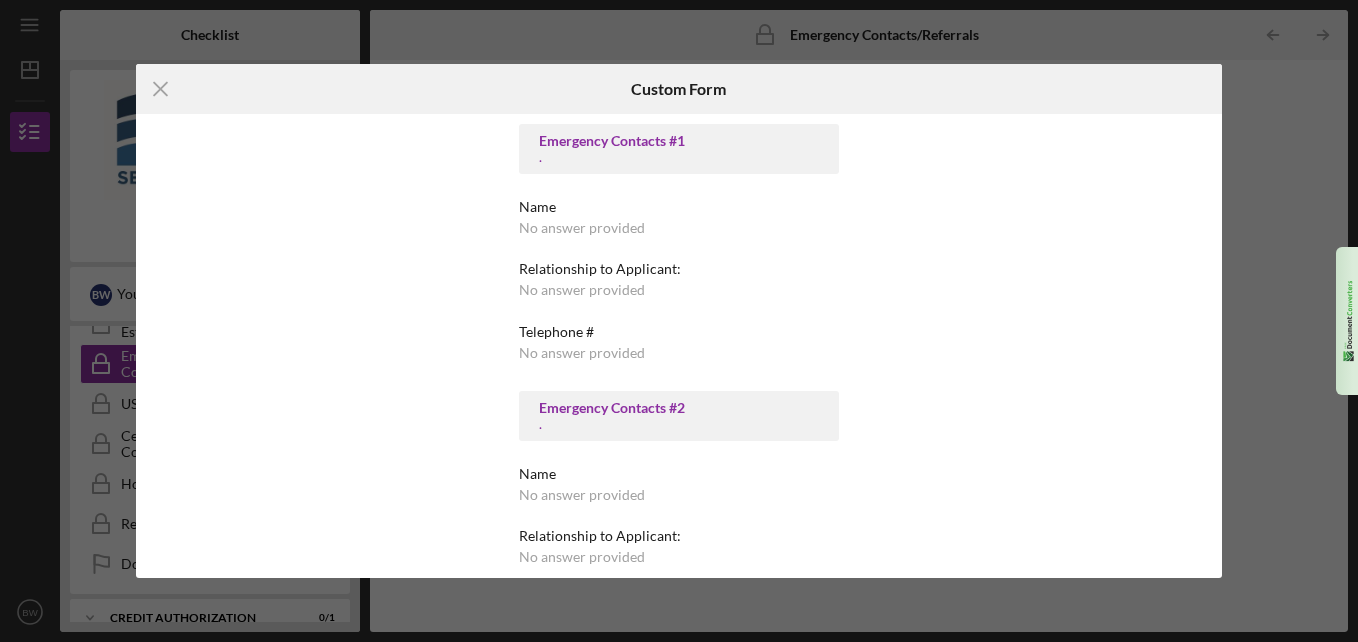 click on "Icon/Menu Close Custom Form Emergency Contacts #1 . Name No answer provided Relationship to Applicant: No answer provided Telephone # No answer provided Emergency Contacts #2 . Name No answer provided Relationship to Applicant: No answer provided Telephone # No answer provided Reference 1 Must not be someone related to you or who lives with you. Name No answer provided Relationship to Applicant: No answer provided Email Address No answer provided Telephone # No answer provided Reference 2 Must not be someone related to you or who lives with you. Name No answer provided Relationship to Applicant: No answer provided Email Address No answer provided Telephone # No answer provided Cancel" at bounding box center (679, 321) 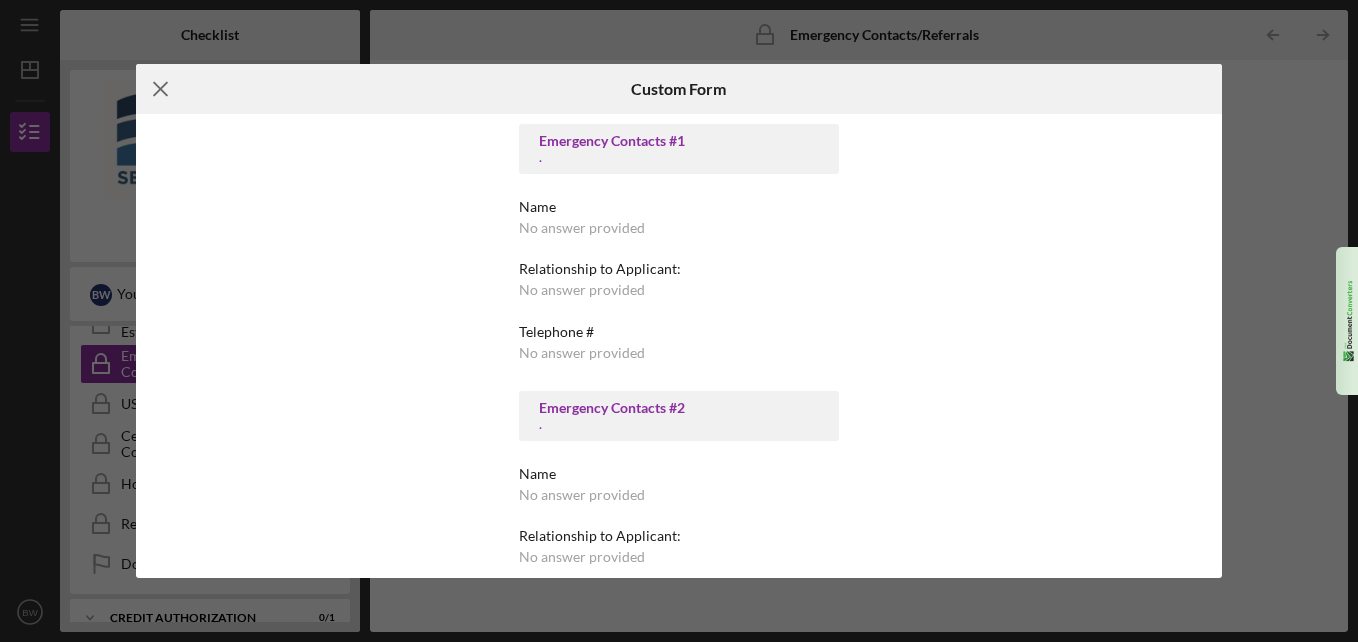 click 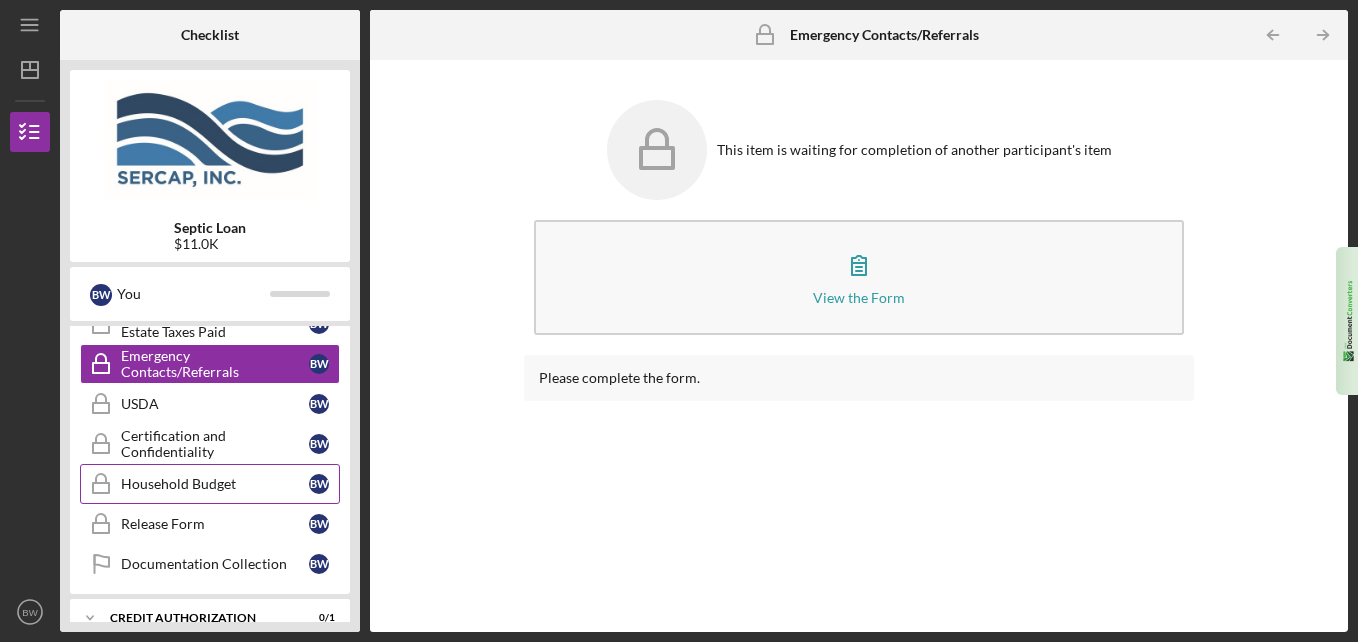 scroll, scrollTop: 846, scrollLeft: 0, axis: vertical 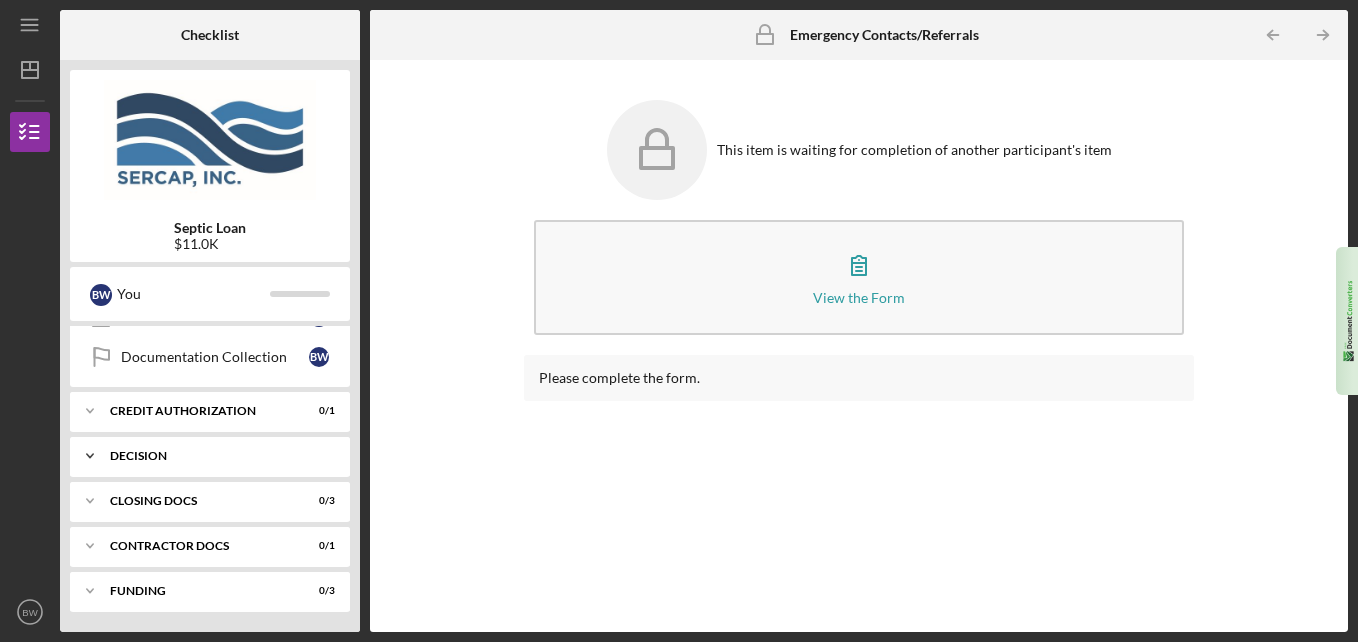 click on "Decision" at bounding box center [217, 456] 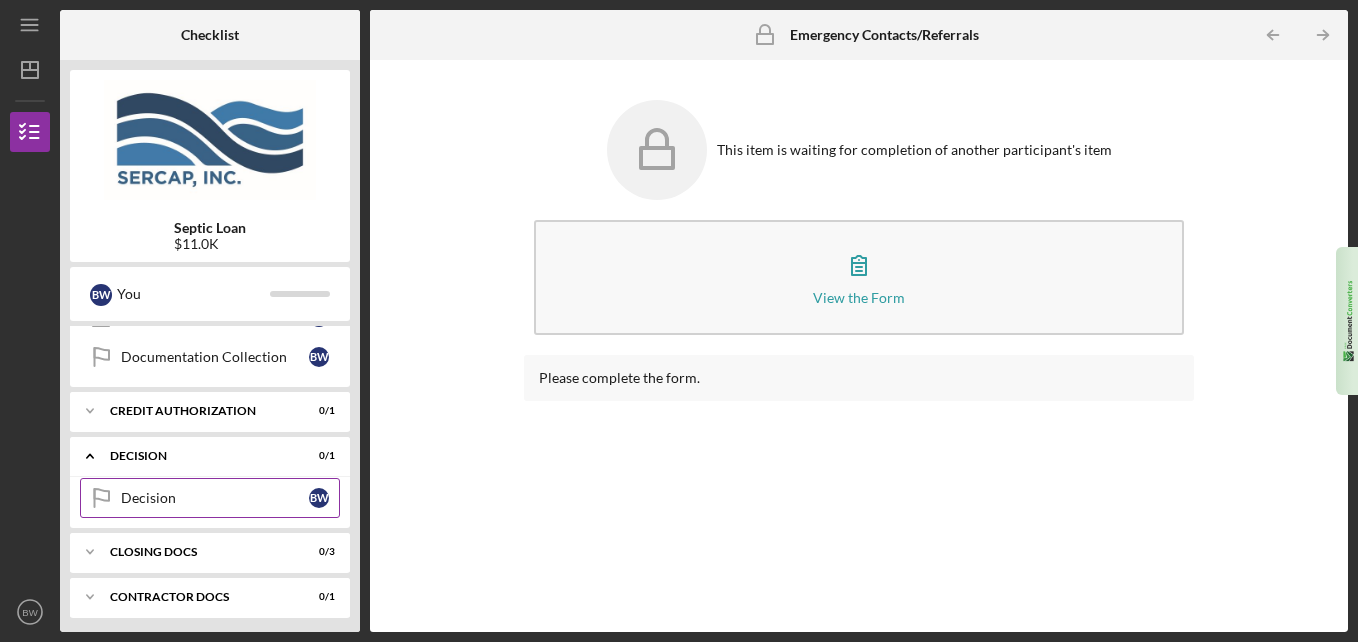 click on "Decision" at bounding box center (215, 498) 